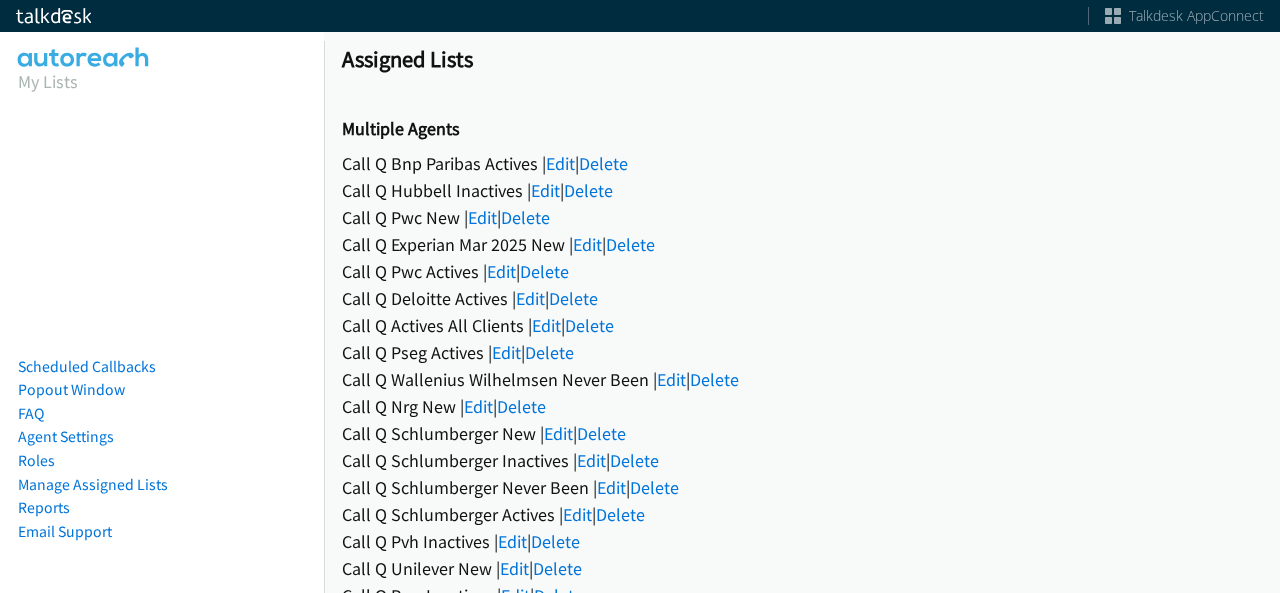 scroll, scrollTop: 0, scrollLeft: 0, axis: both 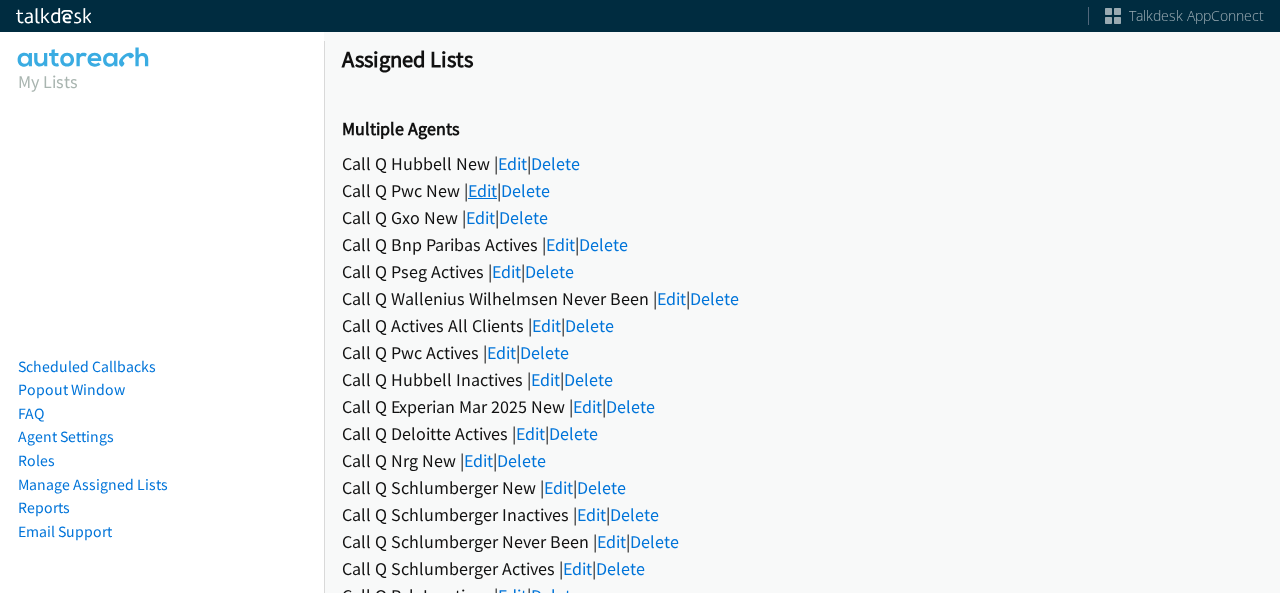 click on "Edit" at bounding box center (482, 190) 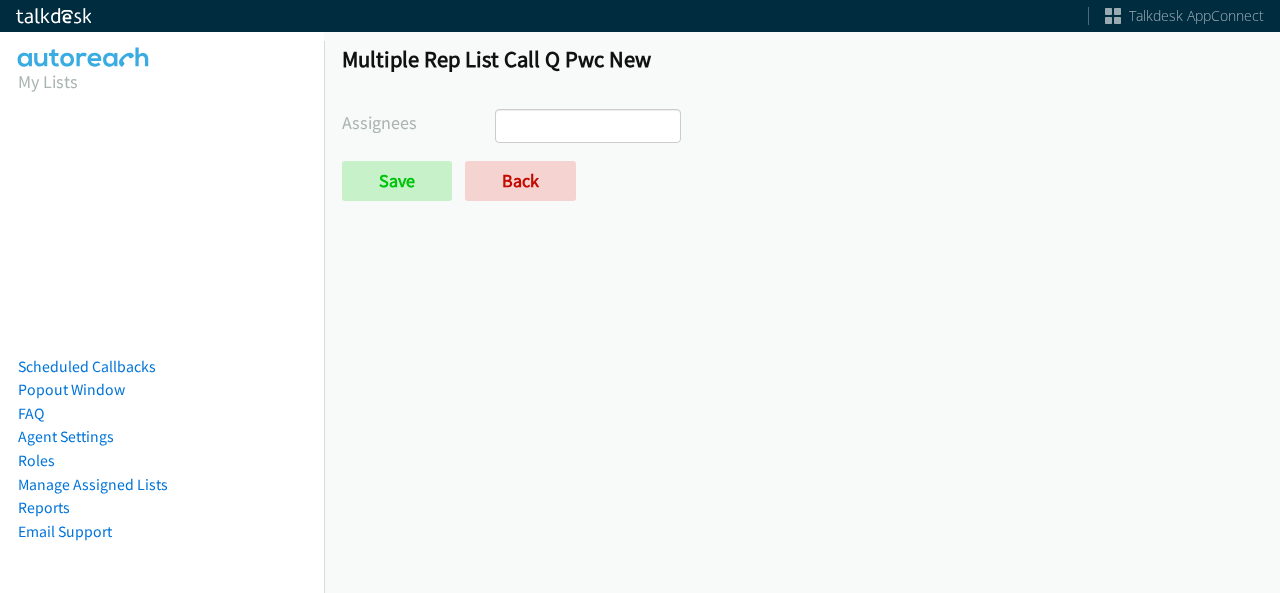select 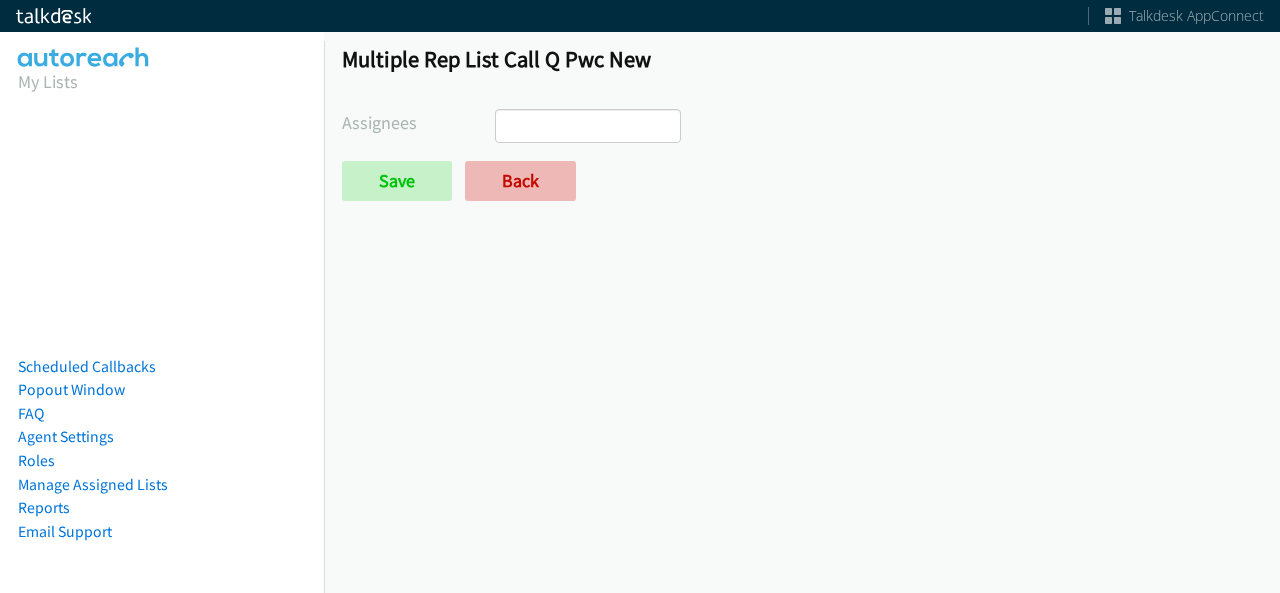 scroll, scrollTop: 0, scrollLeft: 0, axis: both 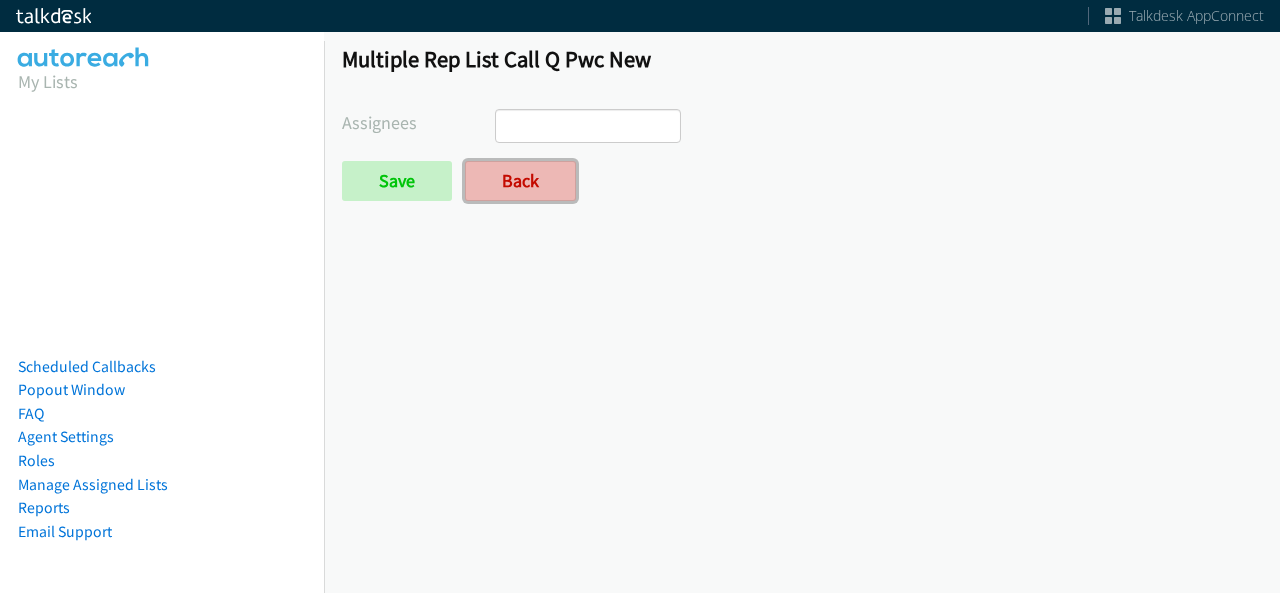 click on "Back" at bounding box center (520, 181) 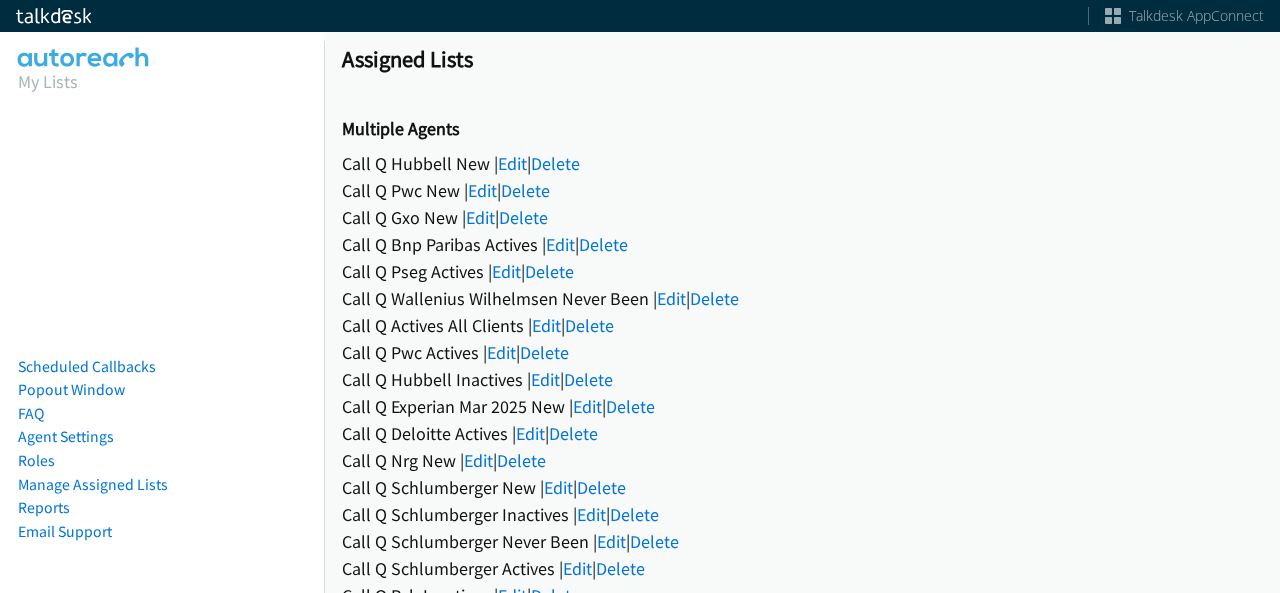 scroll, scrollTop: 0, scrollLeft: 0, axis: both 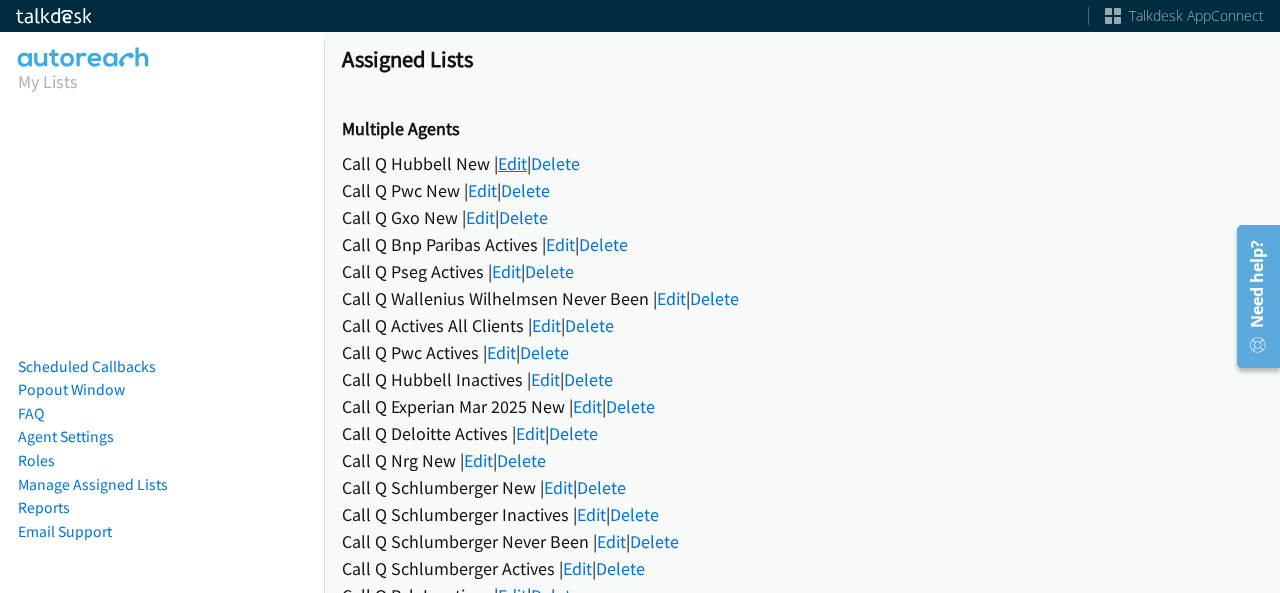 click on "Edit" at bounding box center (512, 163) 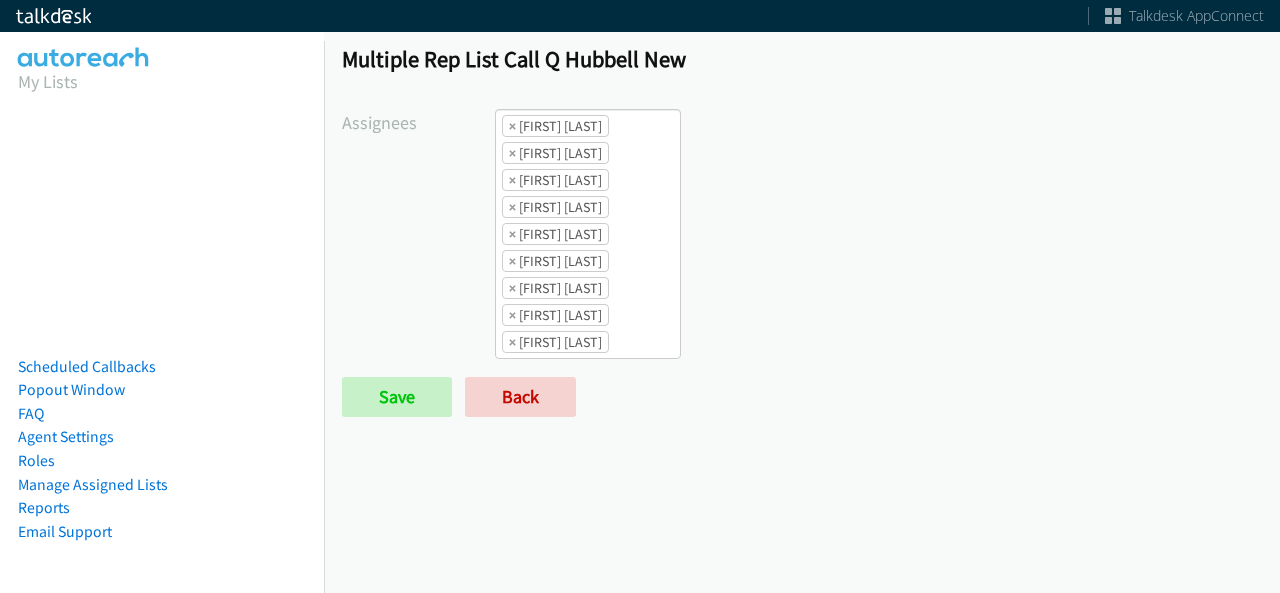 scroll, scrollTop: 0, scrollLeft: 0, axis: both 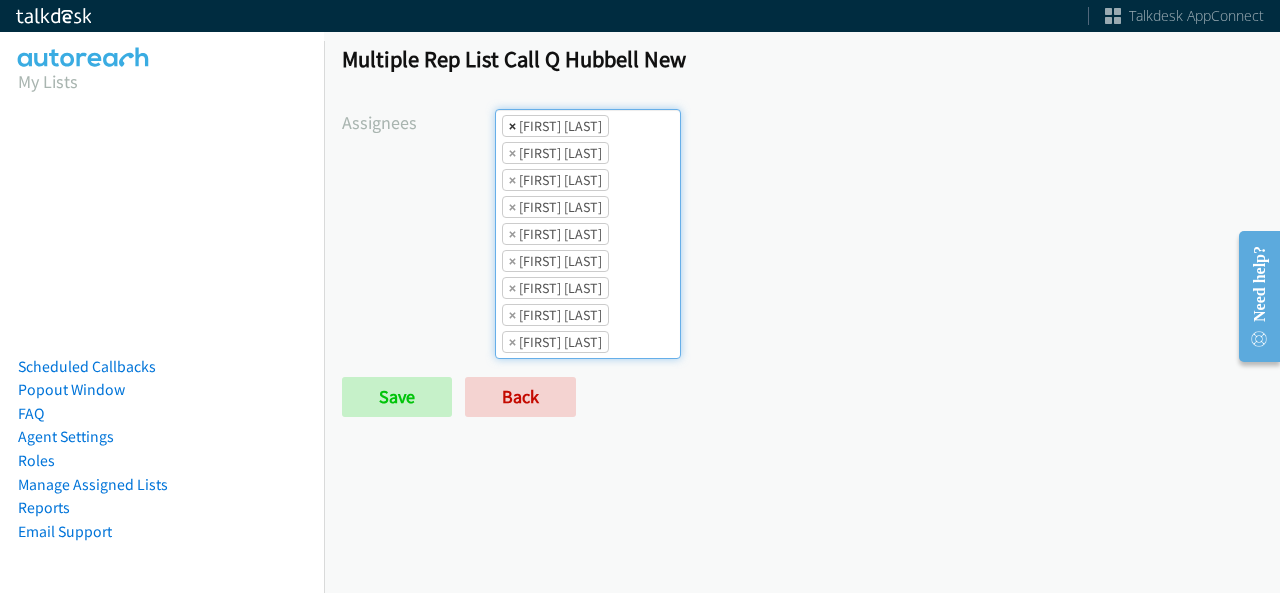 click on "×" at bounding box center (512, 126) 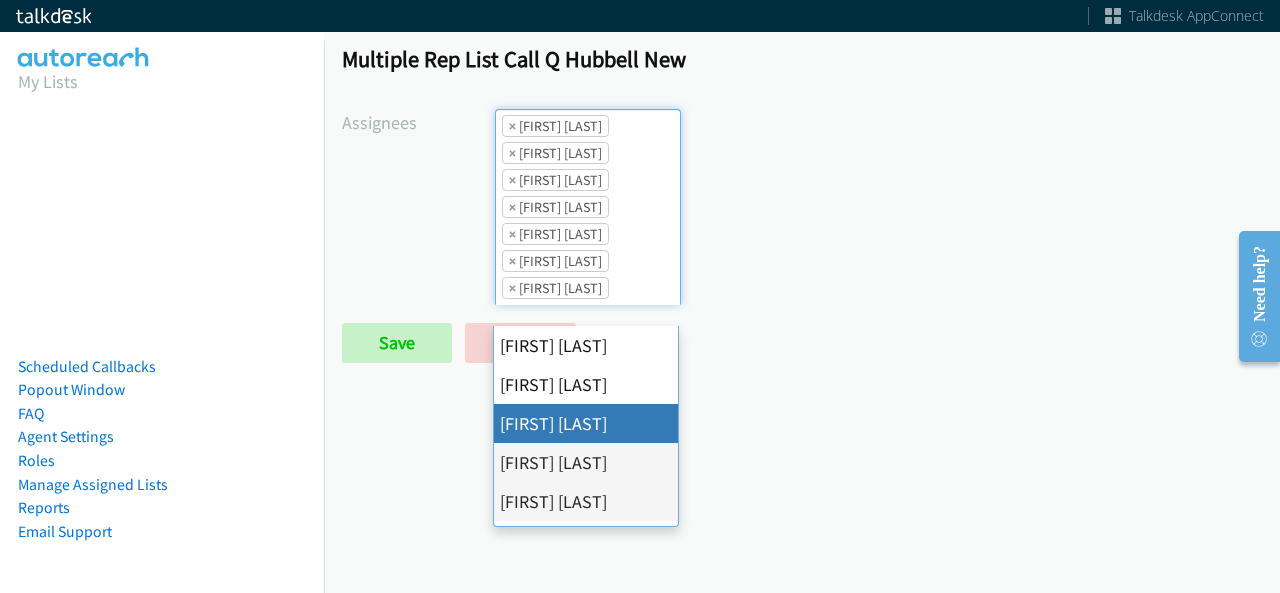click on "×" at bounding box center (512, 126) 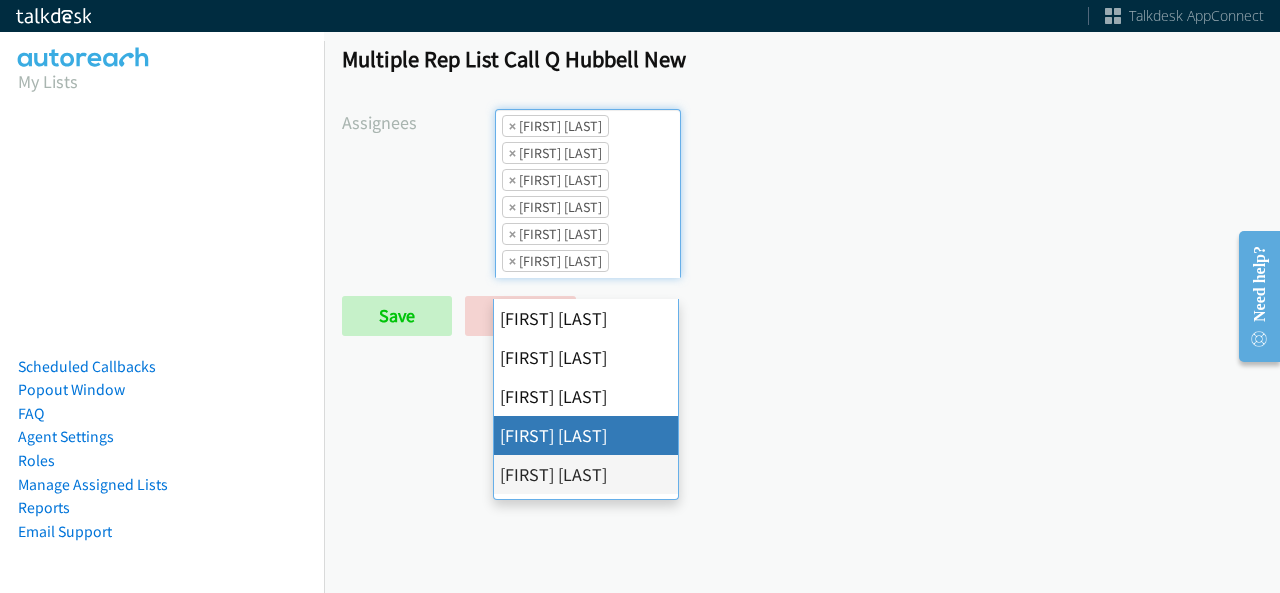 click on "×" at bounding box center [512, 126] 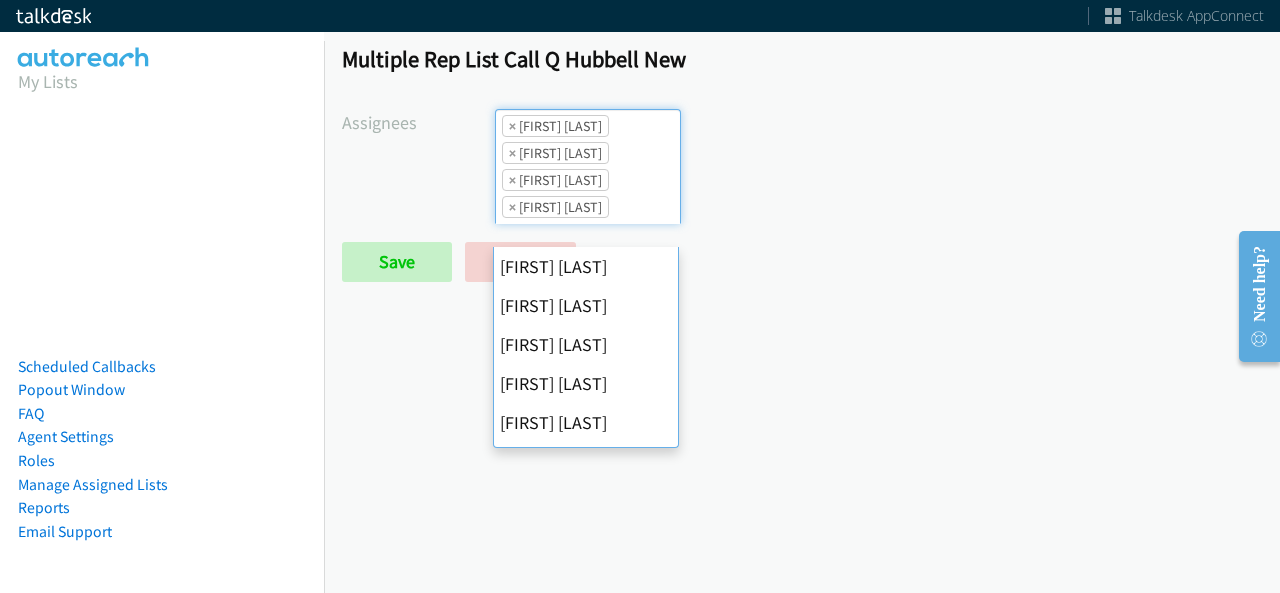 click on "×" at bounding box center (512, 126) 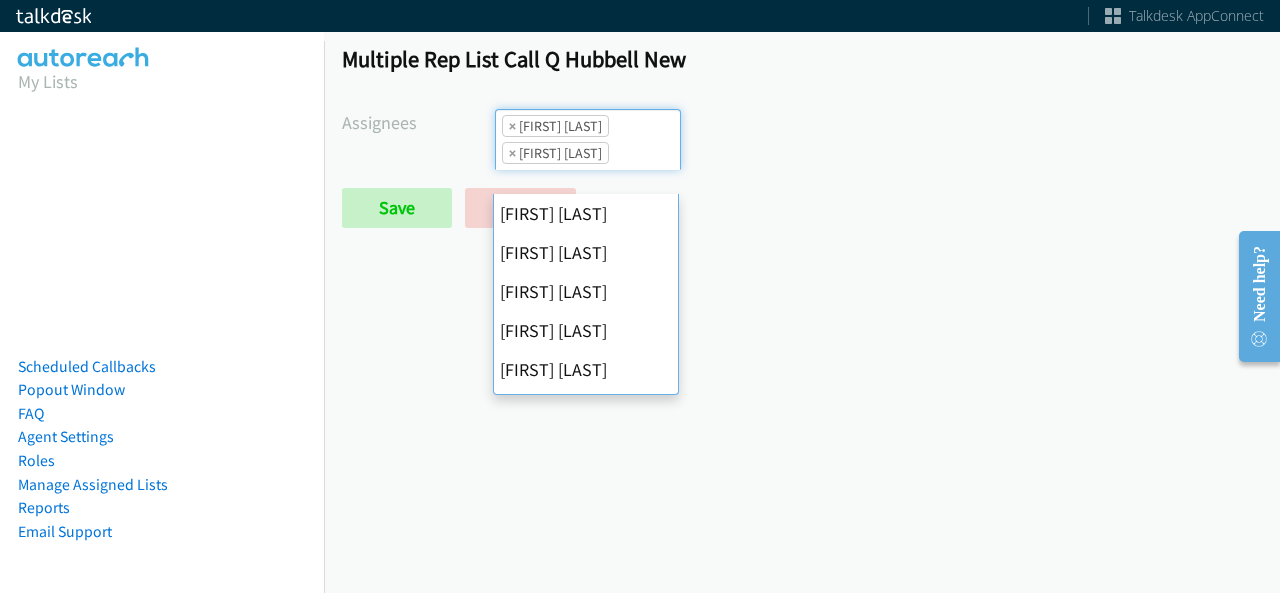 click on "×" at bounding box center [512, 126] 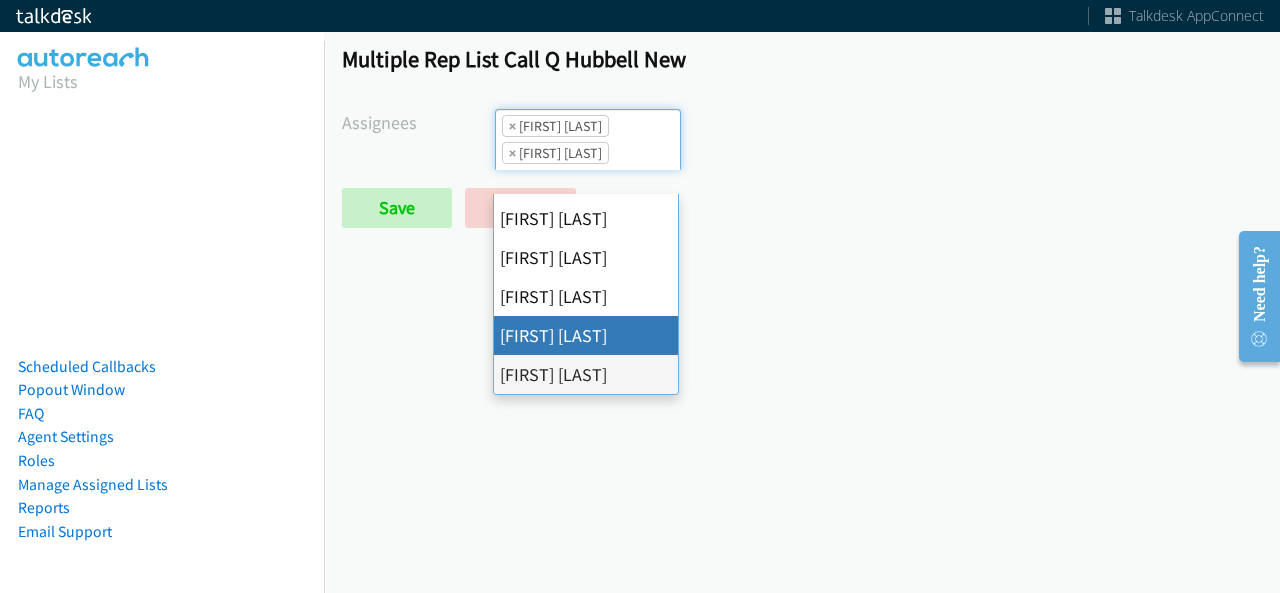 select 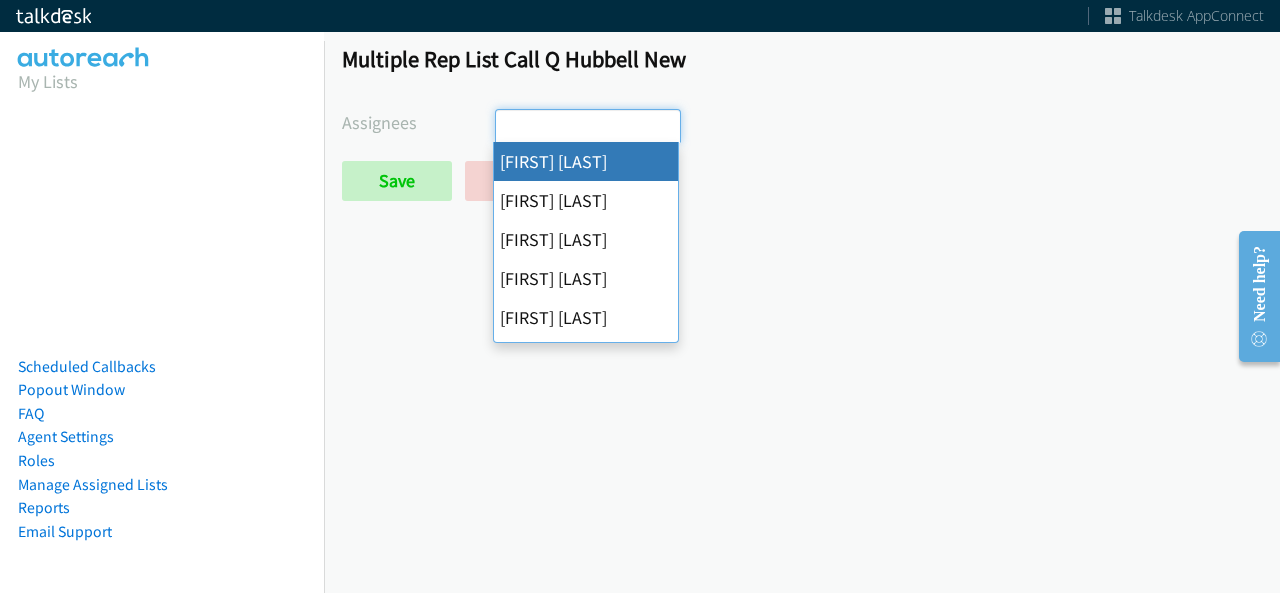 click at bounding box center [531, 126] 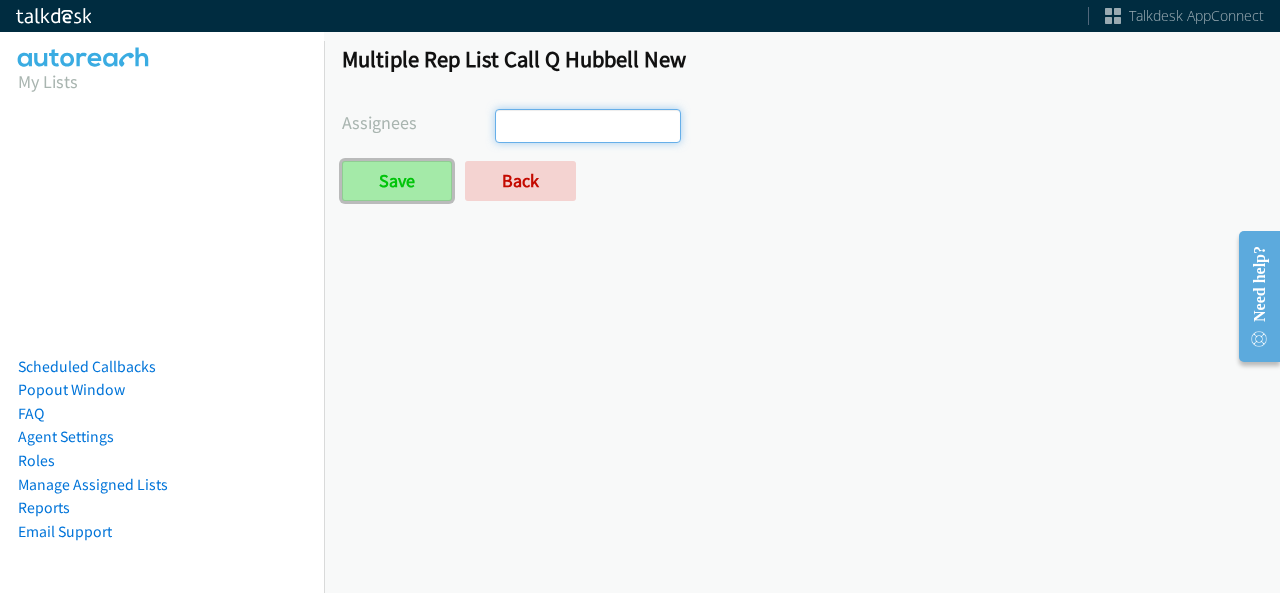 click on "Save" at bounding box center [397, 181] 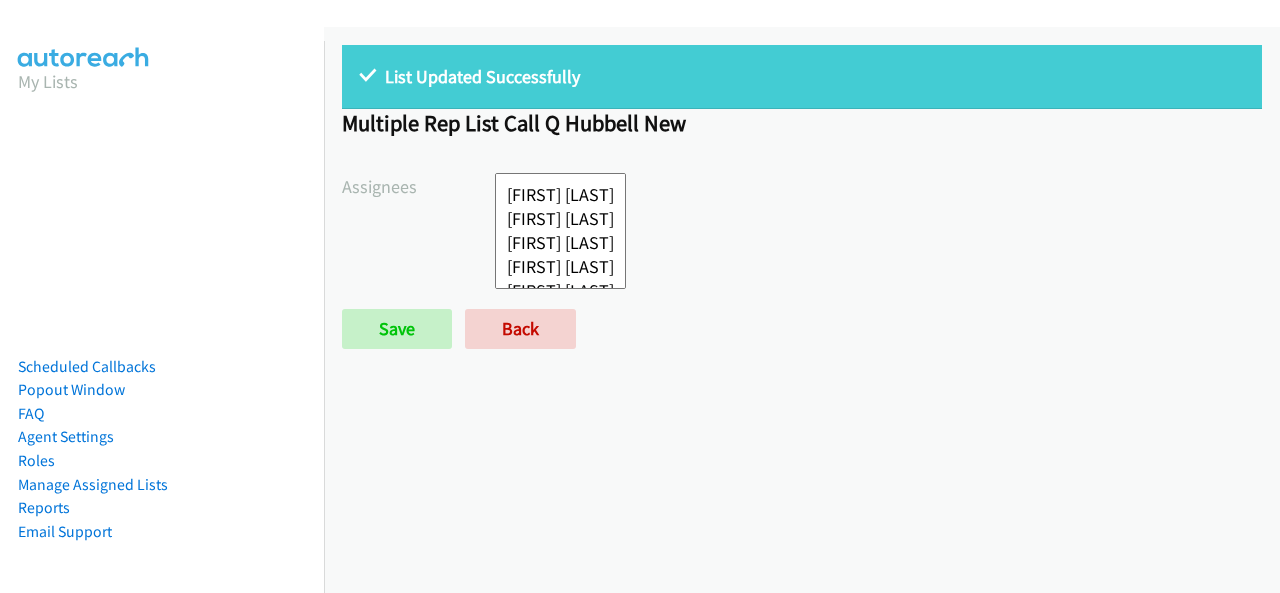select 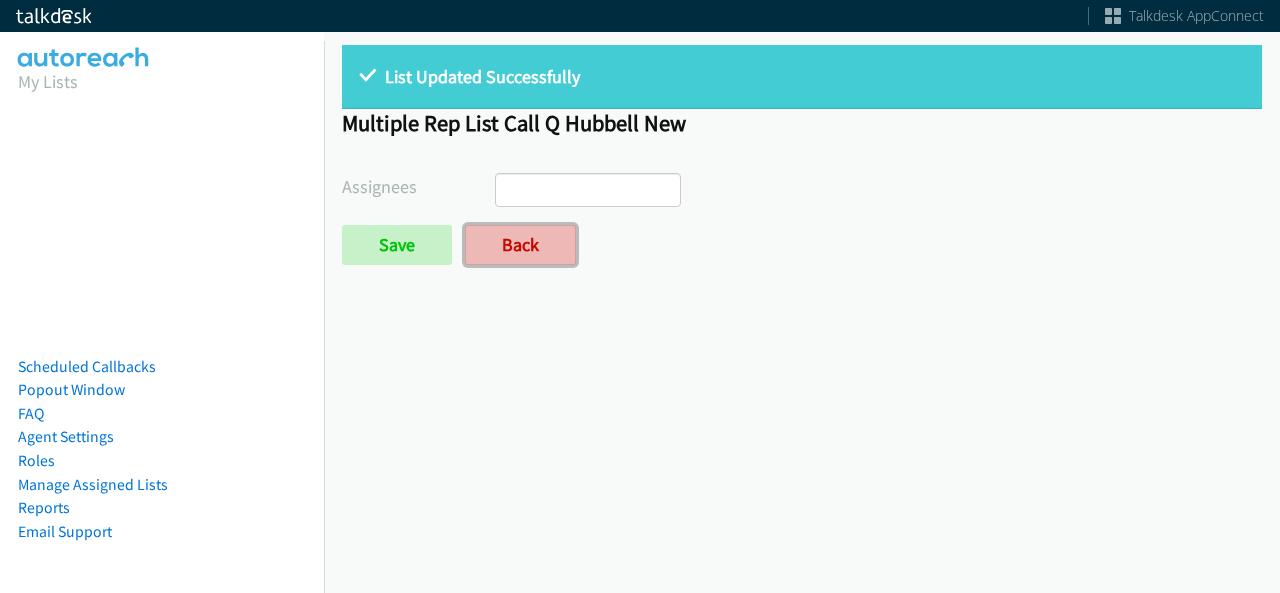 click on "Back" at bounding box center (520, 245) 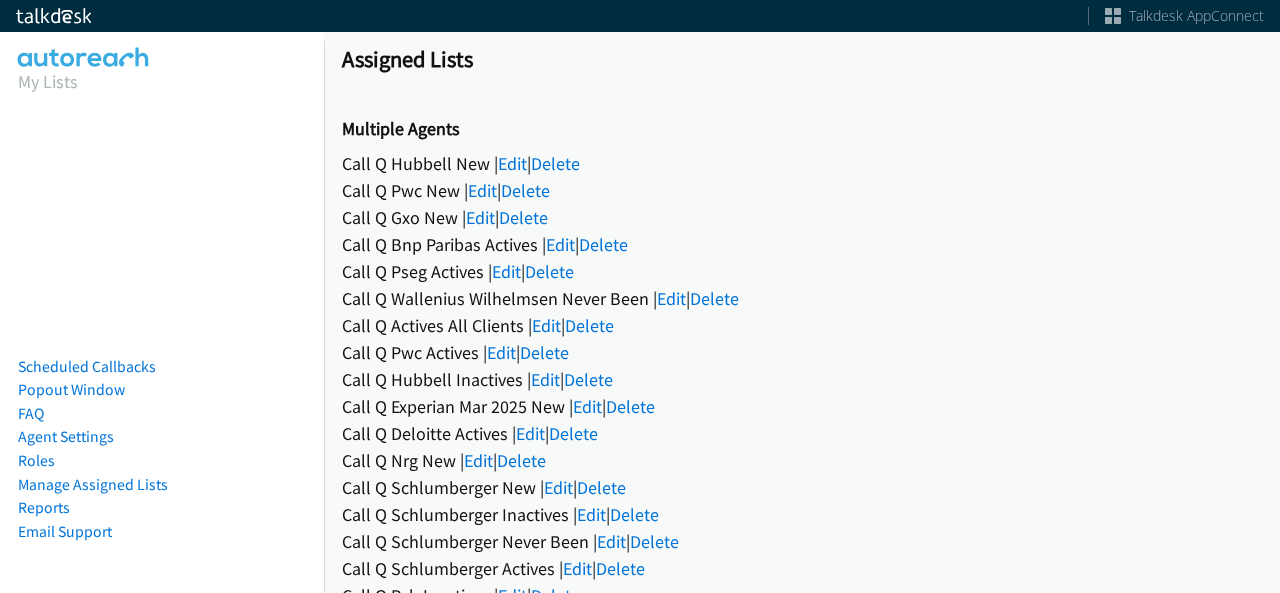 scroll, scrollTop: 0, scrollLeft: 0, axis: both 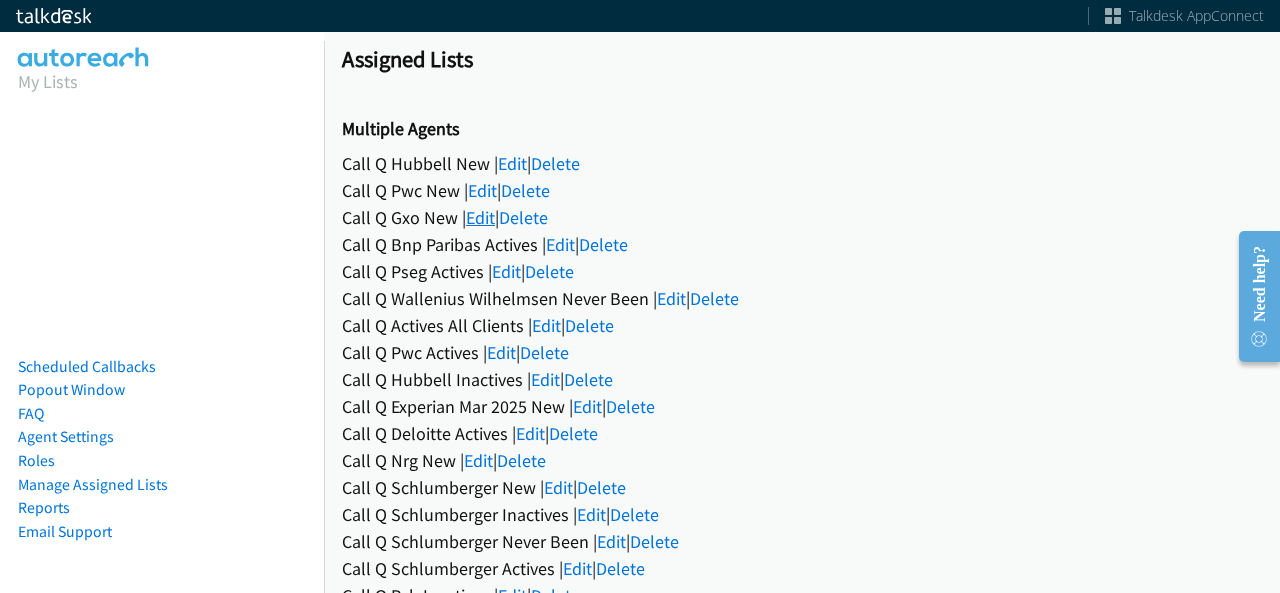 click on "Edit" at bounding box center (480, 217) 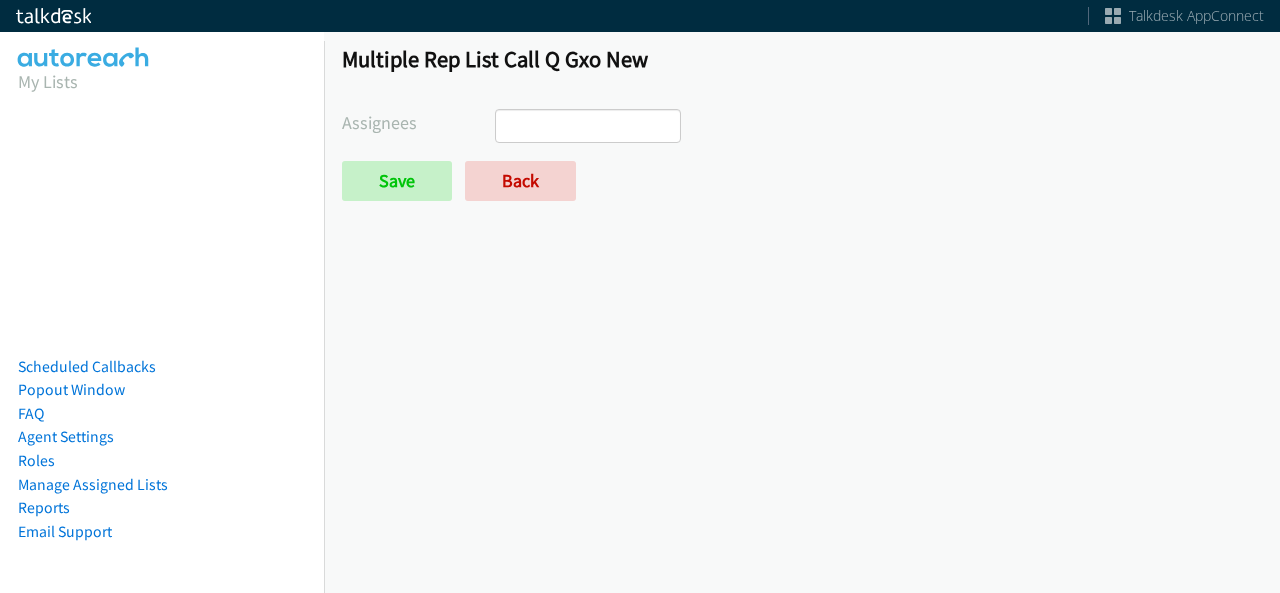 scroll, scrollTop: 0, scrollLeft: 0, axis: both 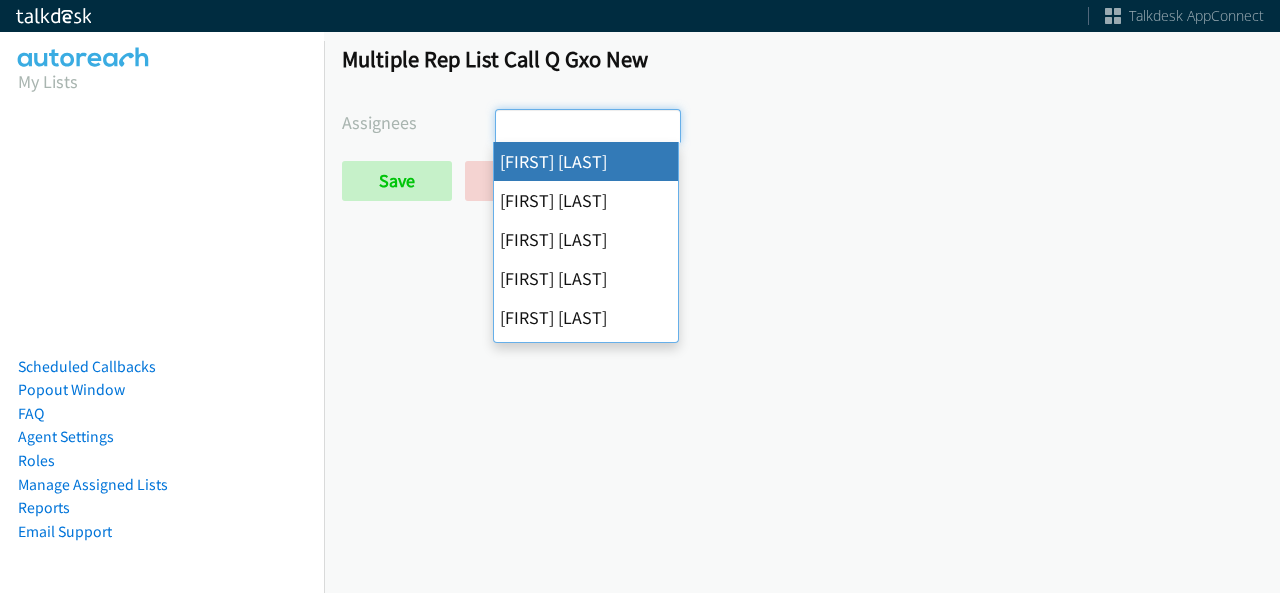 select on "cb11e729-9a1d-44de-9b38-0f5a50c7e01c" 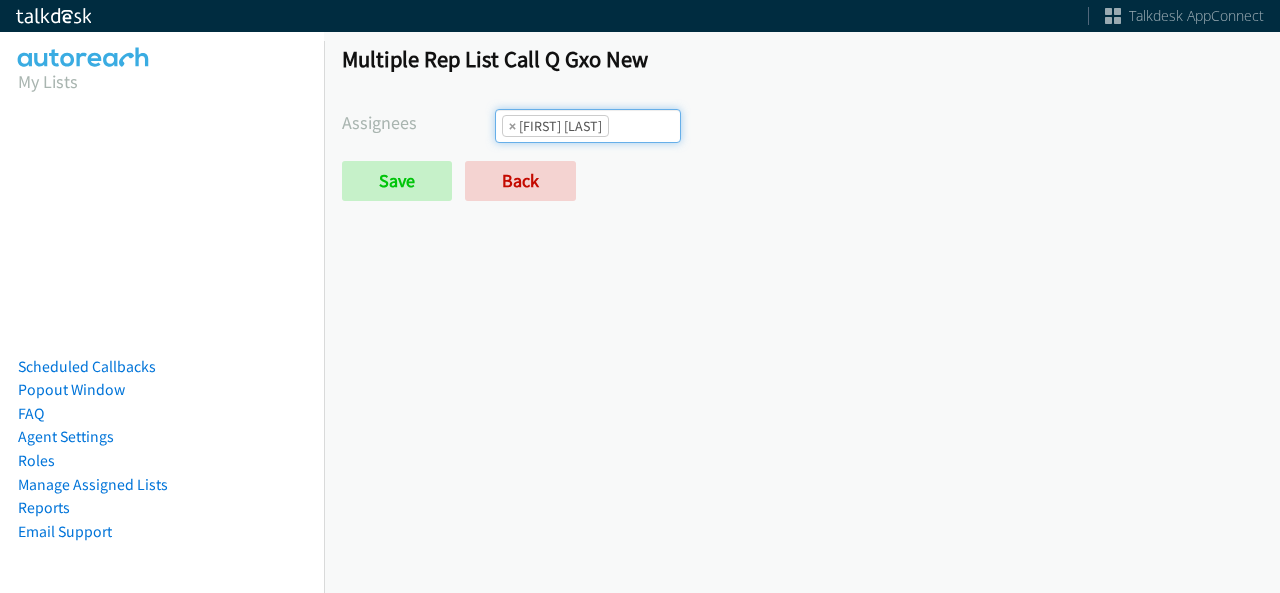 click on "× [FIRST] [LAST]" at bounding box center (588, 126) 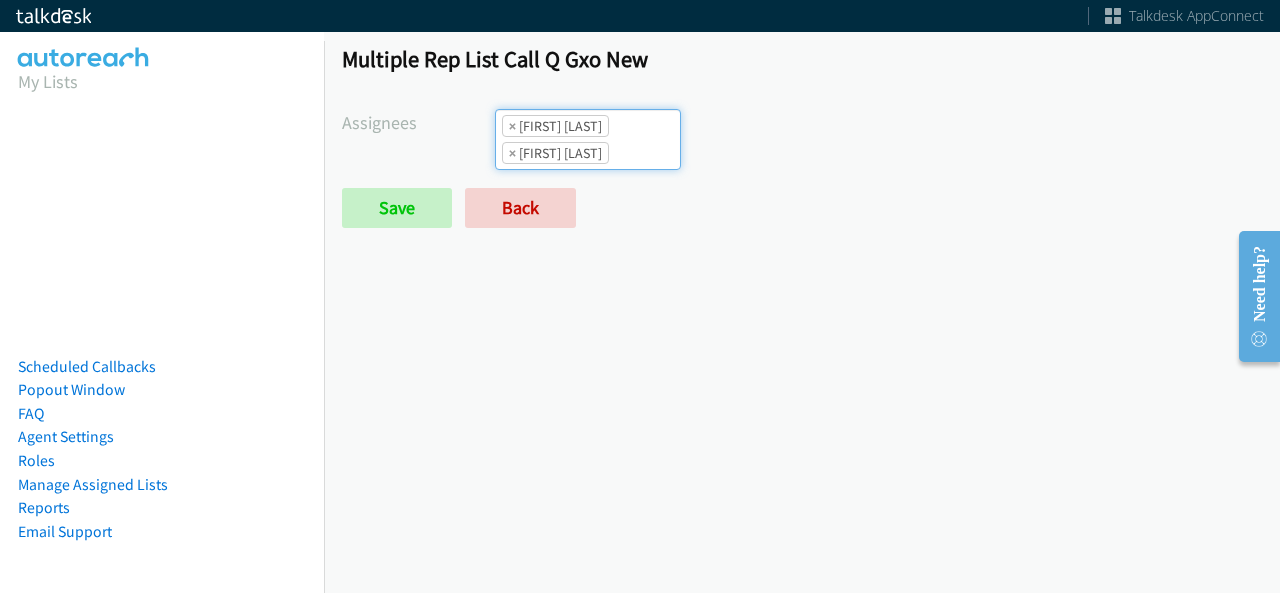 click on "× Cathy Shahan" at bounding box center [555, 153] 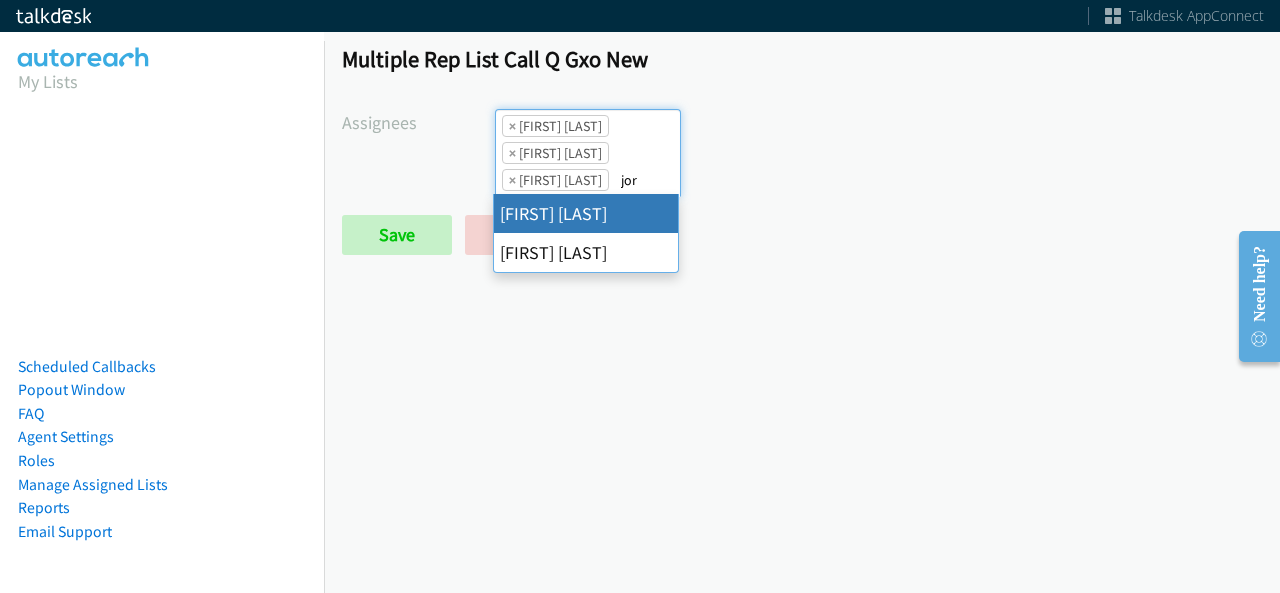 type on "jor" 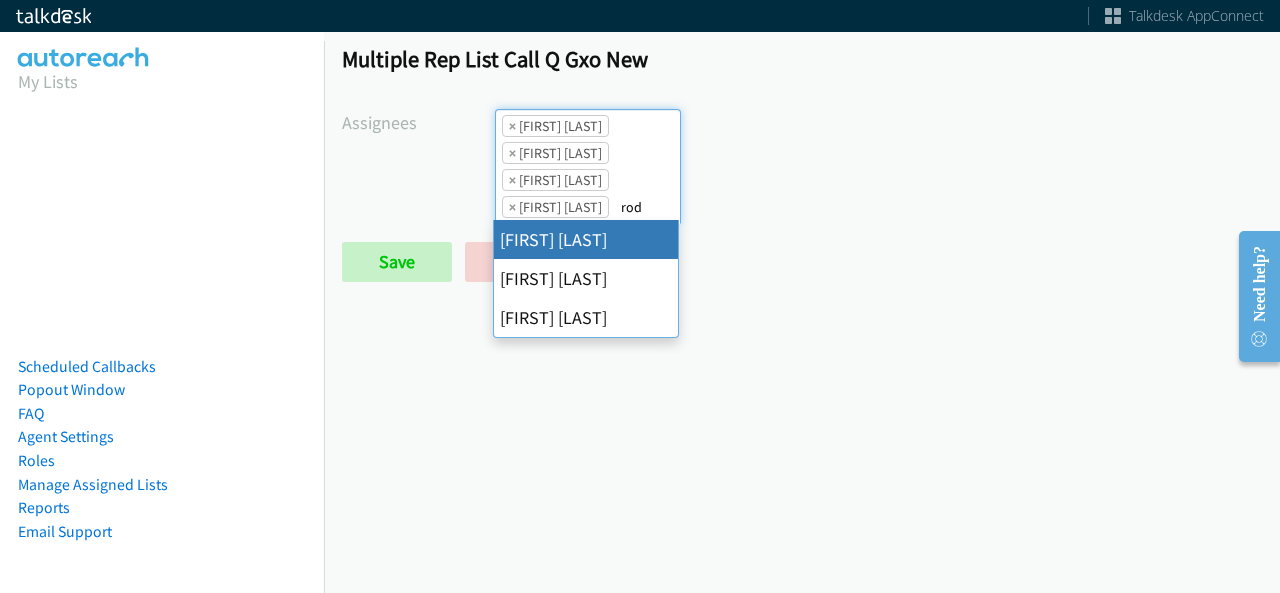 type on "rod" 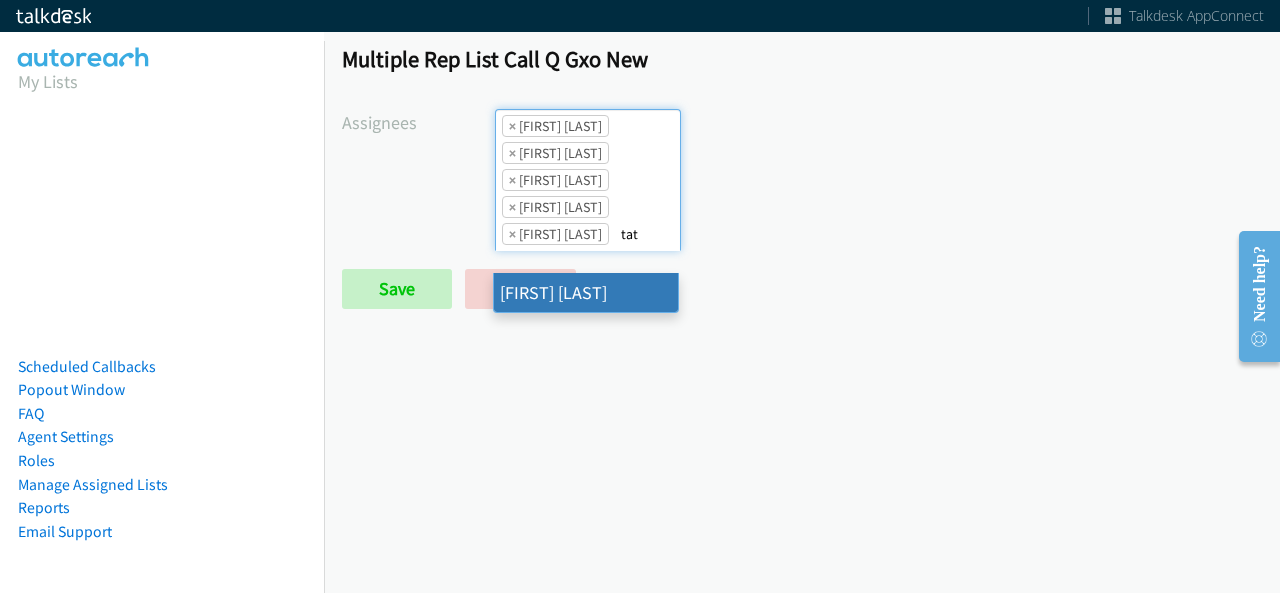 type on "tat" 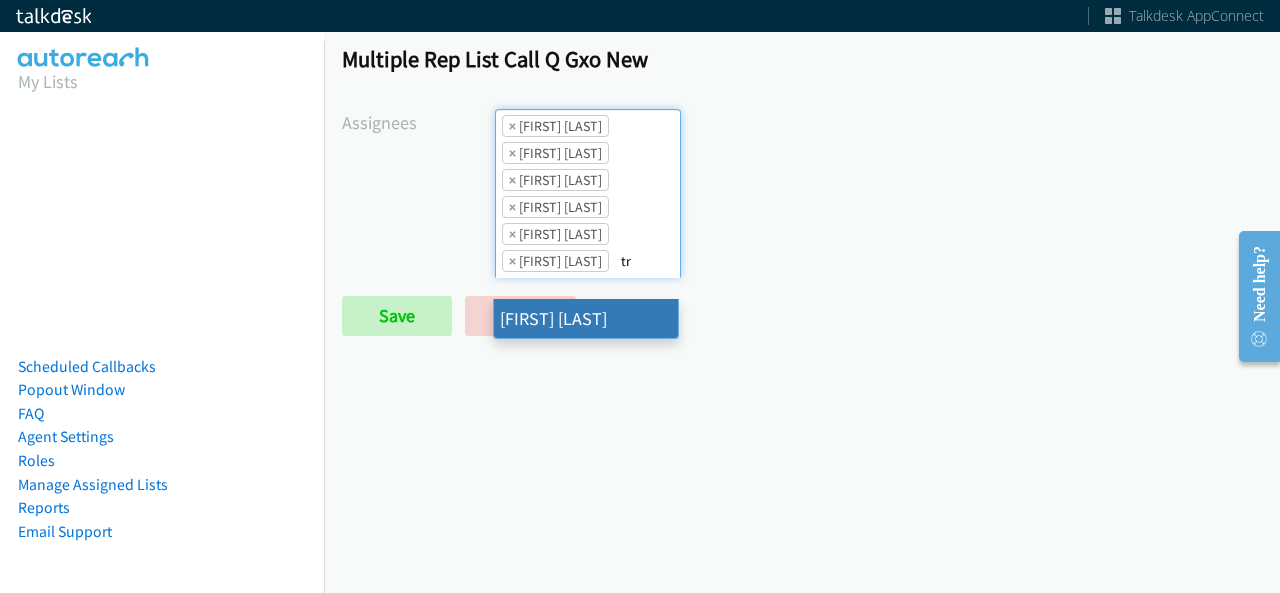 type on "tr" 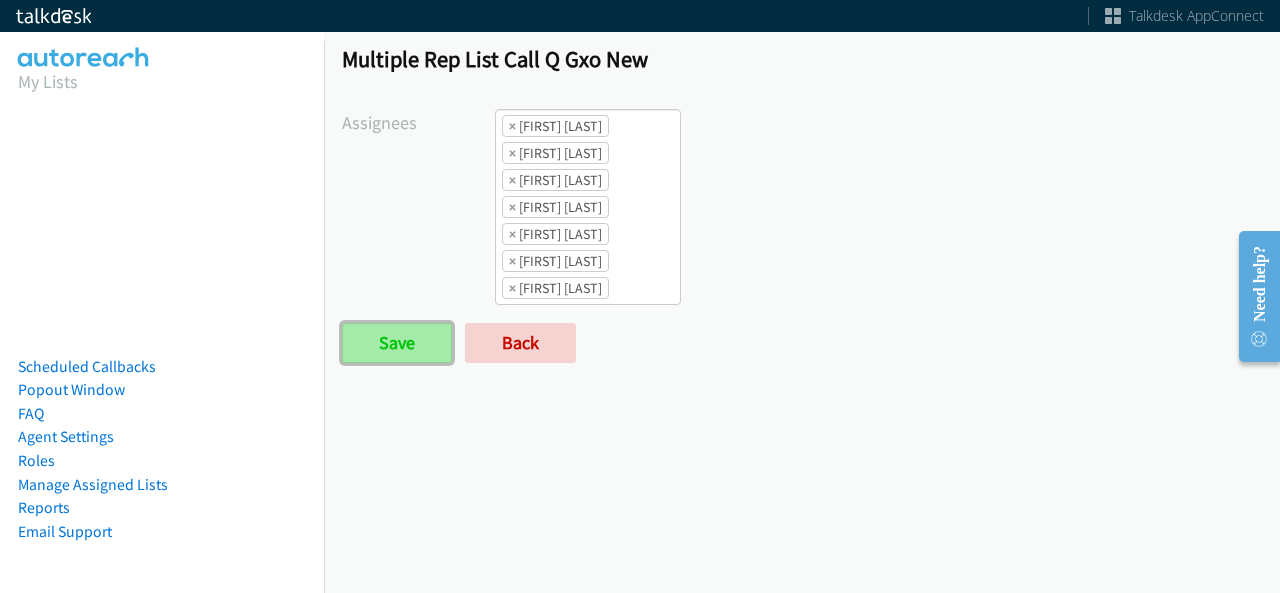 click on "Save" at bounding box center (397, 343) 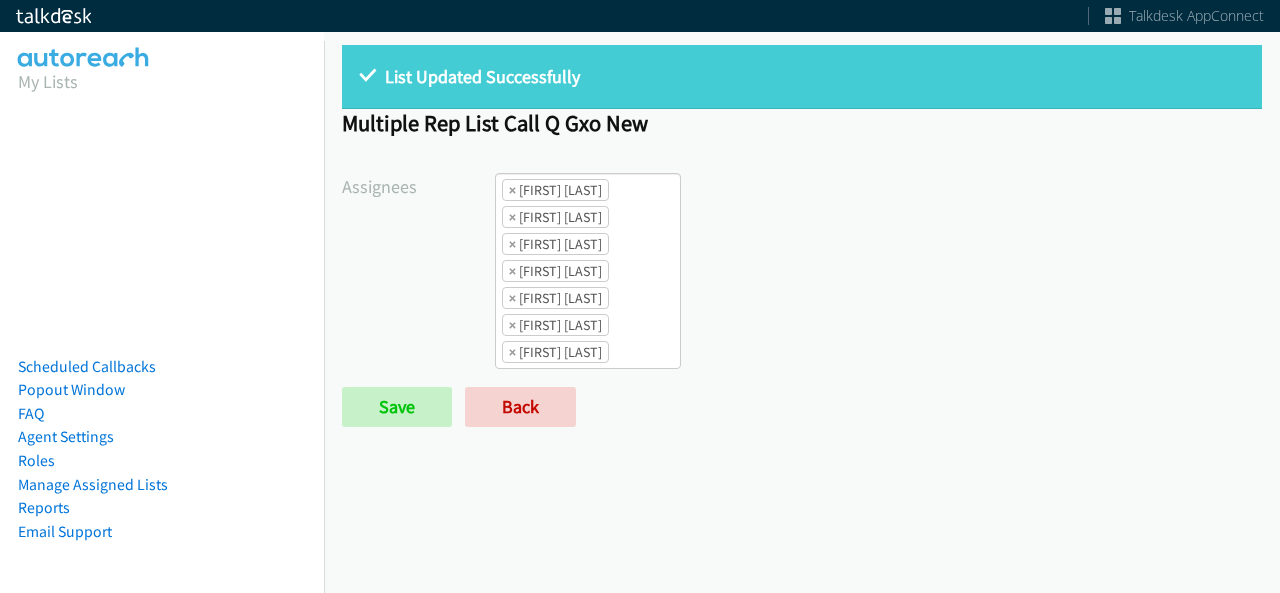 scroll, scrollTop: 0, scrollLeft: 0, axis: both 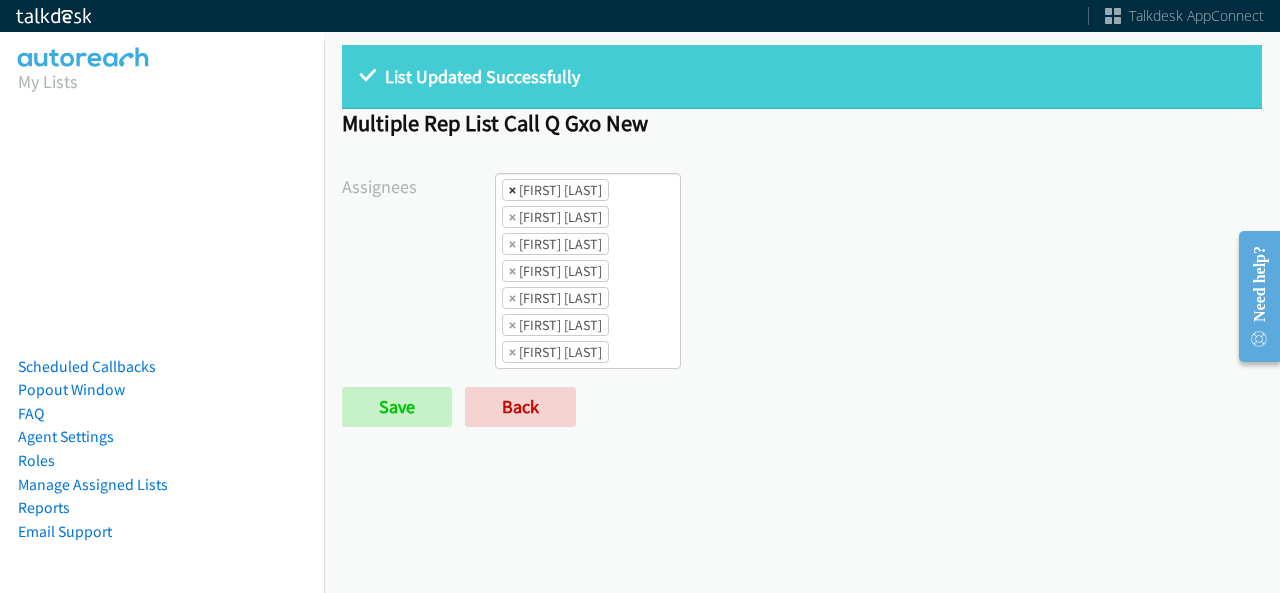 click on "×" at bounding box center (512, 190) 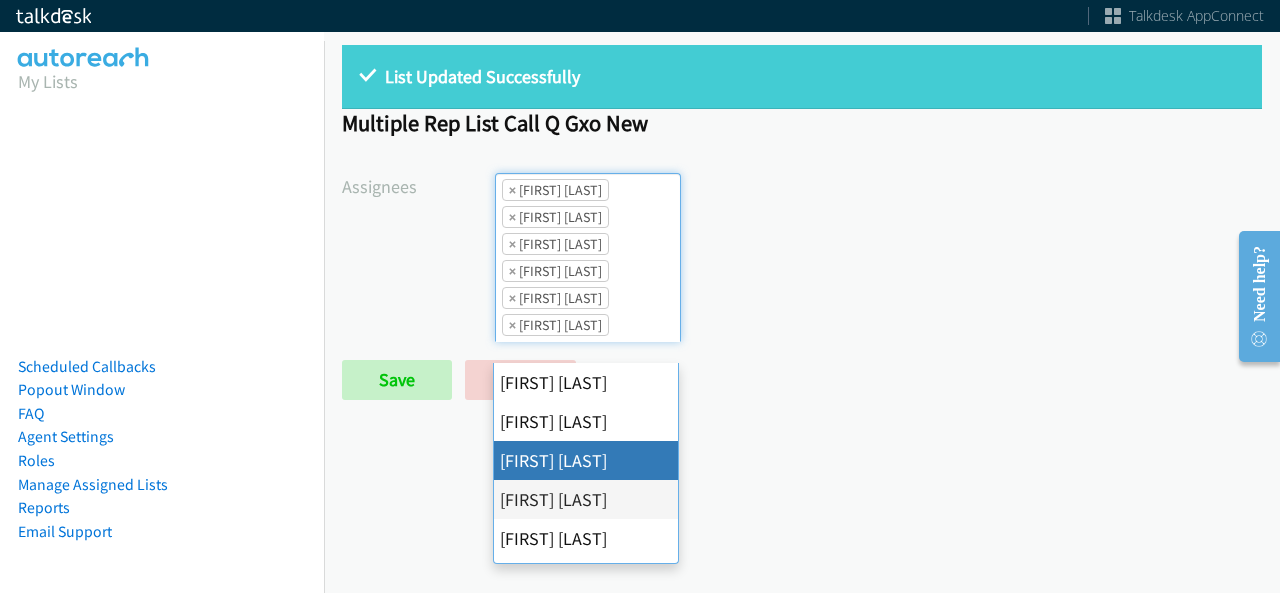 click on "×" at bounding box center [512, 190] 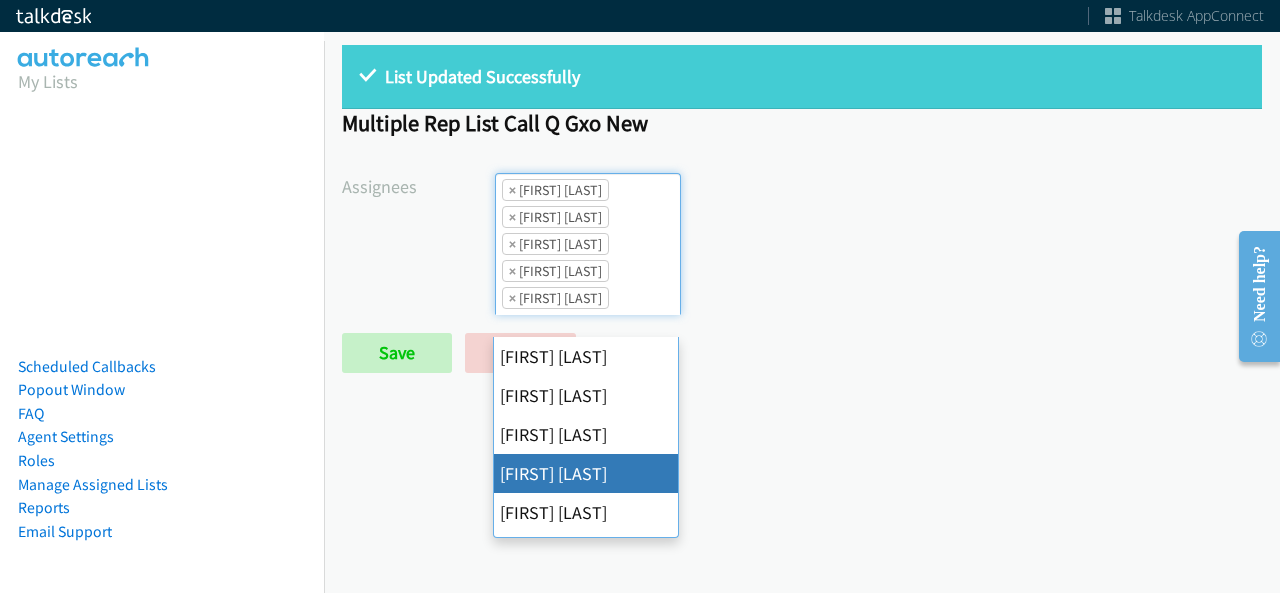 click on "×" at bounding box center [512, 190] 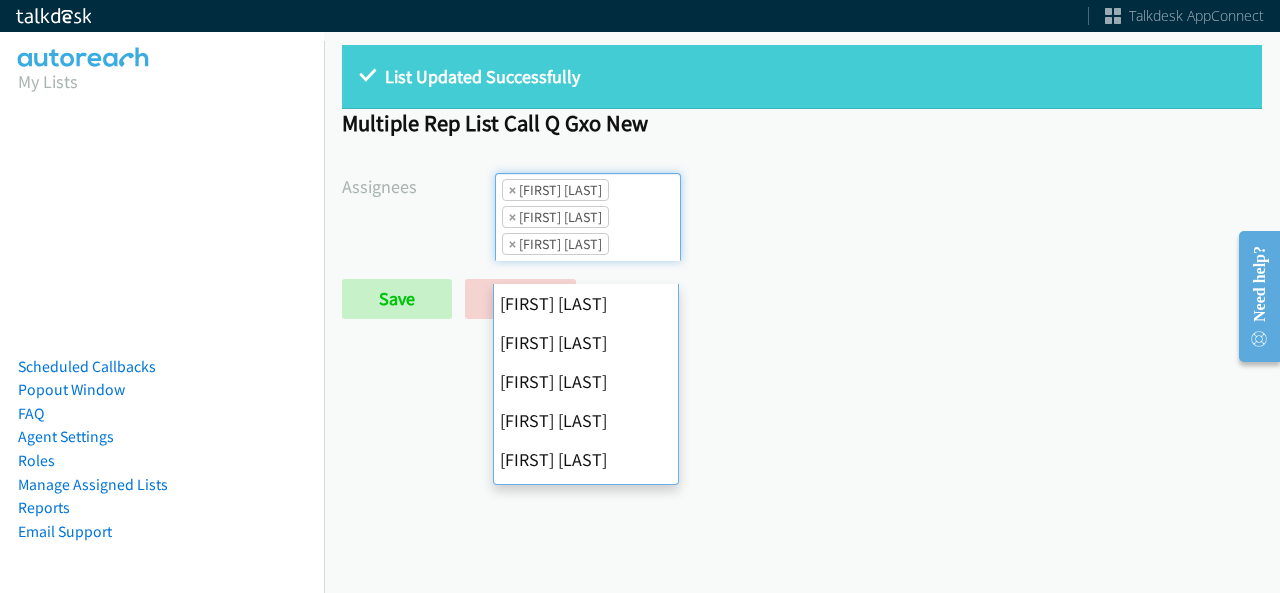 click on "×" at bounding box center (512, 190) 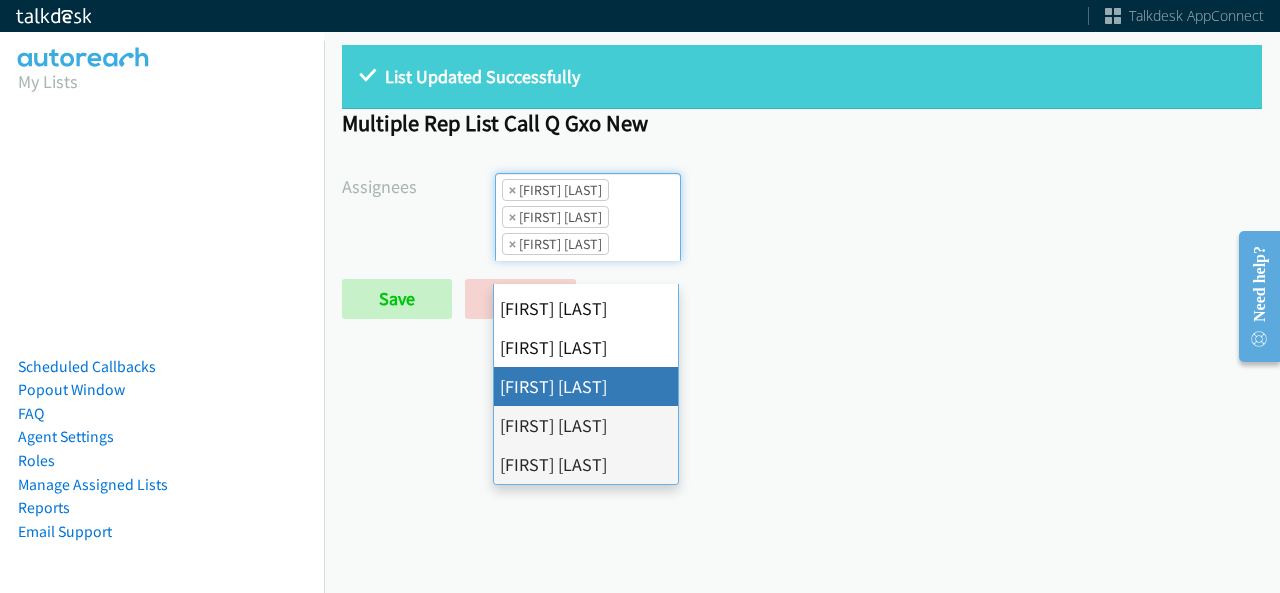 select on "fd8c5d46-30db-44cb-8f0d-00da318b790a" 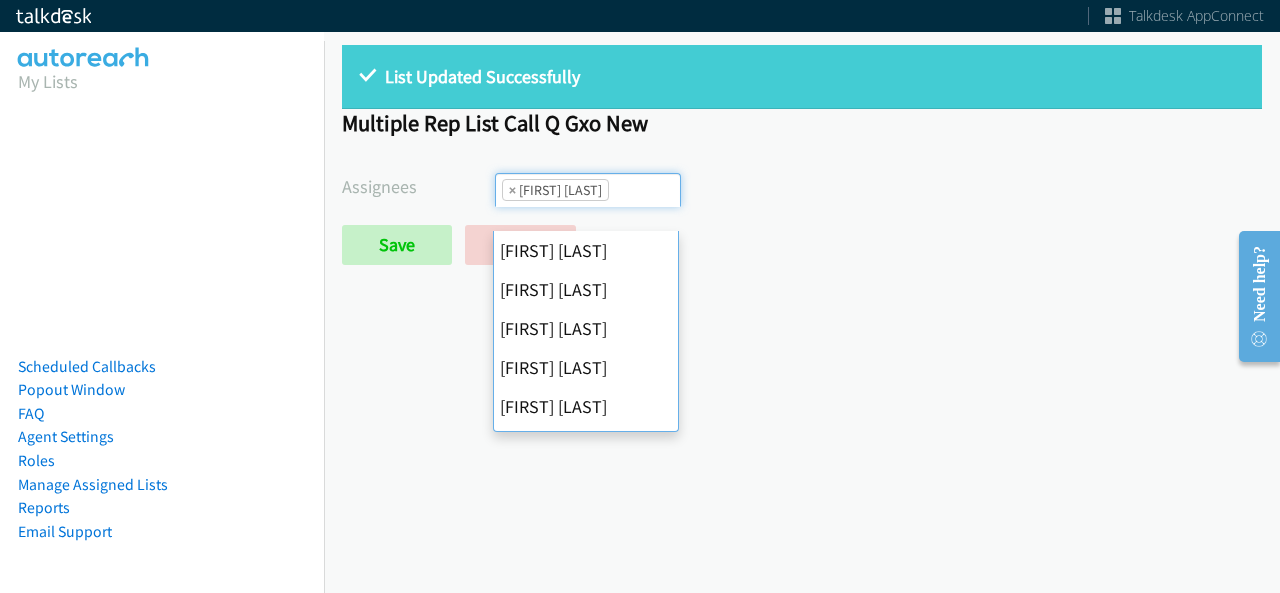click on "×" at bounding box center [512, 190] 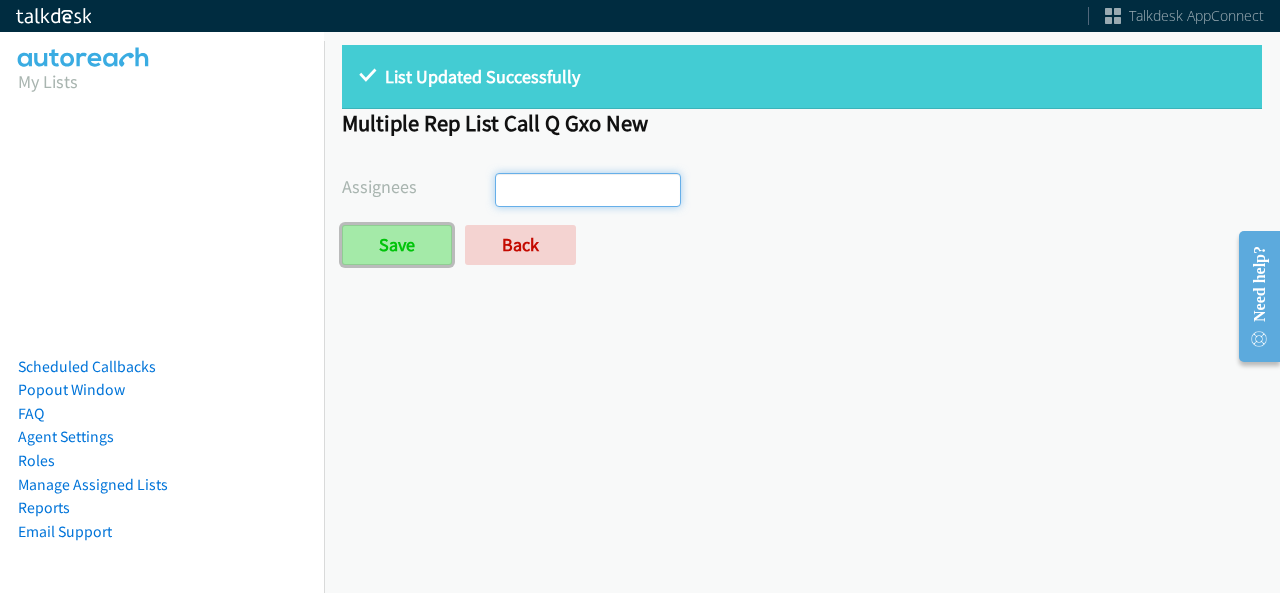 click on "Save" at bounding box center (397, 245) 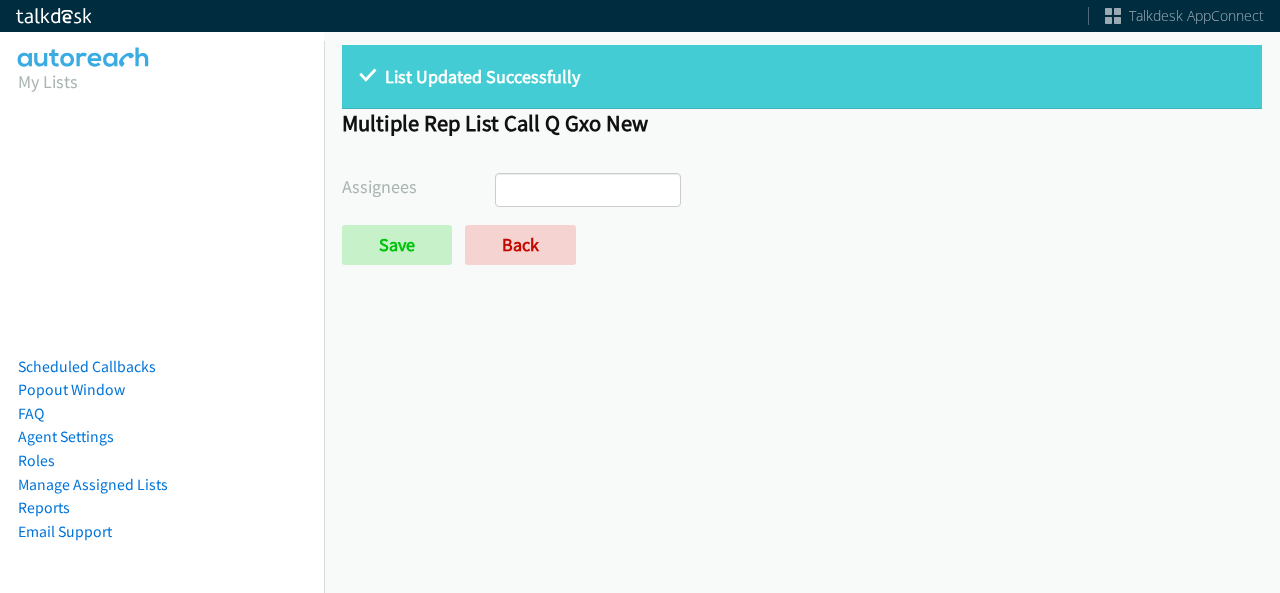 select 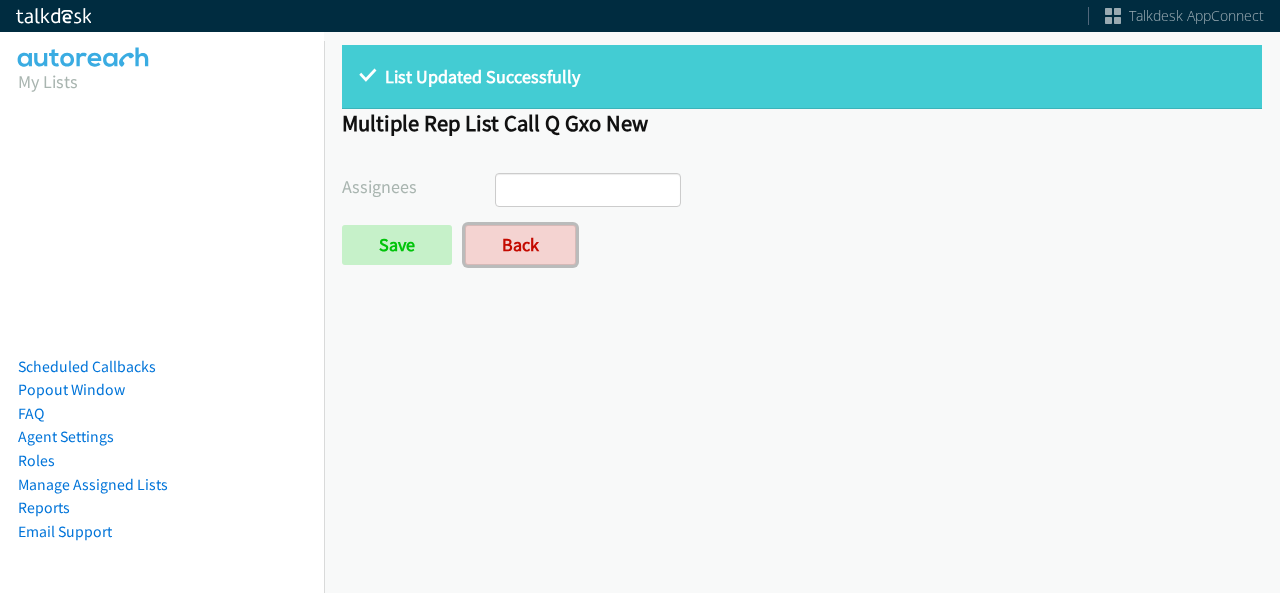 scroll, scrollTop: 0, scrollLeft: 0, axis: both 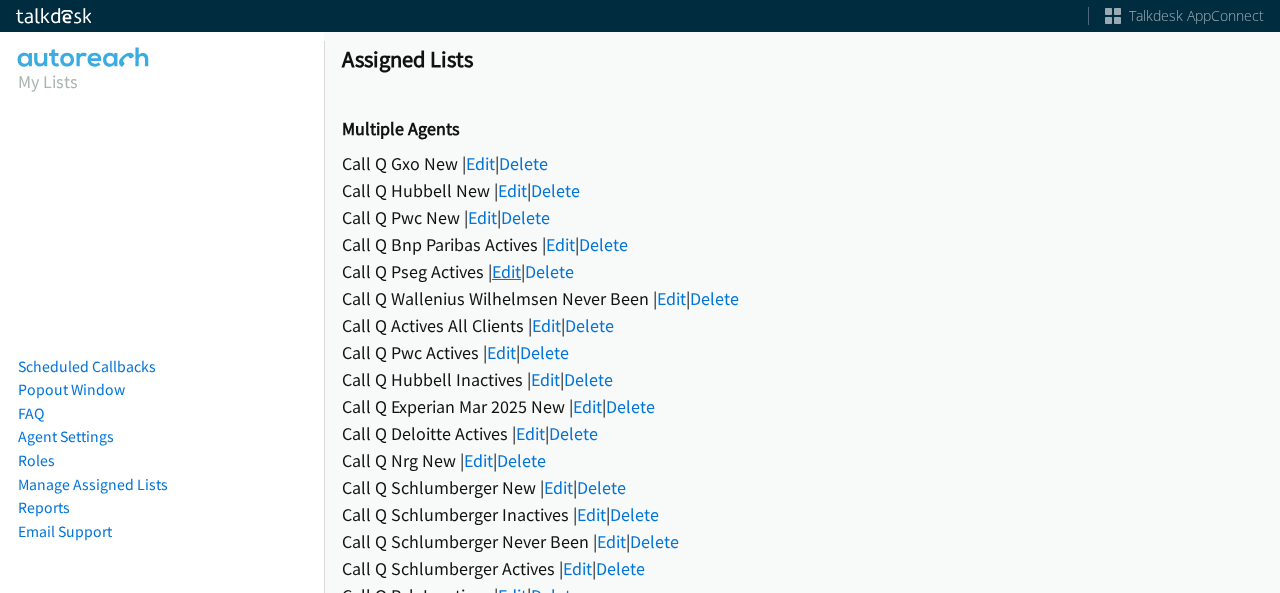 click on "Edit" at bounding box center [506, 271] 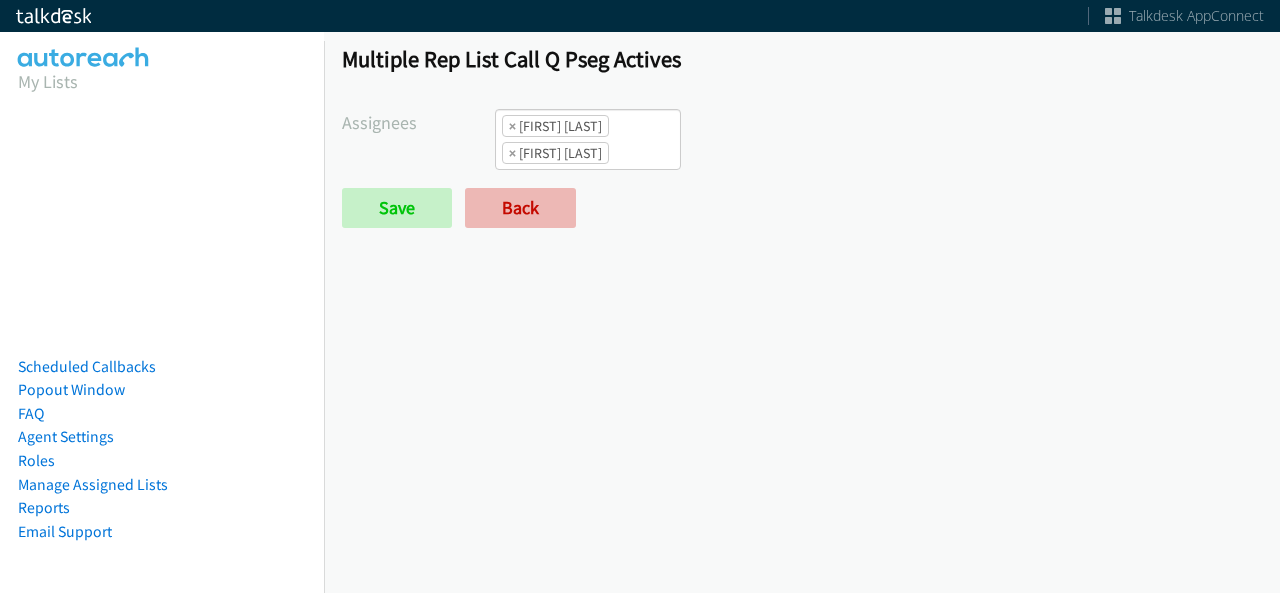 scroll, scrollTop: 0, scrollLeft: 0, axis: both 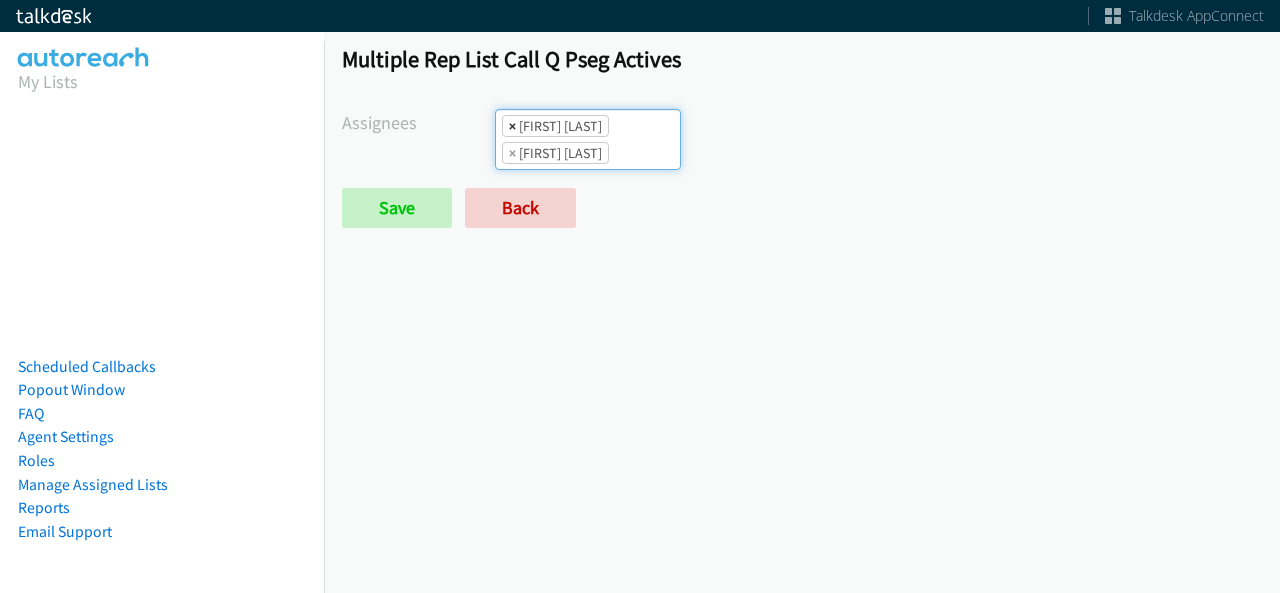 click on "×" at bounding box center [512, 126] 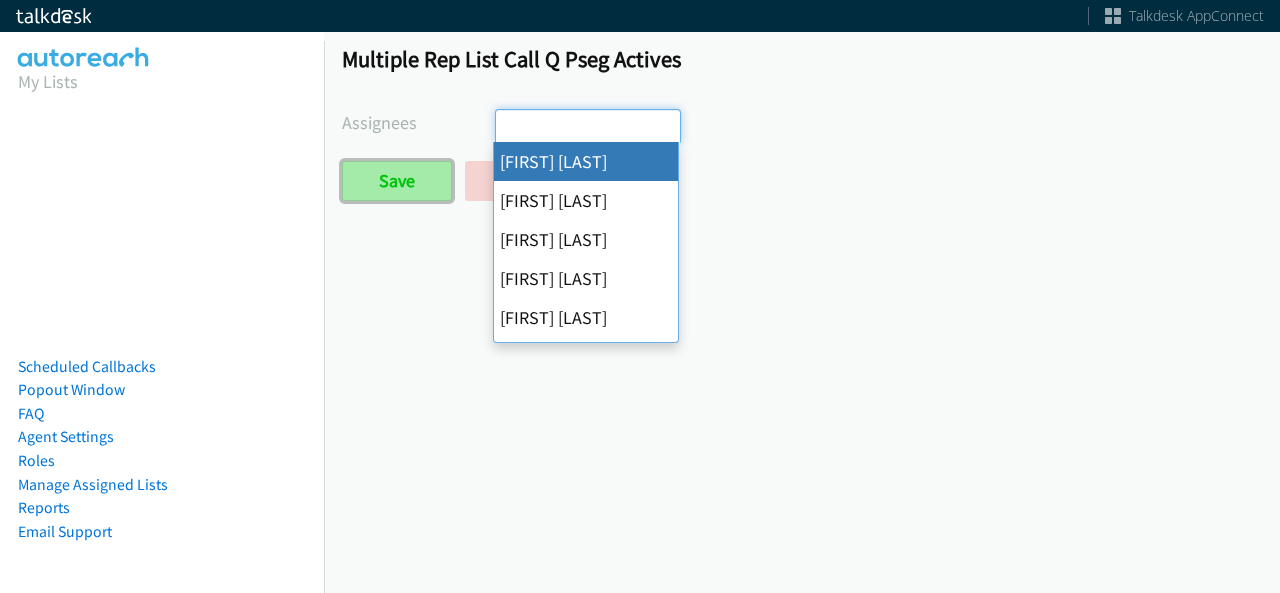 click on "Save" at bounding box center [397, 181] 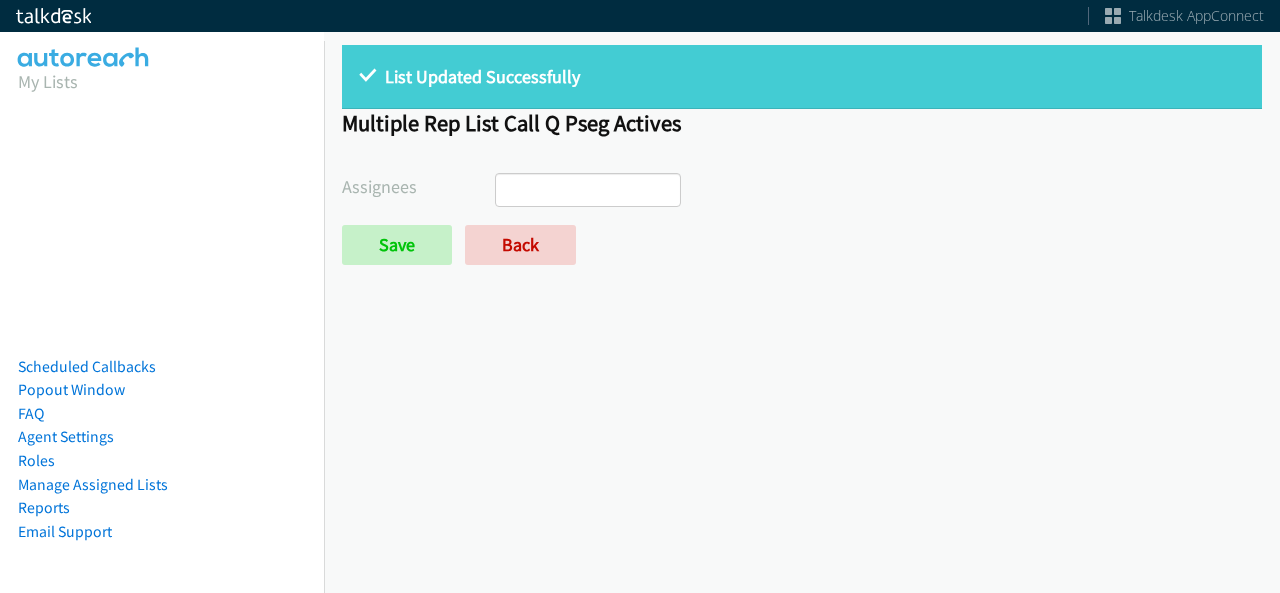 select 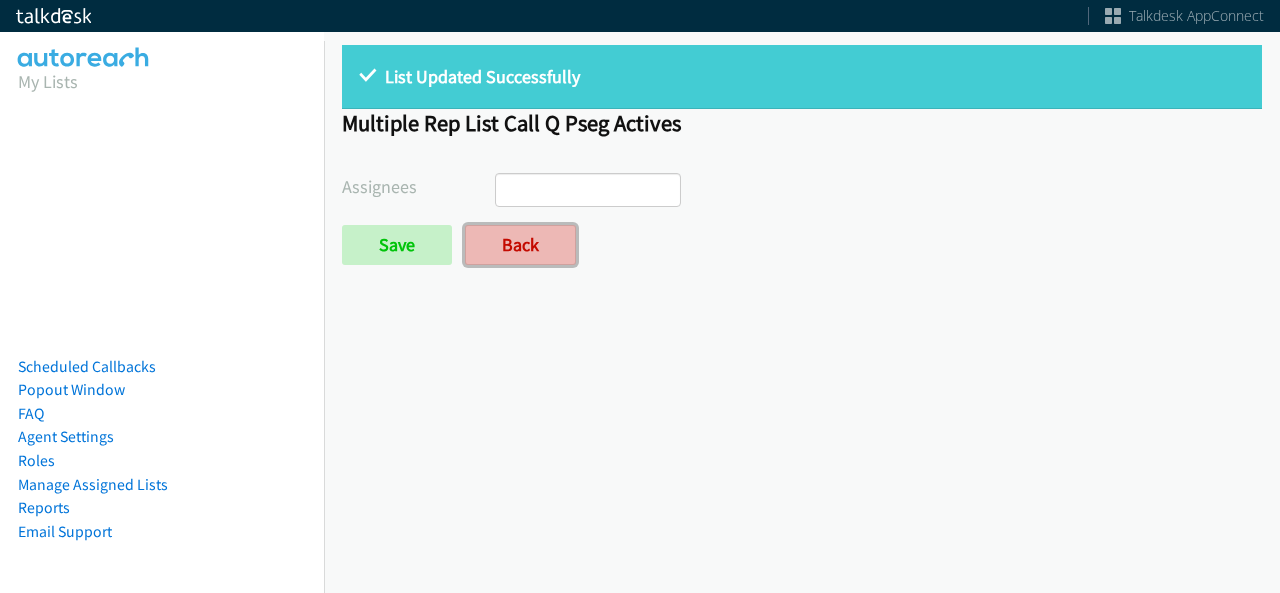 click on "Back" at bounding box center [520, 245] 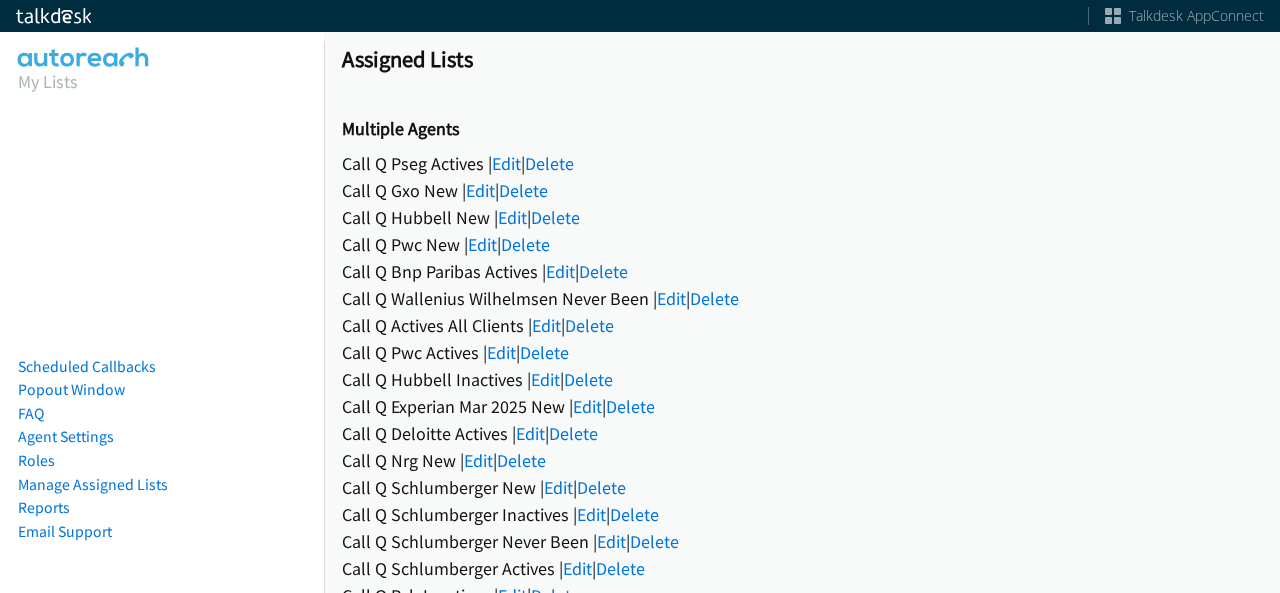 scroll, scrollTop: 0, scrollLeft: 0, axis: both 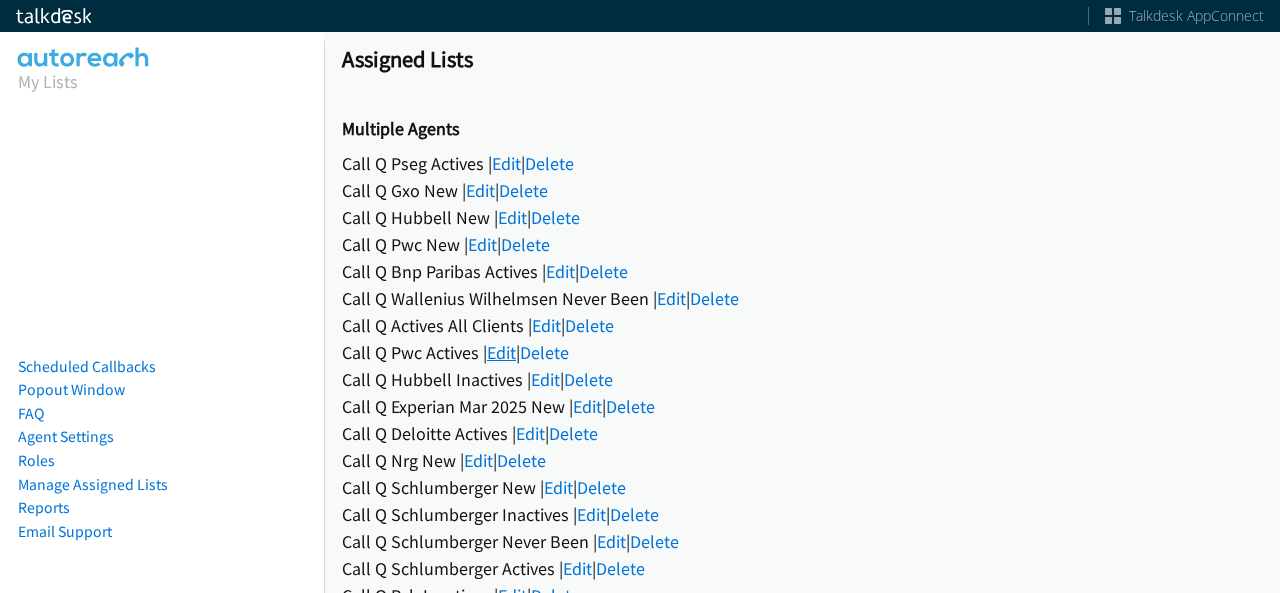 click on "Edit" at bounding box center [501, 352] 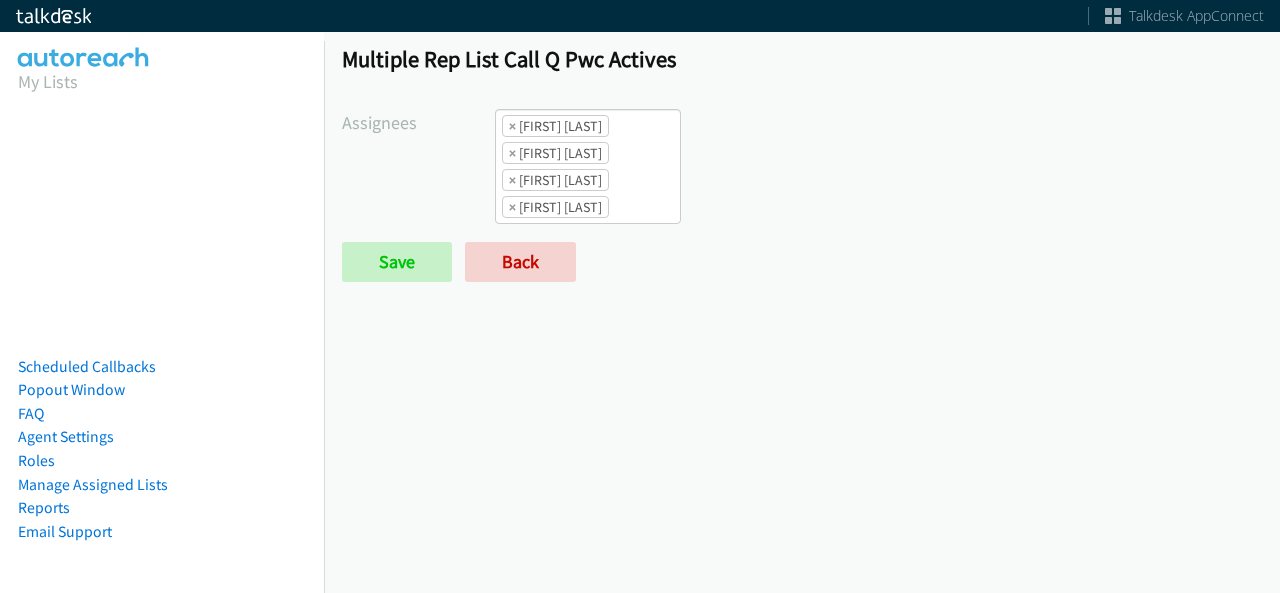 scroll, scrollTop: 0, scrollLeft: 0, axis: both 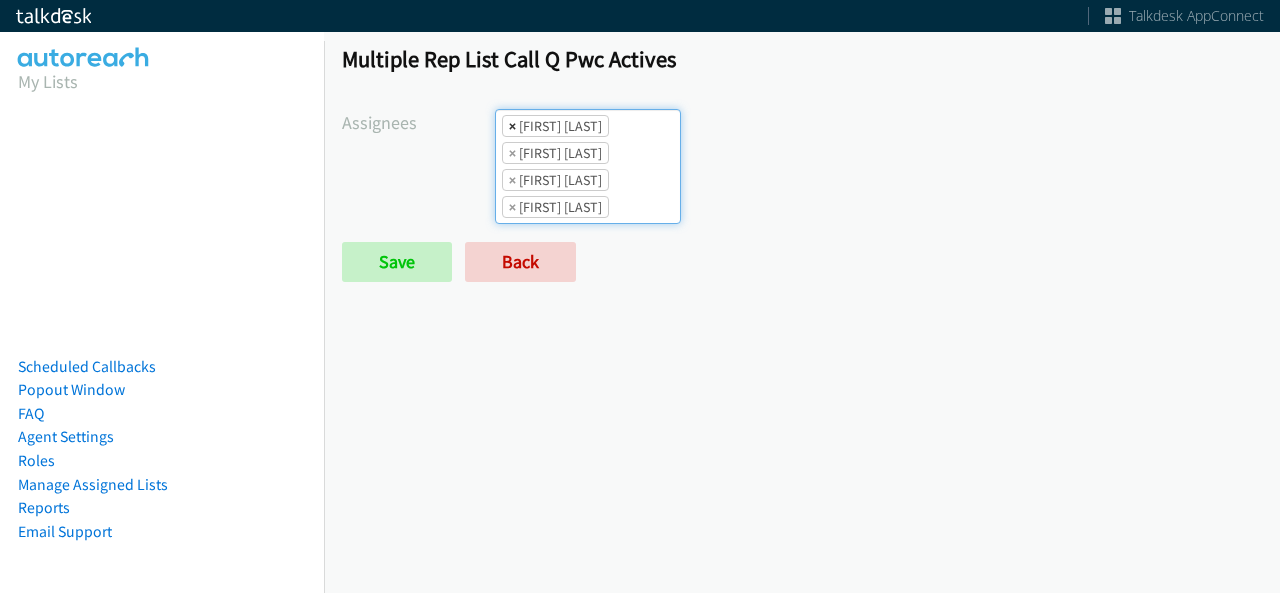 click on "×" at bounding box center (512, 126) 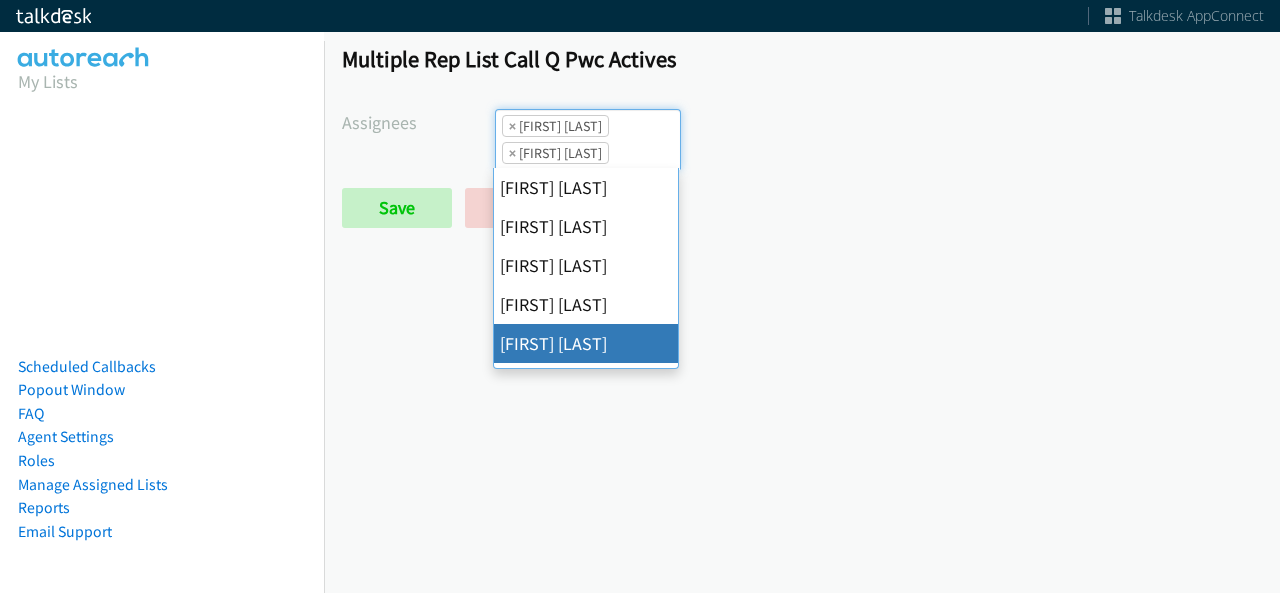 click on "×" at bounding box center [512, 126] 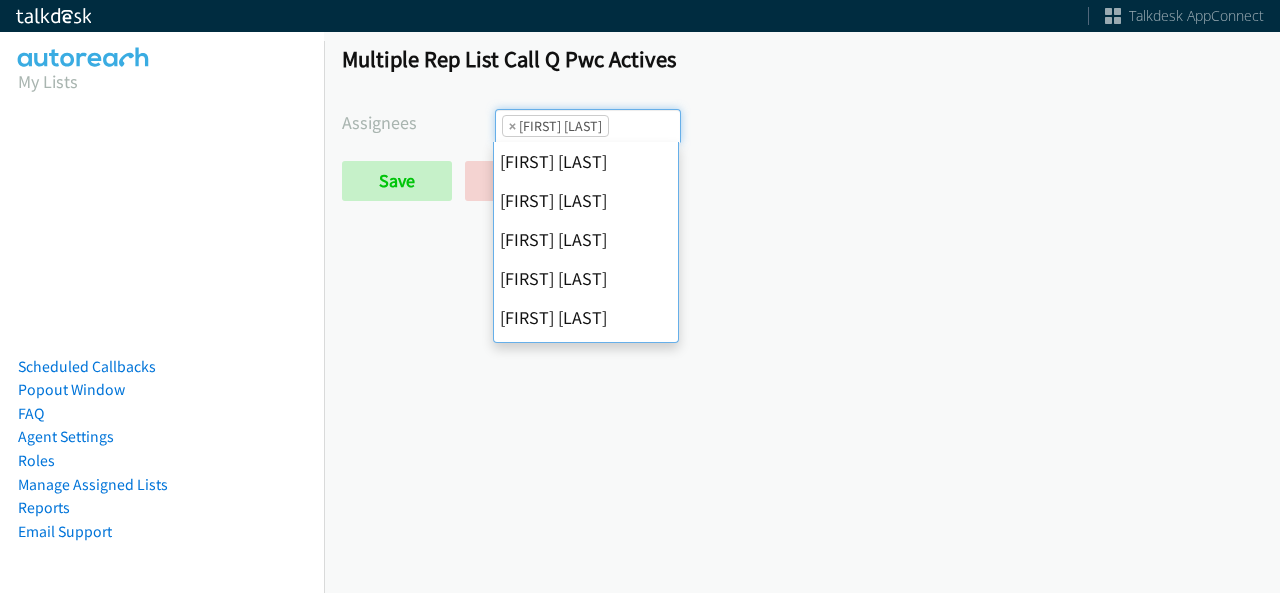 click on "×" at bounding box center (512, 126) 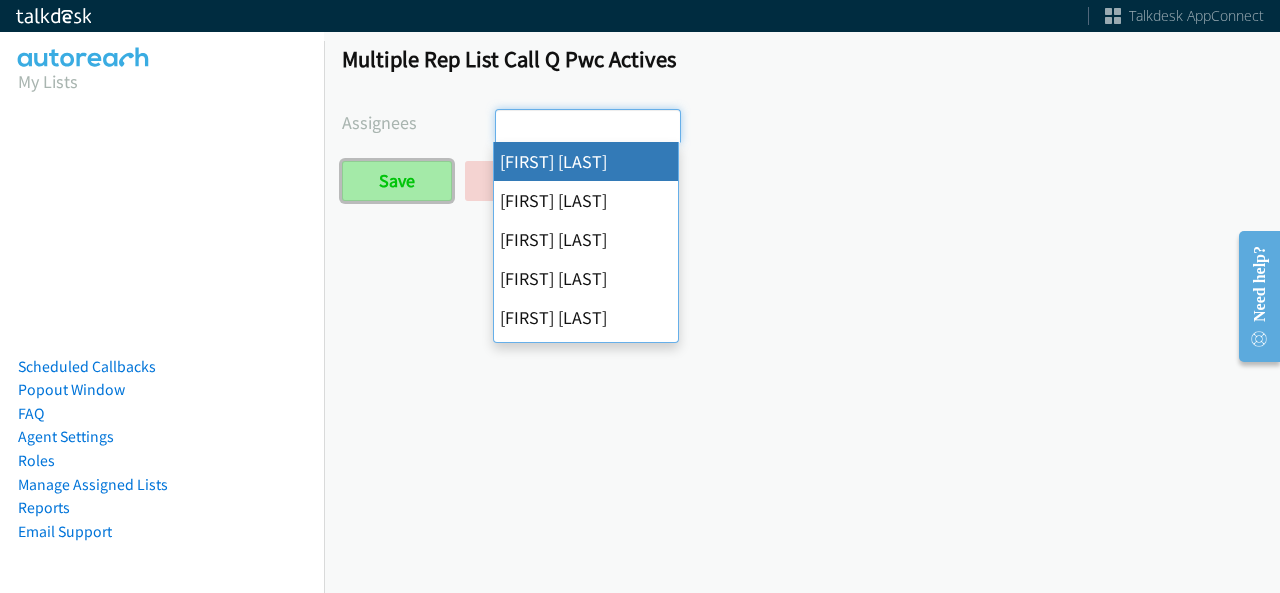 click on "Save" at bounding box center (397, 181) 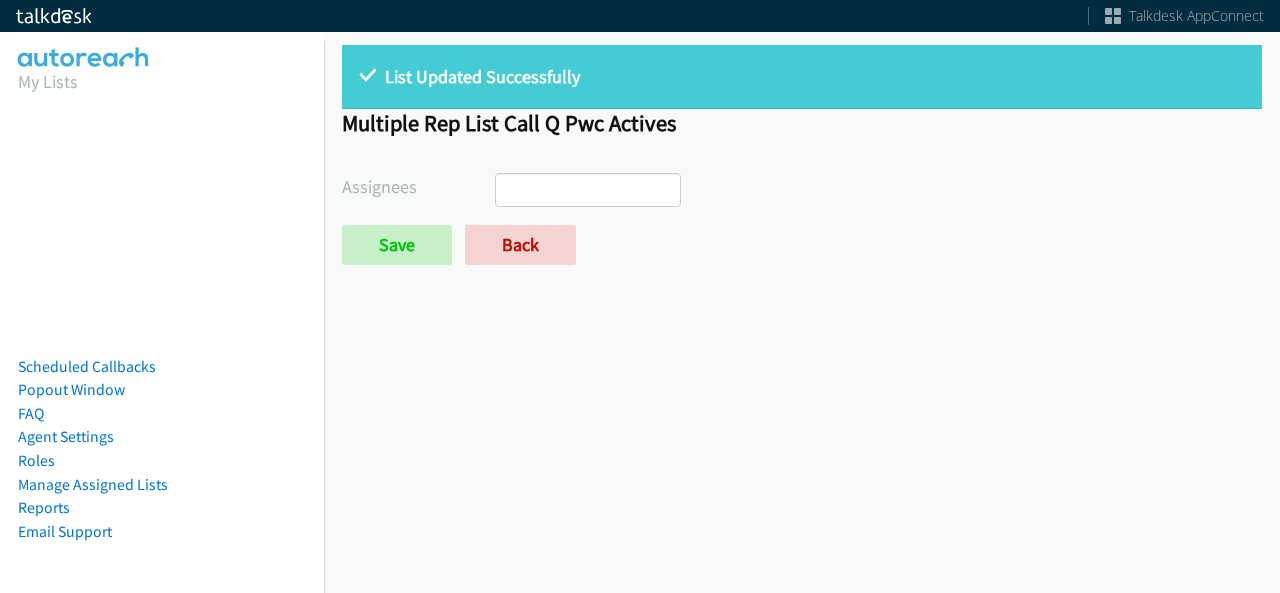 select 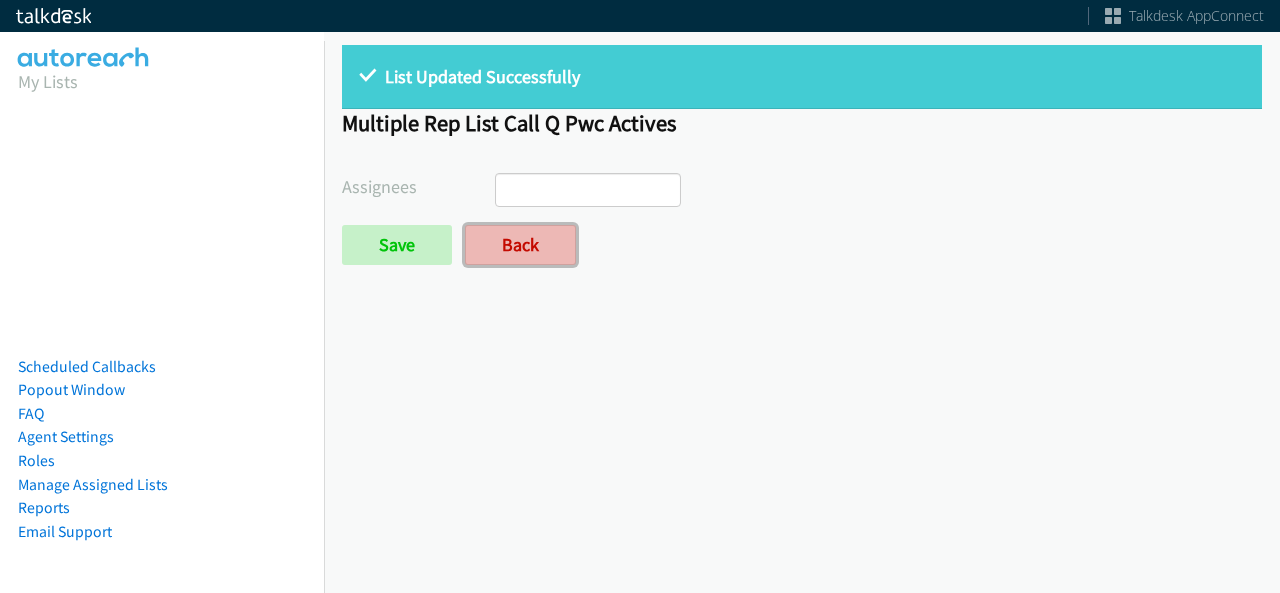 click on "Back" at bounding box center [520, 245] 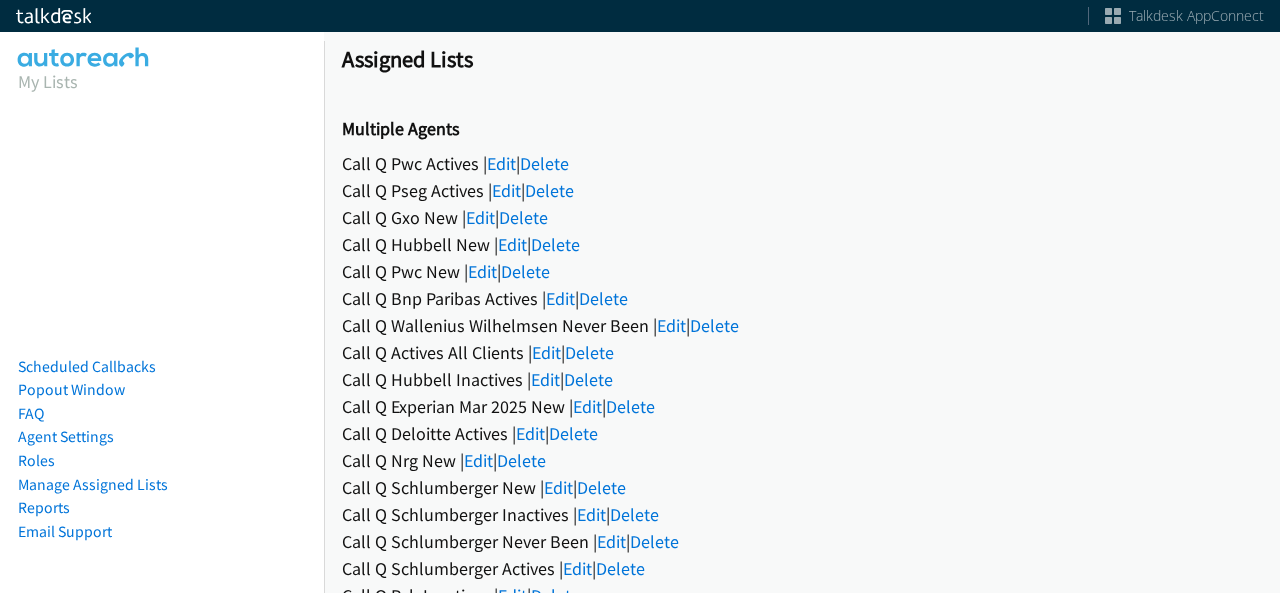 scroll, scrollTop: 0, scrollLeft: 0, axis: both 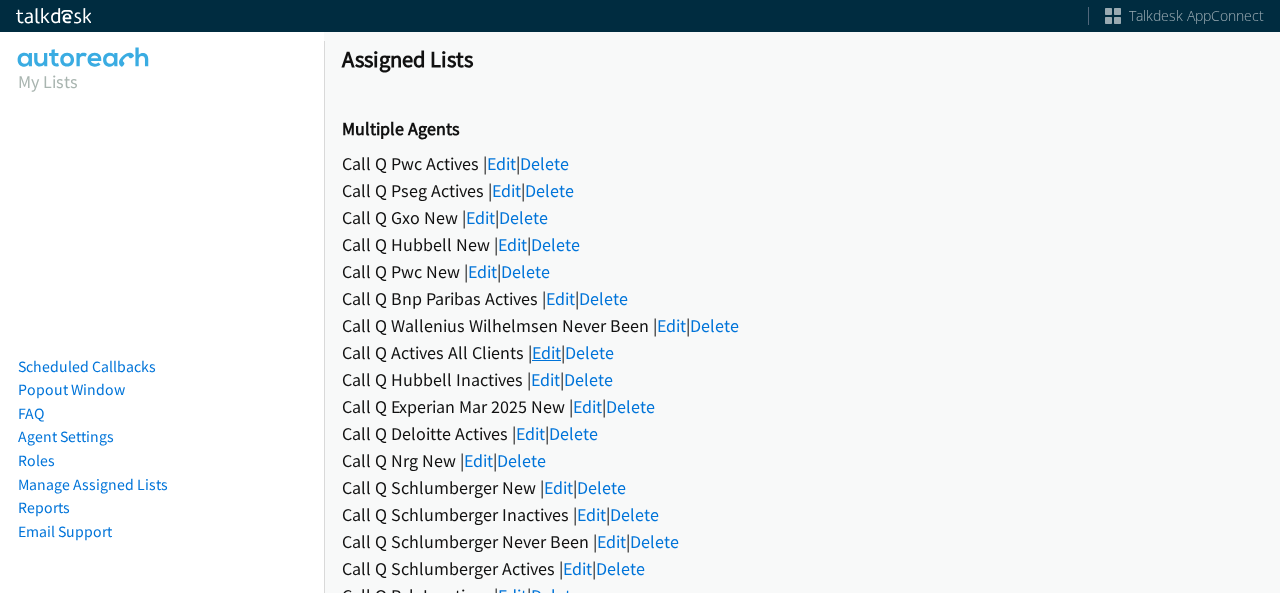 click on "Edit" at bounding box center (546, 352) 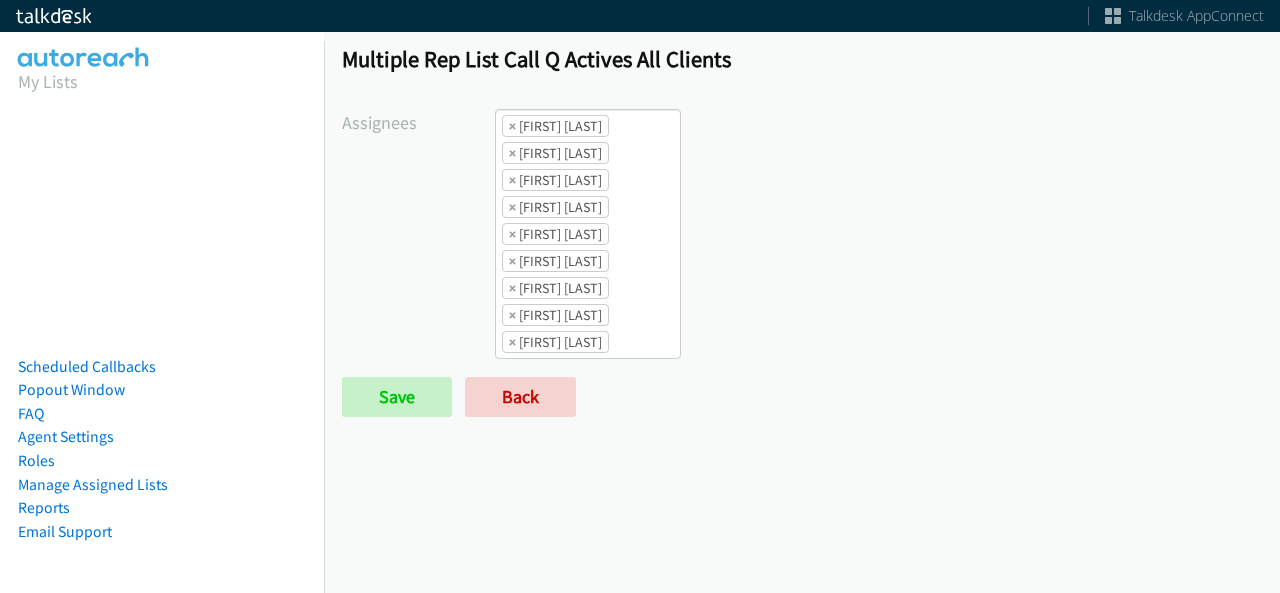 scroll, scrollTop: 0, scrollLeft: 0, axis: both 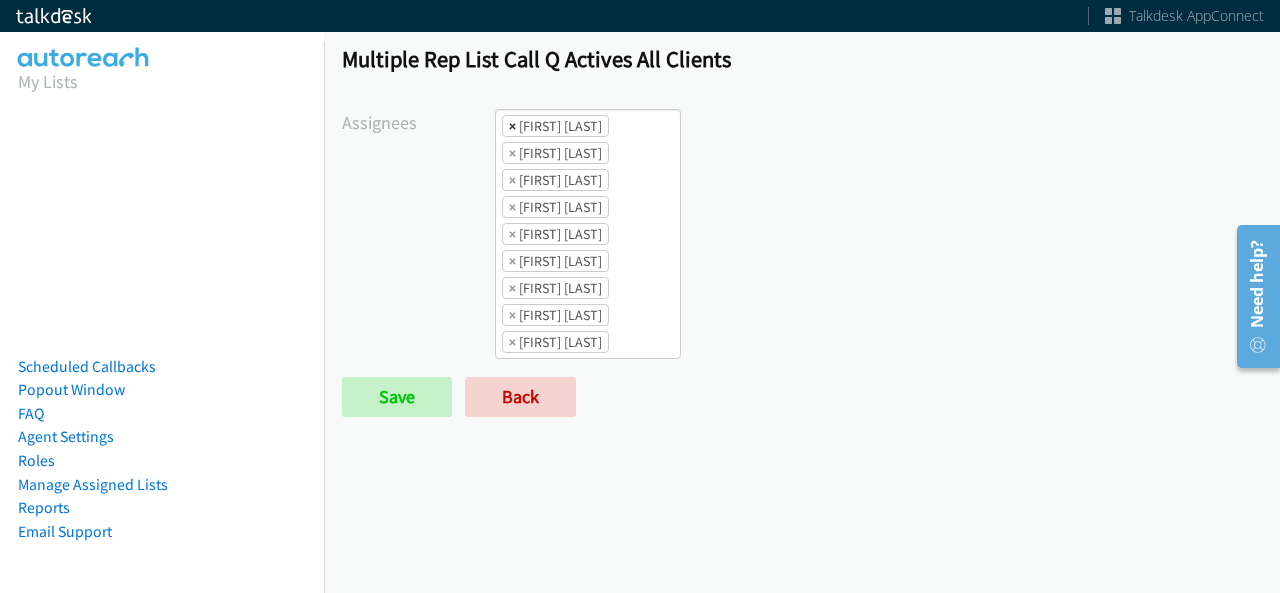 click on "×" at bounding box center [512, 126] 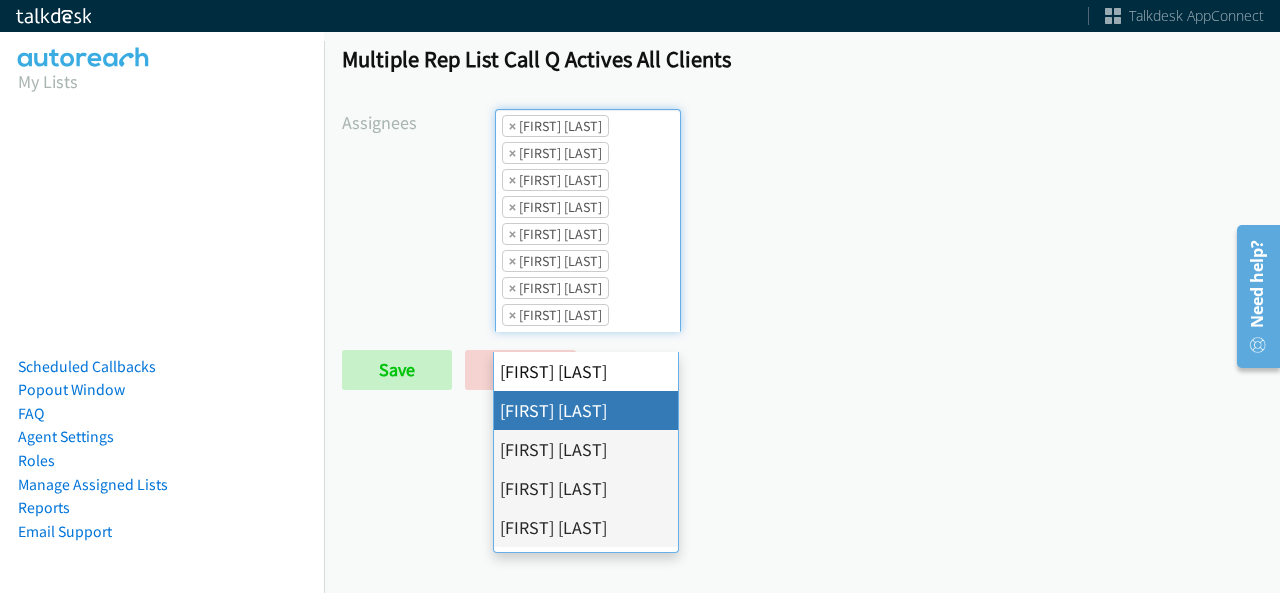 click on "×" at bounding box center [512, 126] 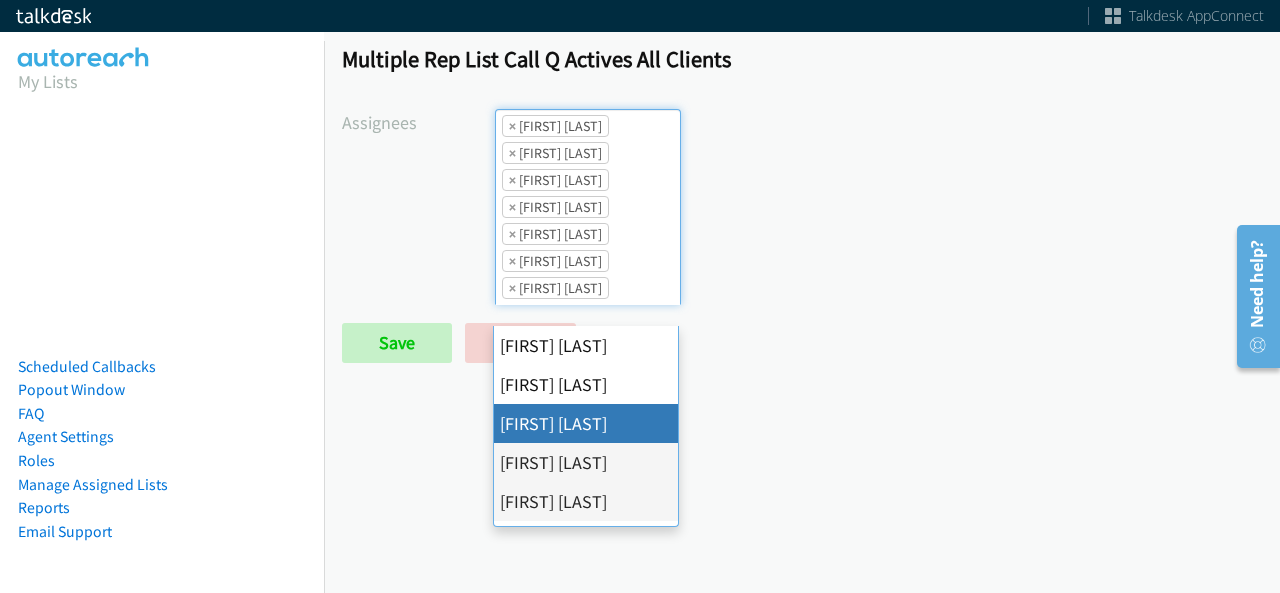 click on "×" at bounding box center (512, 126) 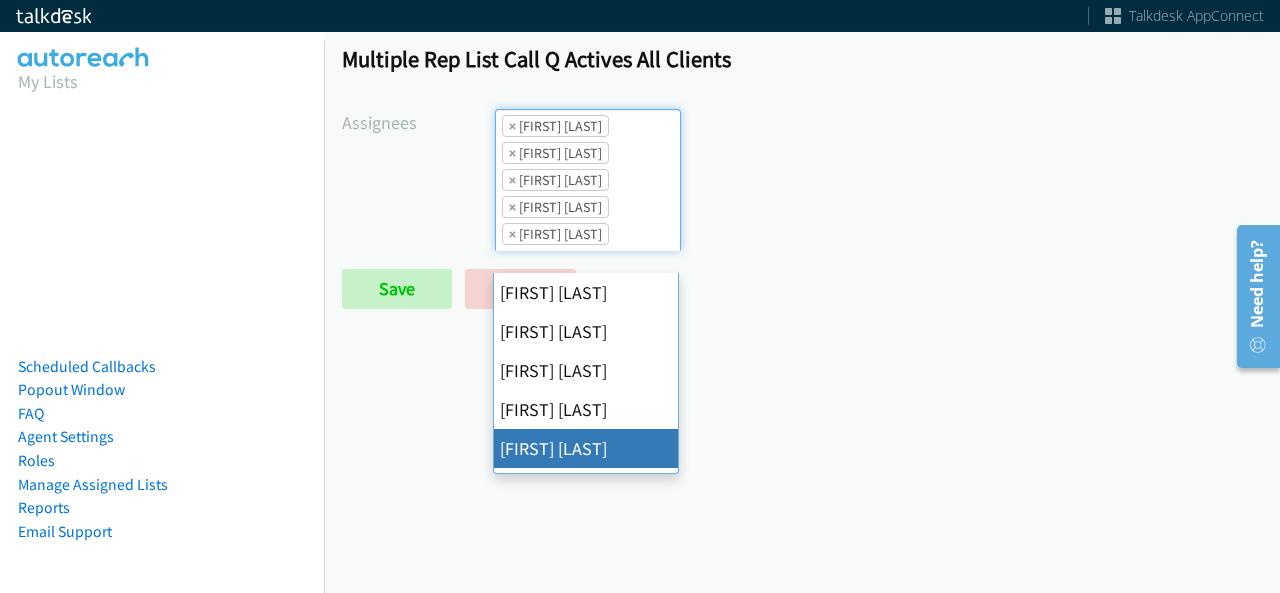 click on "×" at bounding box center [512, 126] 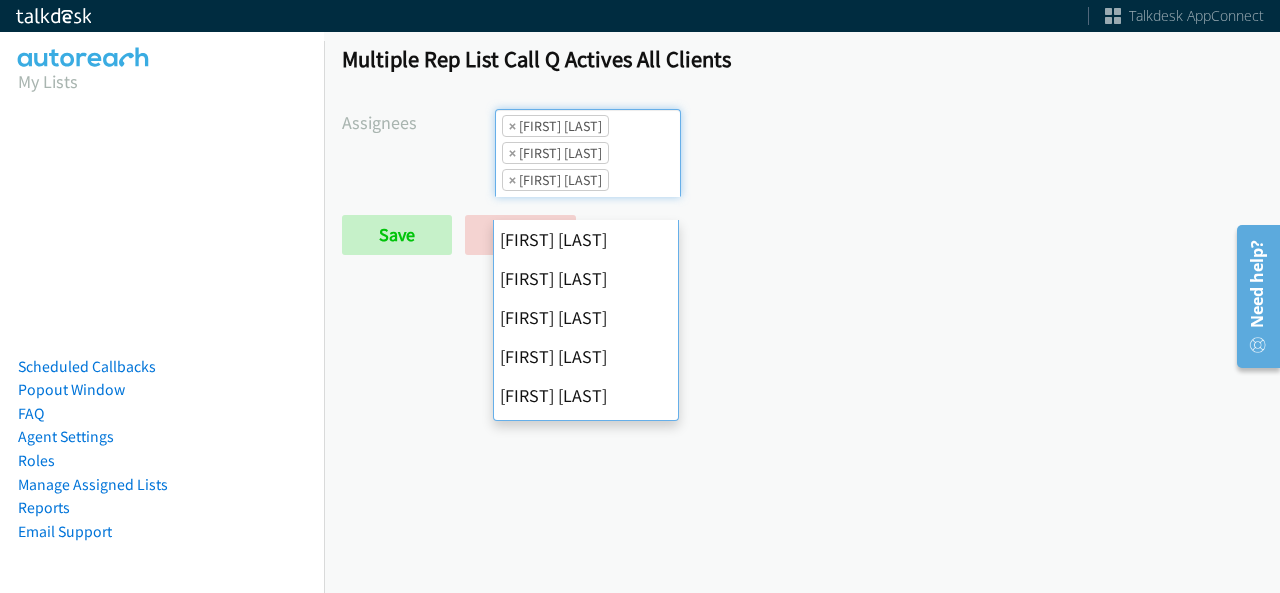 click on "×" at bounding box center (512, 126) 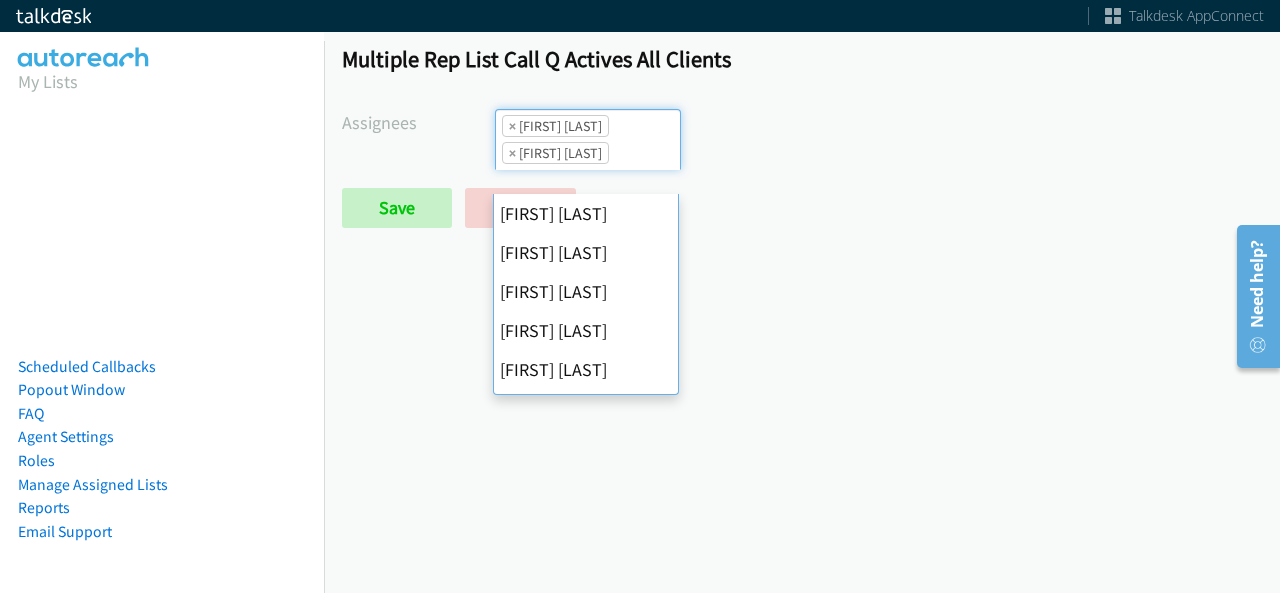 click on "×" at bounding box center (512, 126) 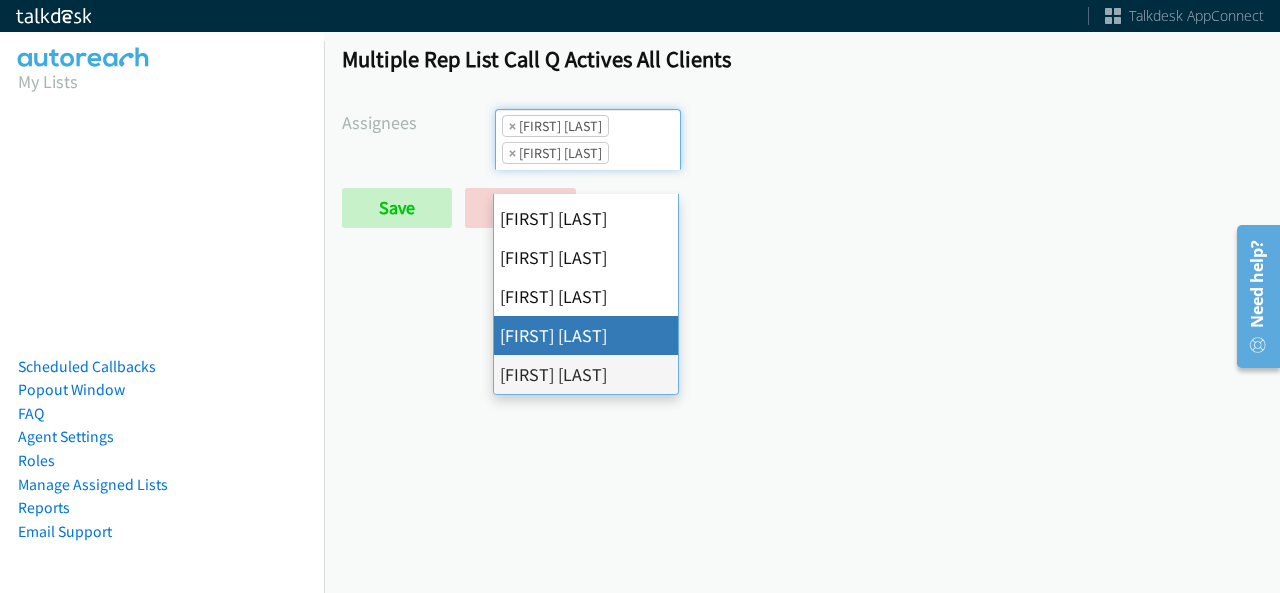 select 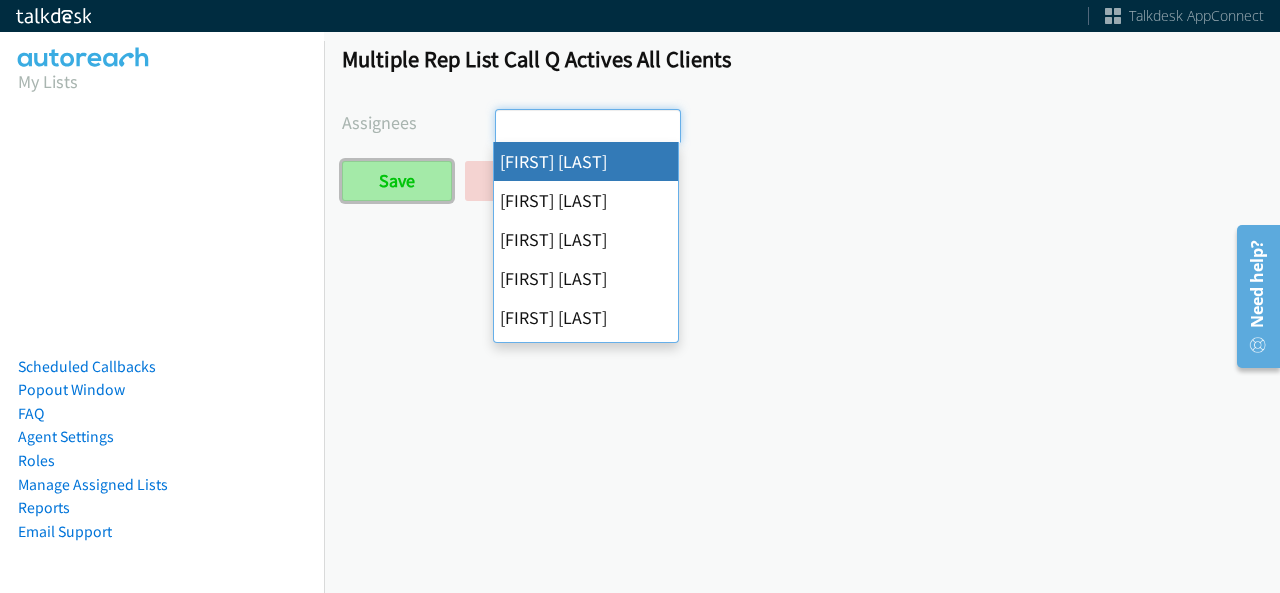 click on "Save" at bounding box center [397, 181] 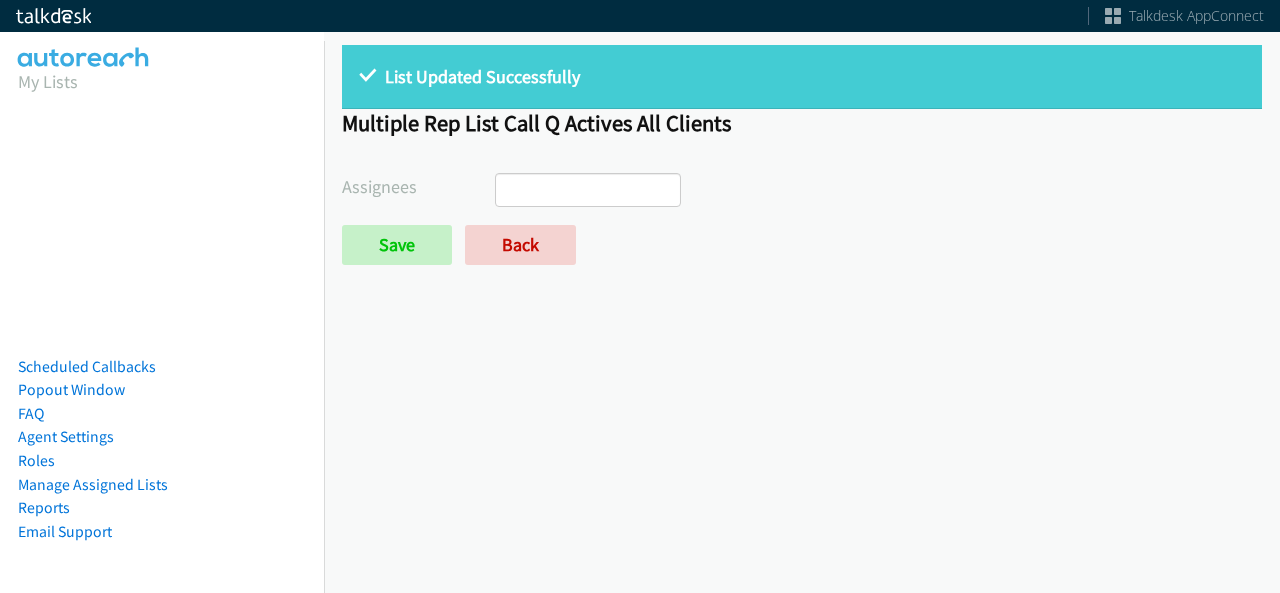 select 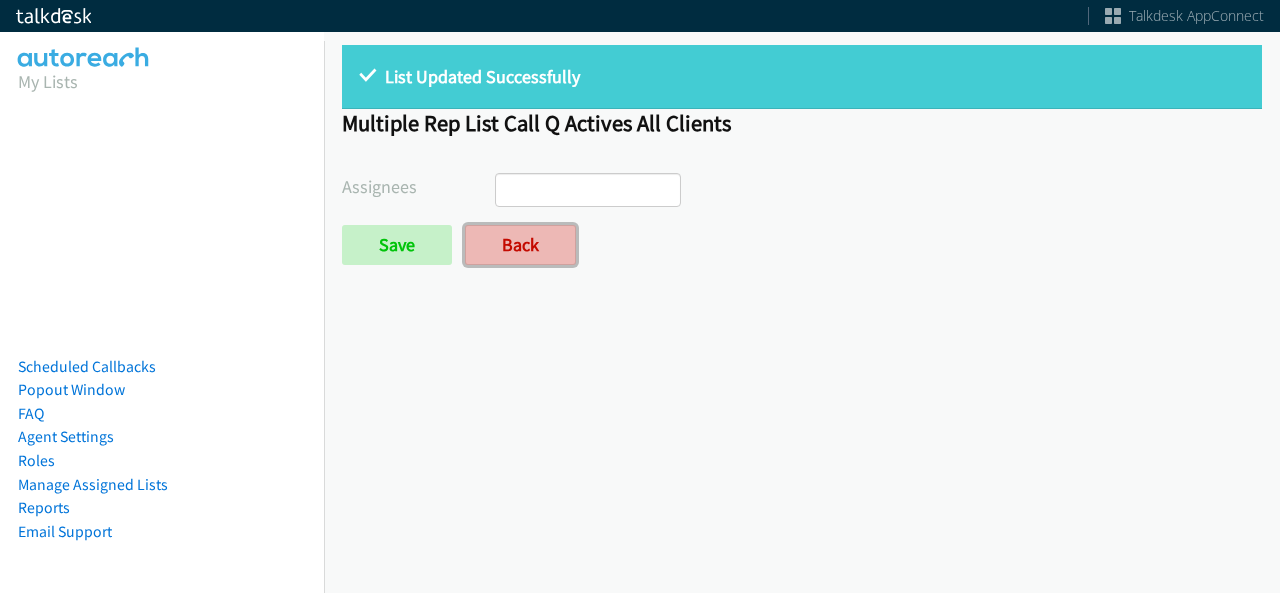 click on "Back" at bounding box center [520, 245] 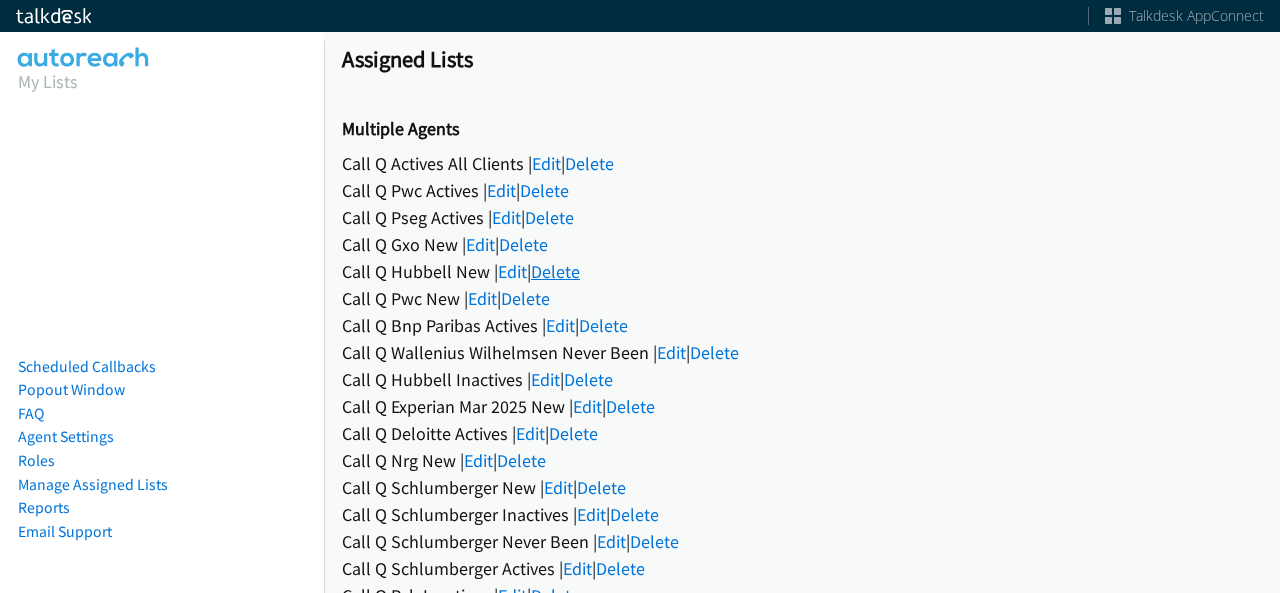 scroll, scrollTop: 0, scrollLeft: 0, axis: both 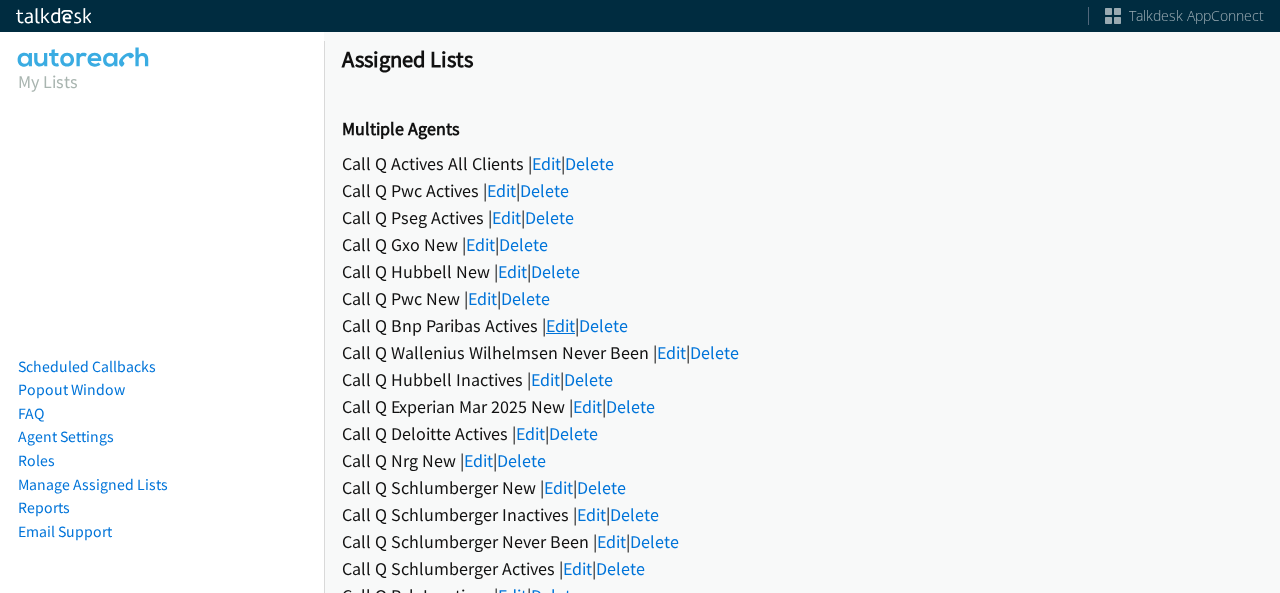 click on "Edit" at bounding box center (560, 325) 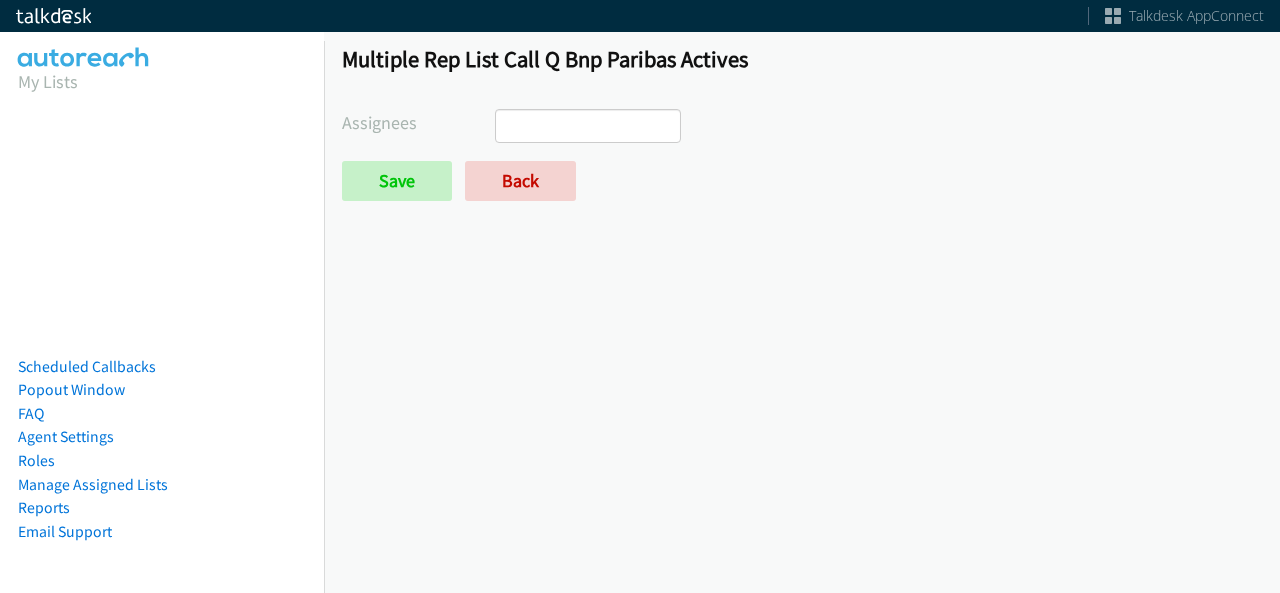 select 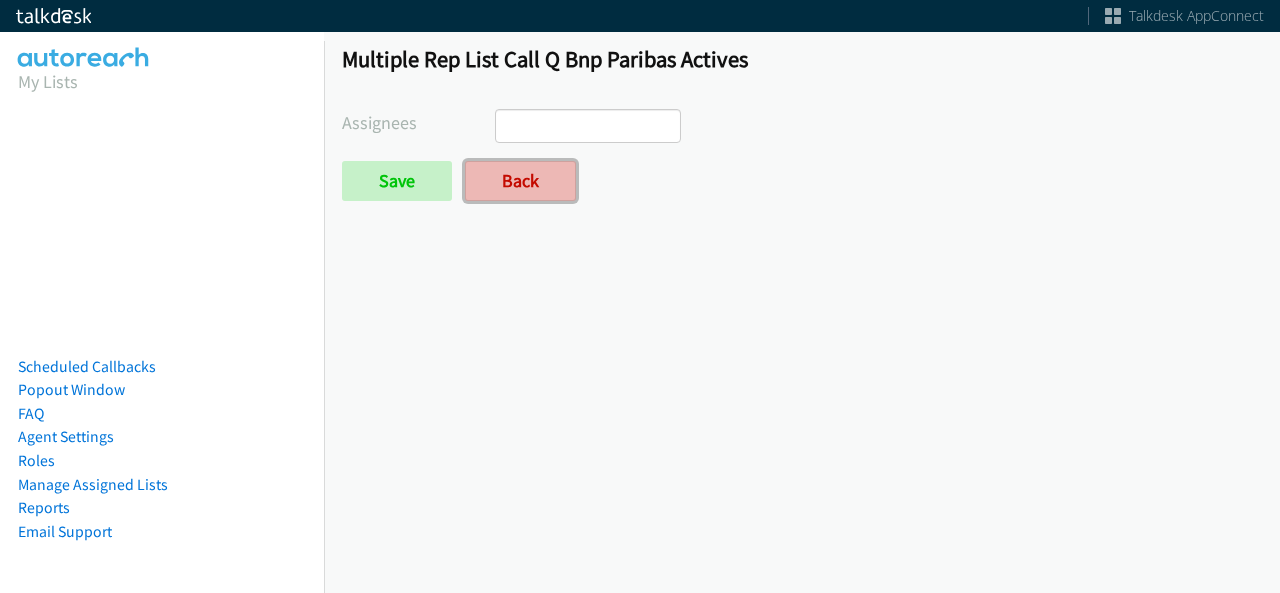 click on "Back" at bounding box center (520, 181) 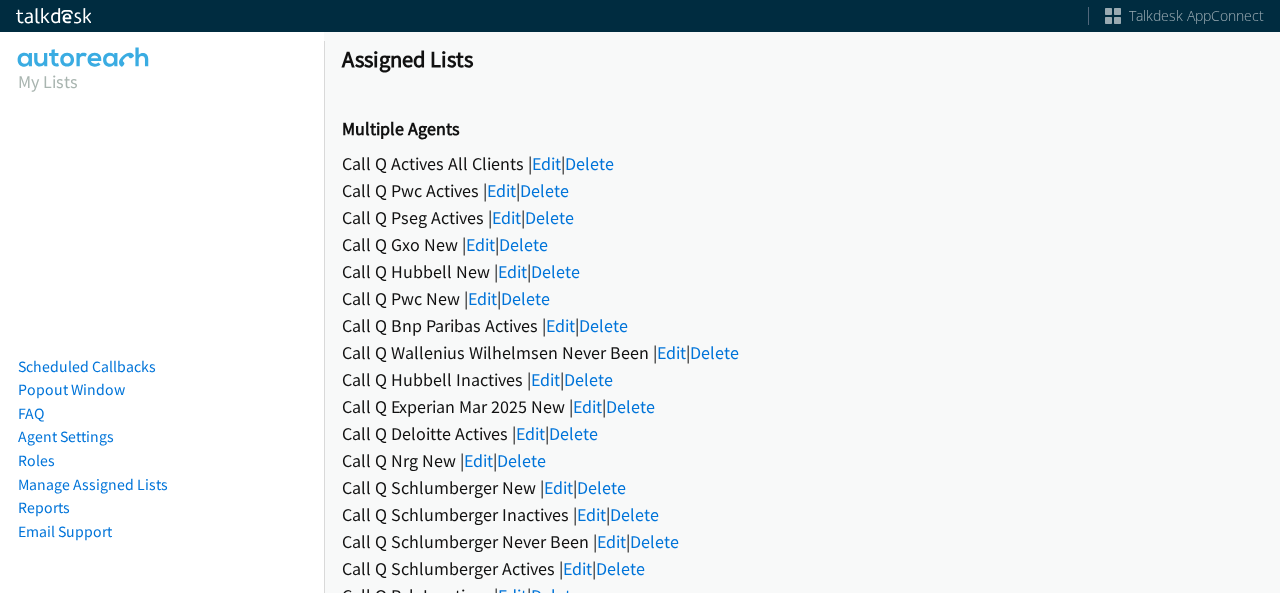 scroll, scrollTop: 0, scrollLeft: 0, axis: both 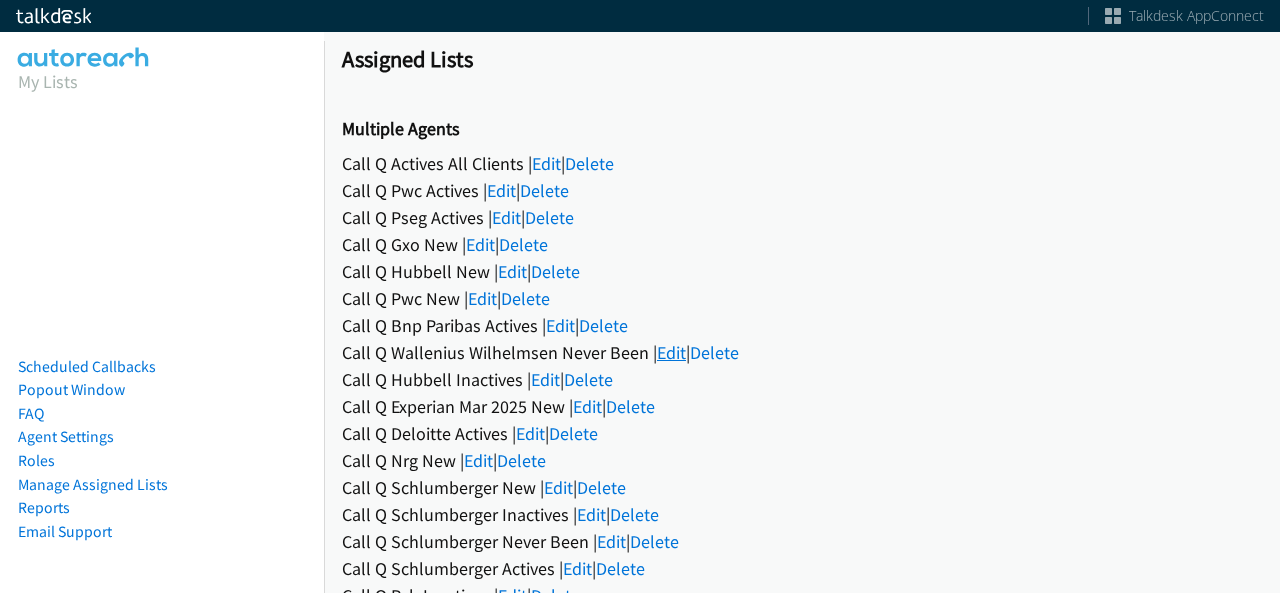 click on "Edit" at bounding box center [671, 352] 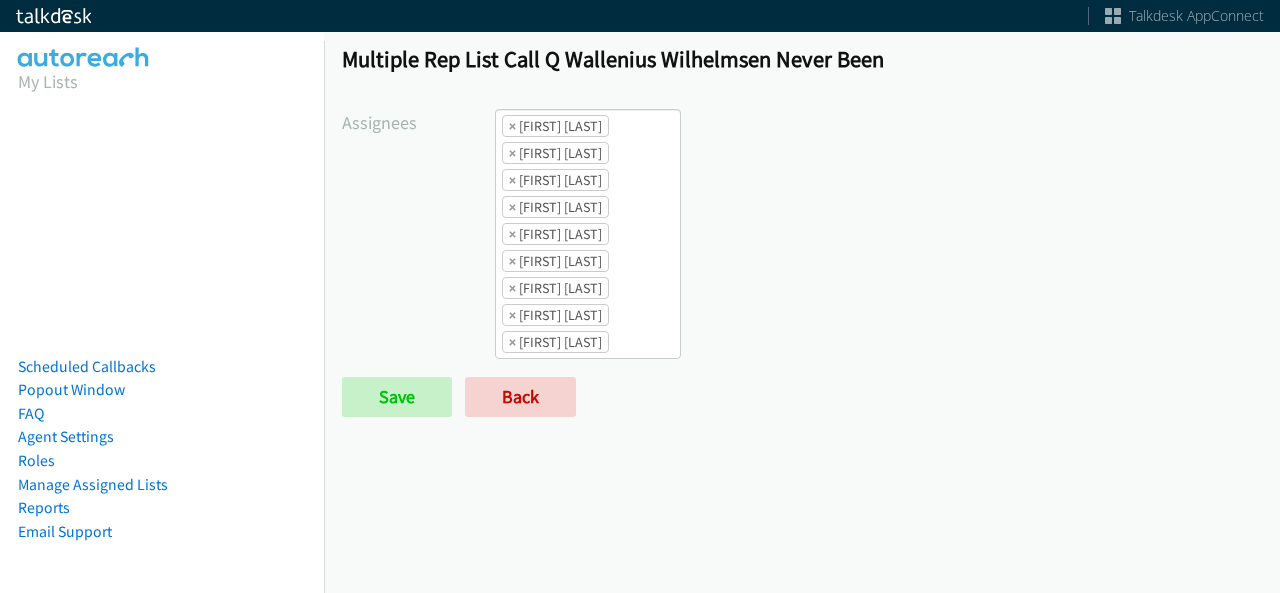 scroll, scrollTop: 0, scrollLeft: 0, axis: both 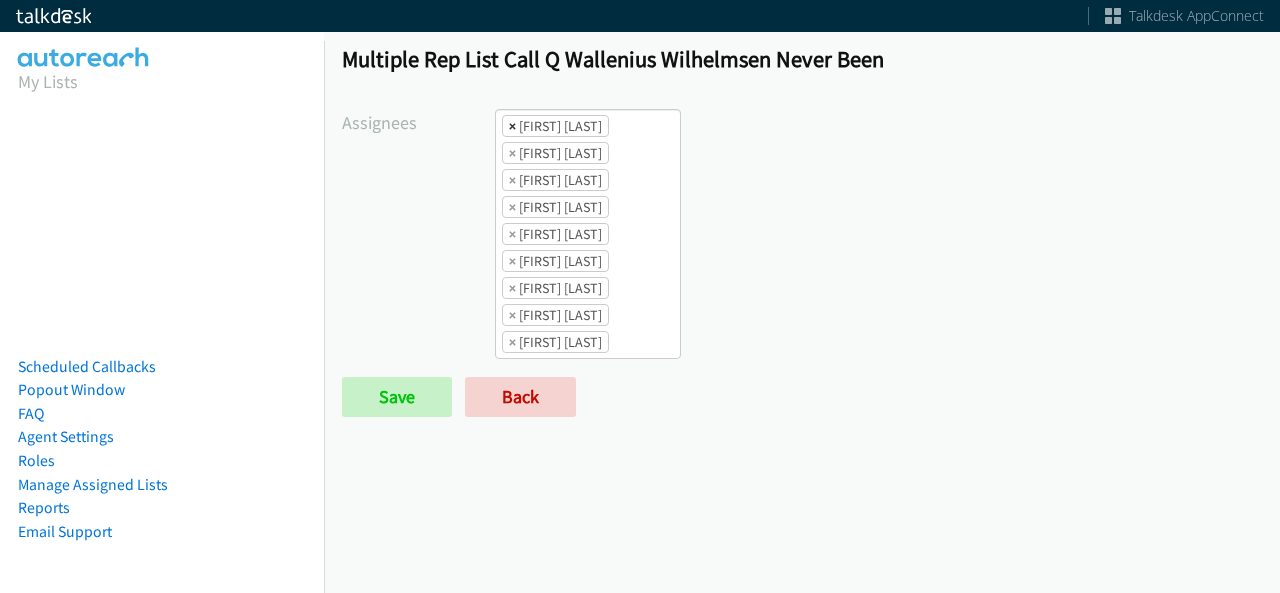click on "×" at bounding box center (512, 126) 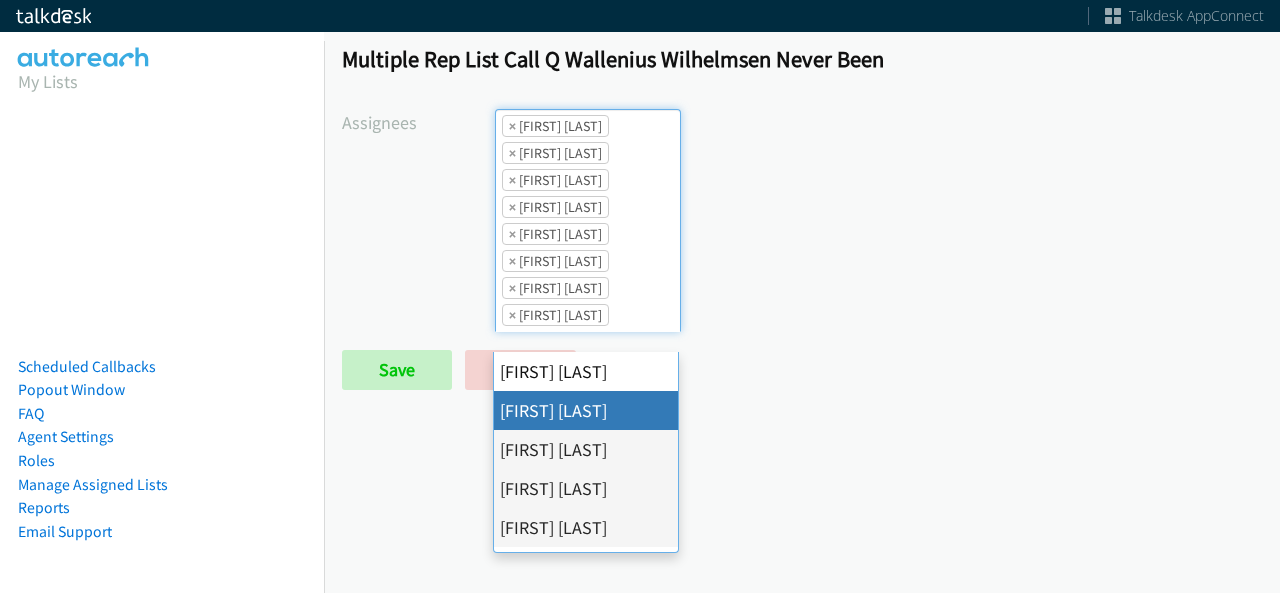 click on "×" at bounding box center (512, 126) 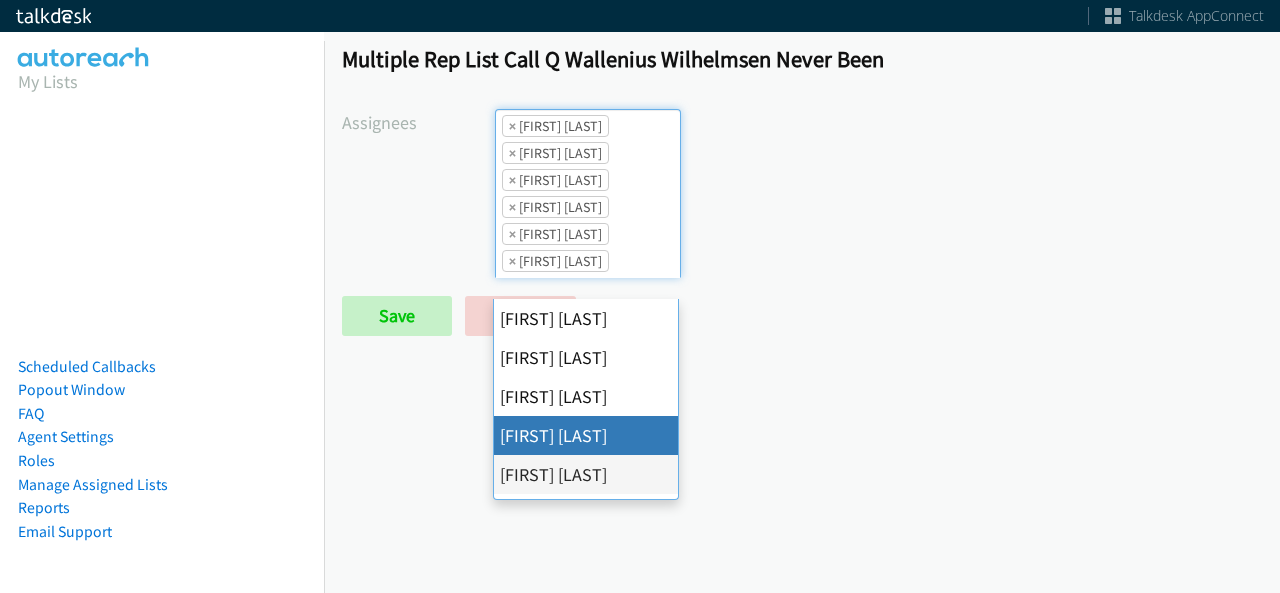 click on "×" at bounding box center [512, 126] 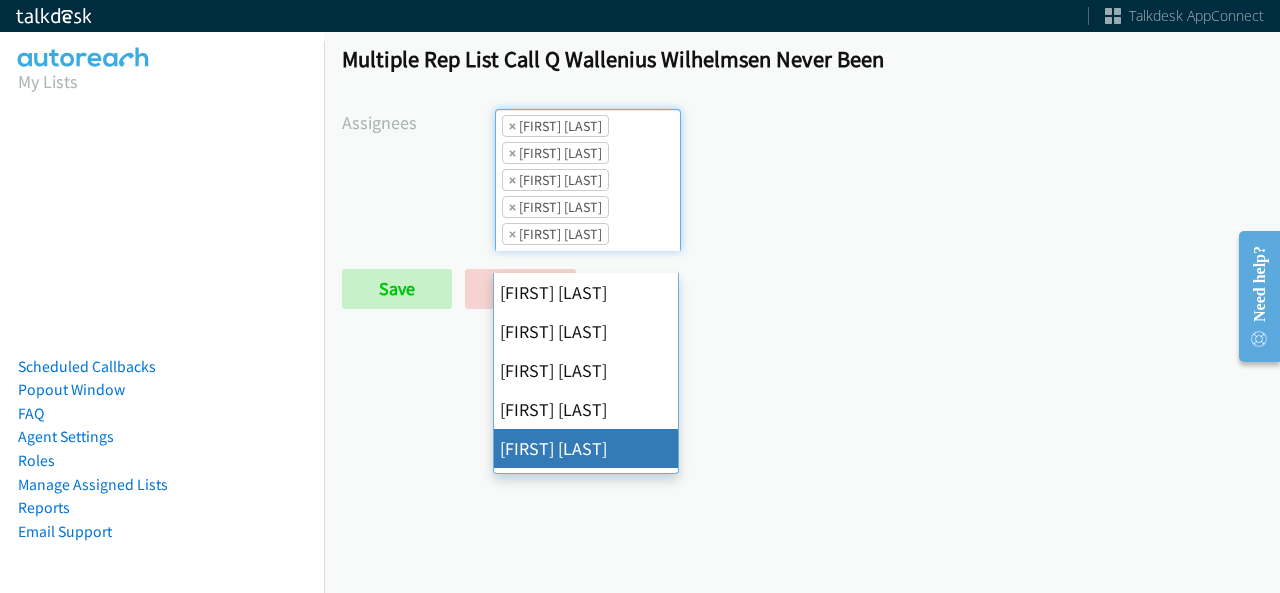 click on "×" at bounding box center (512, 126) 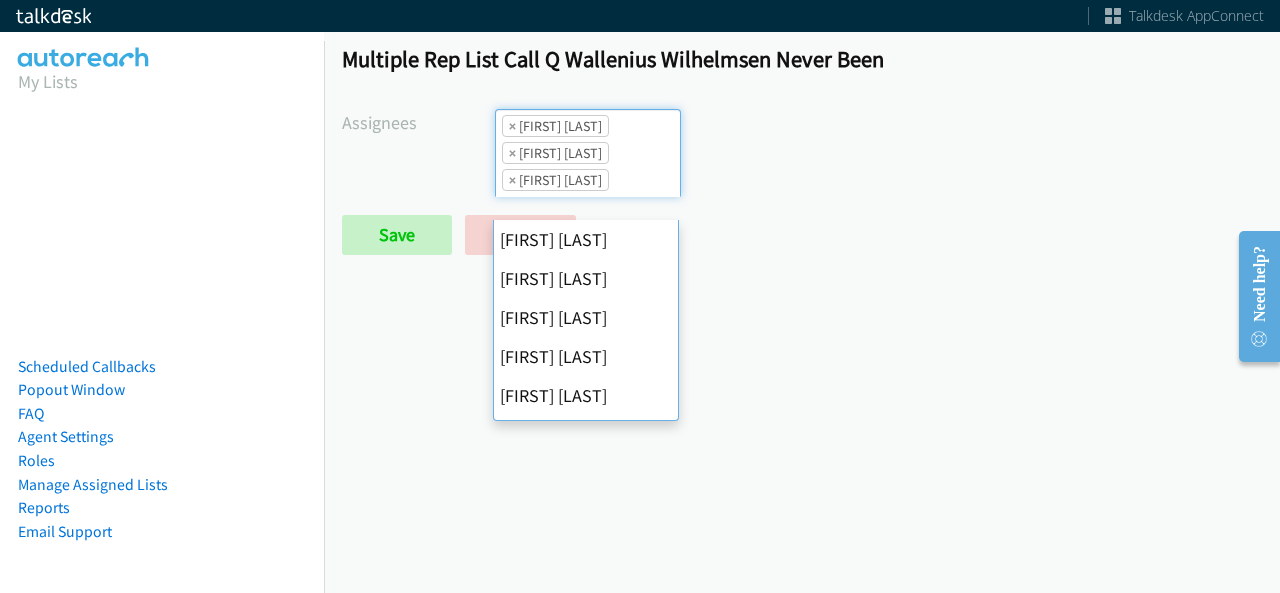 click on "×" at bounding box center [512, 126] 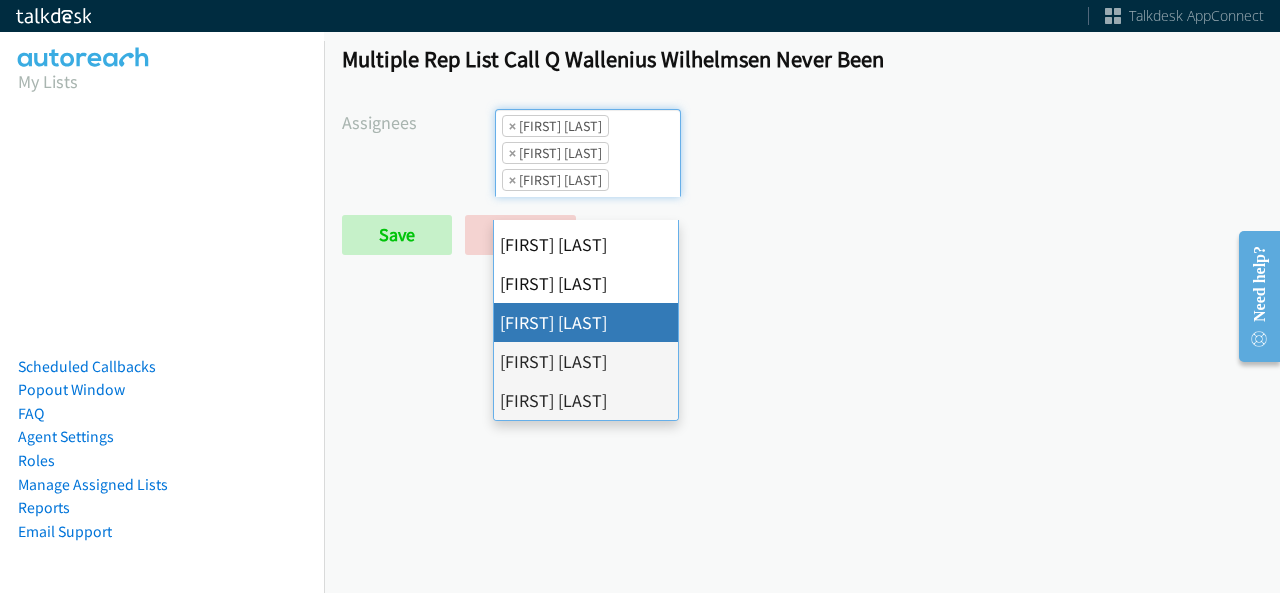 select on "fd8c5d46-30db-44cb-8f0d-00da318b790a" 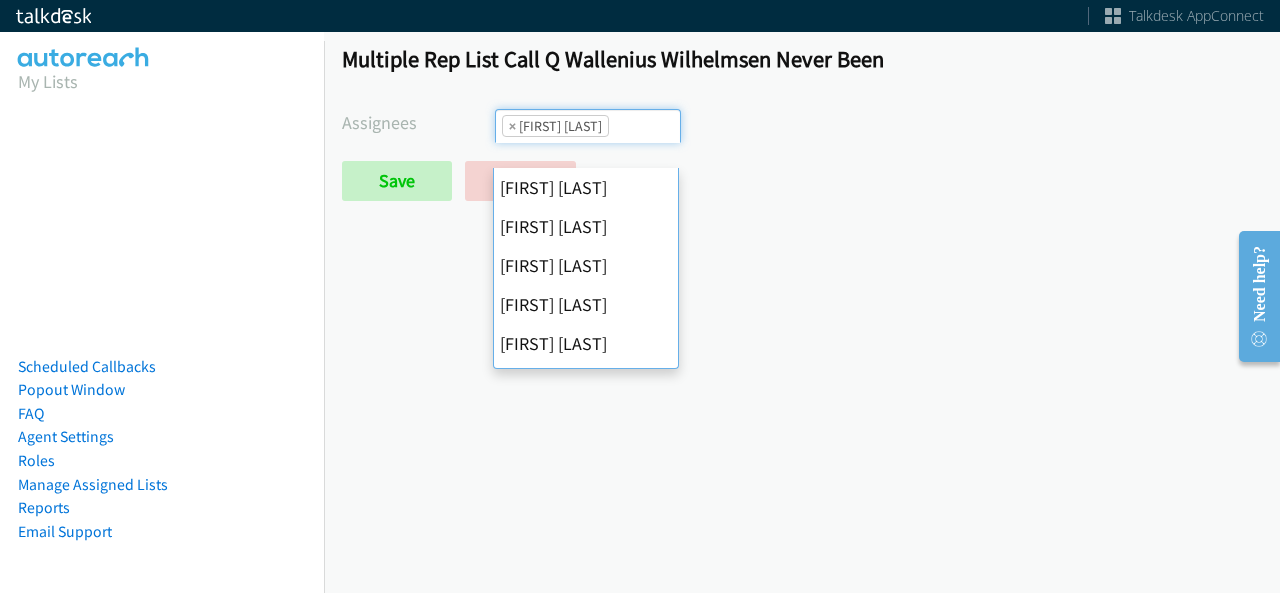 scroll, scrollTop: 346, scrollLeft: 0, axis: vertical 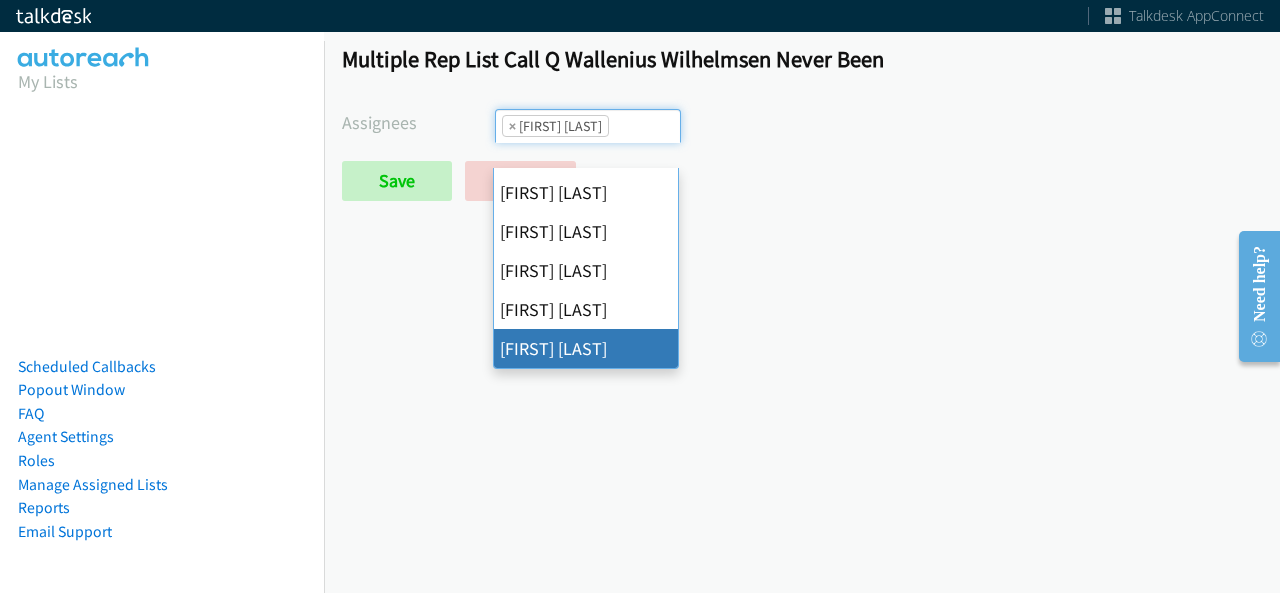 click on "×" at bounding box center [512, 126] 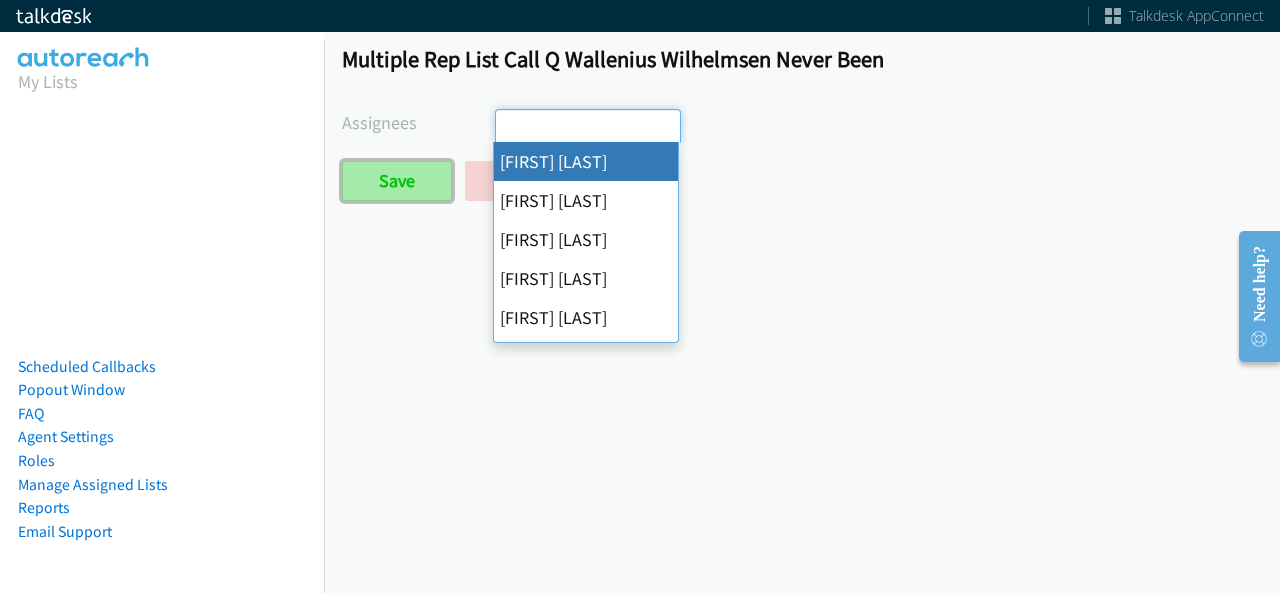 click on "Save" at bounding box center (397, 181) 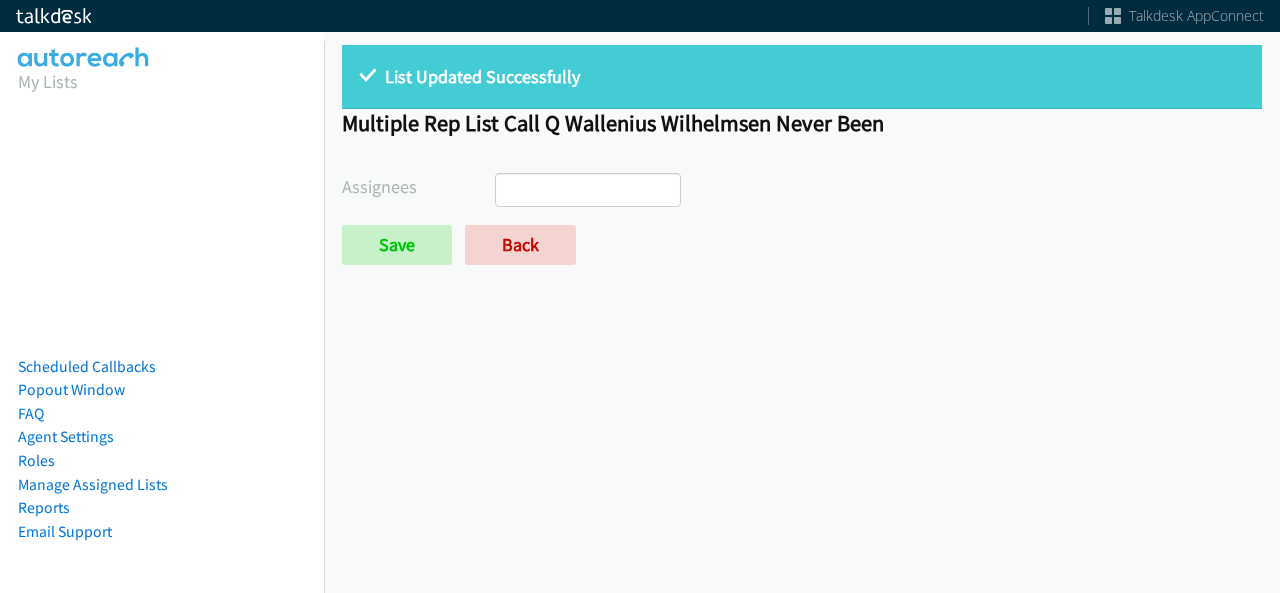 select 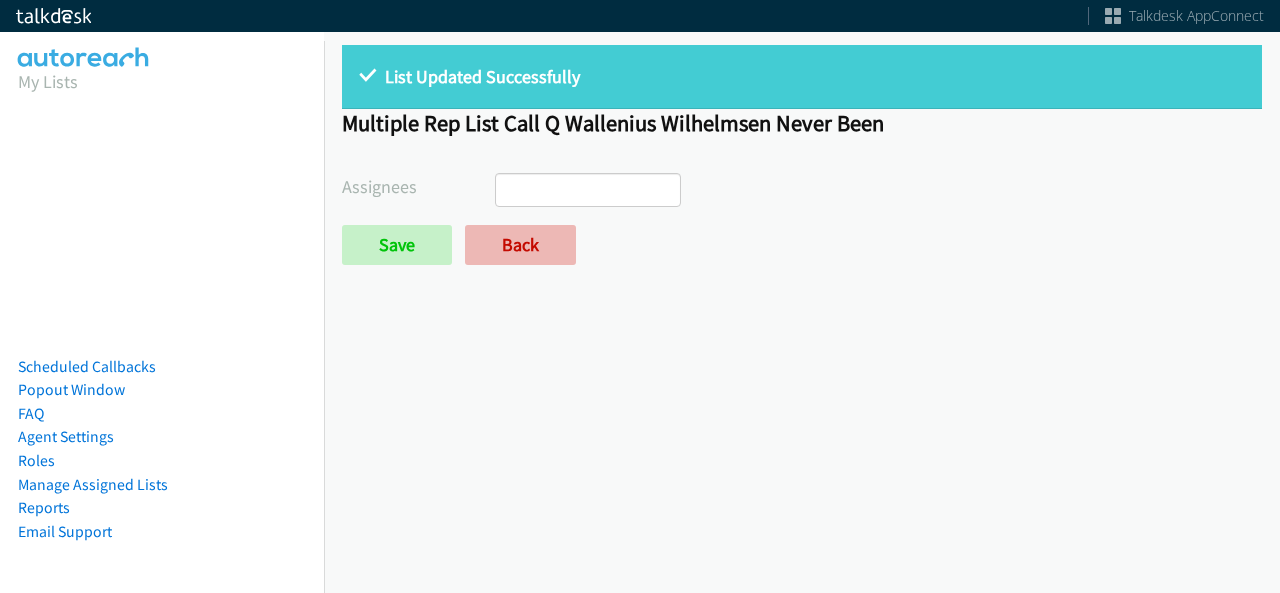 scroll, scrollTop: 0, scrollLeft: 0, axis: both 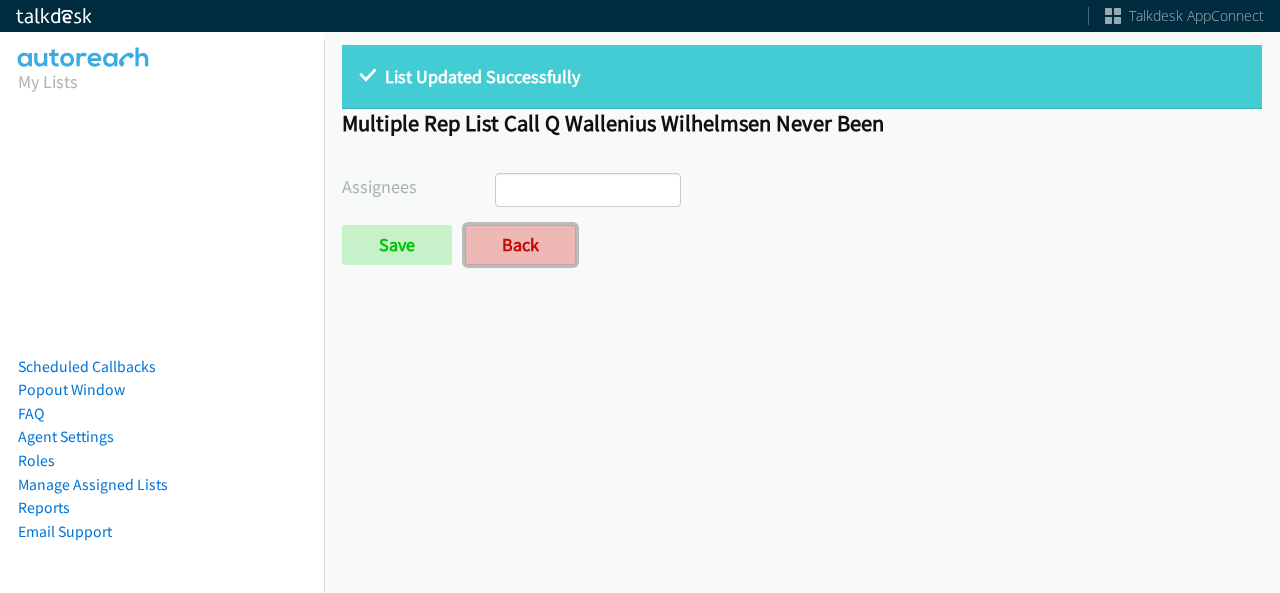click on "Back" at bounding box center (520, 245) 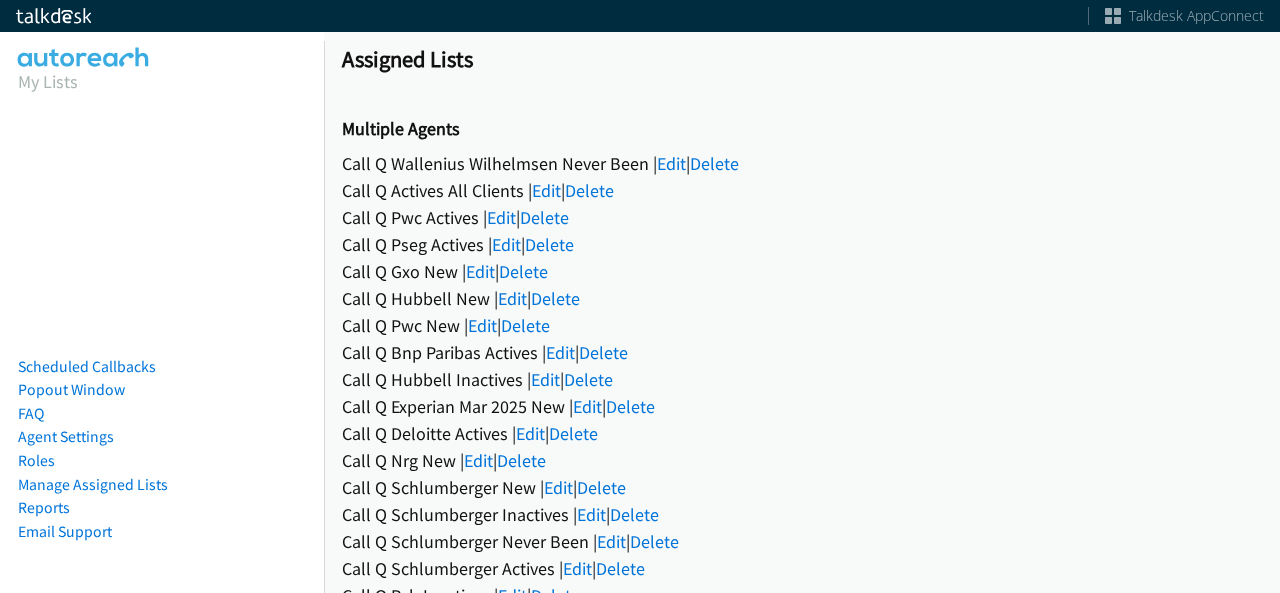 scroll, scrollTop: 0, scrollLeft: 0, axis: both 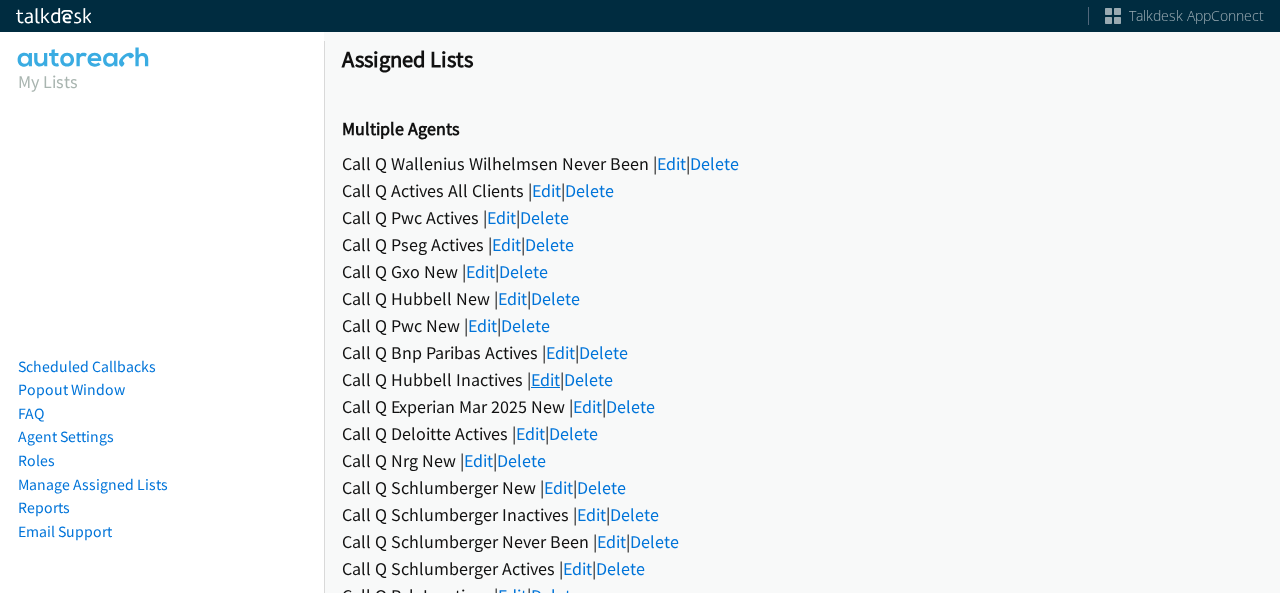 click on "Edit" at bounding box center [545, 379] 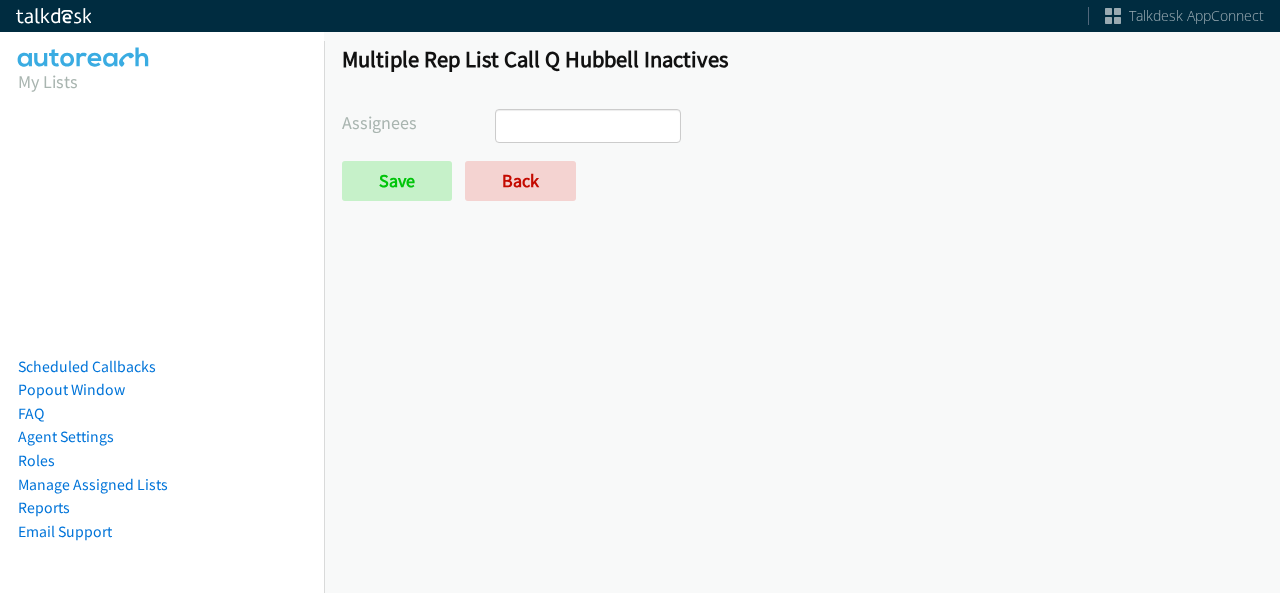 select 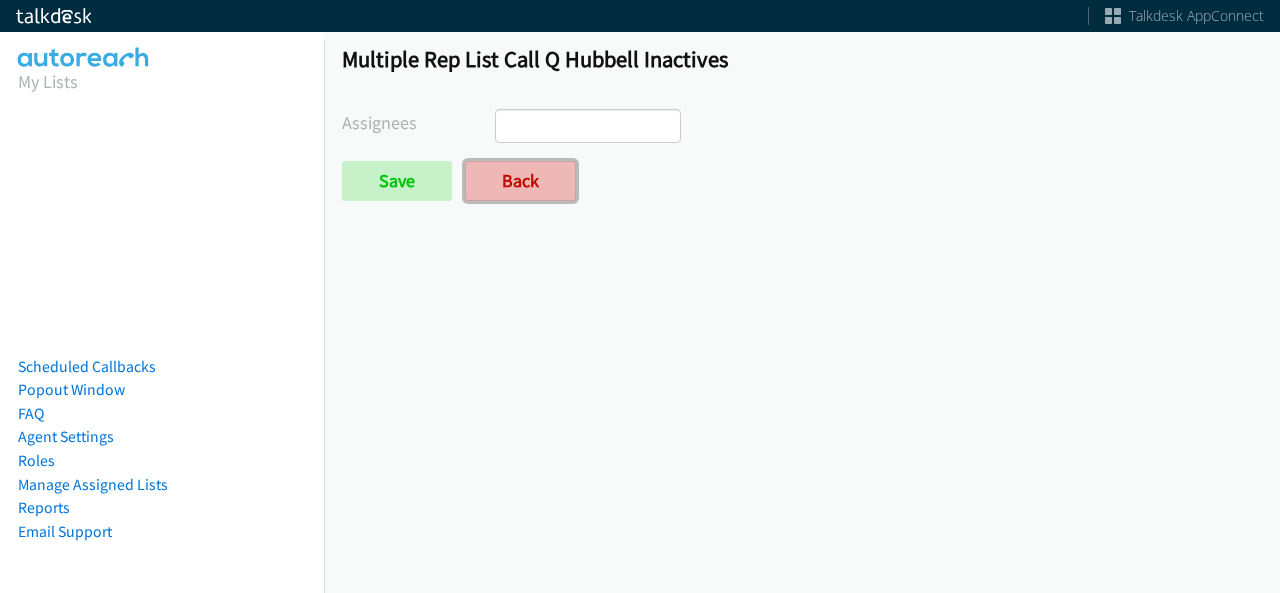 click on "Back" at bounding box center (520, 181) 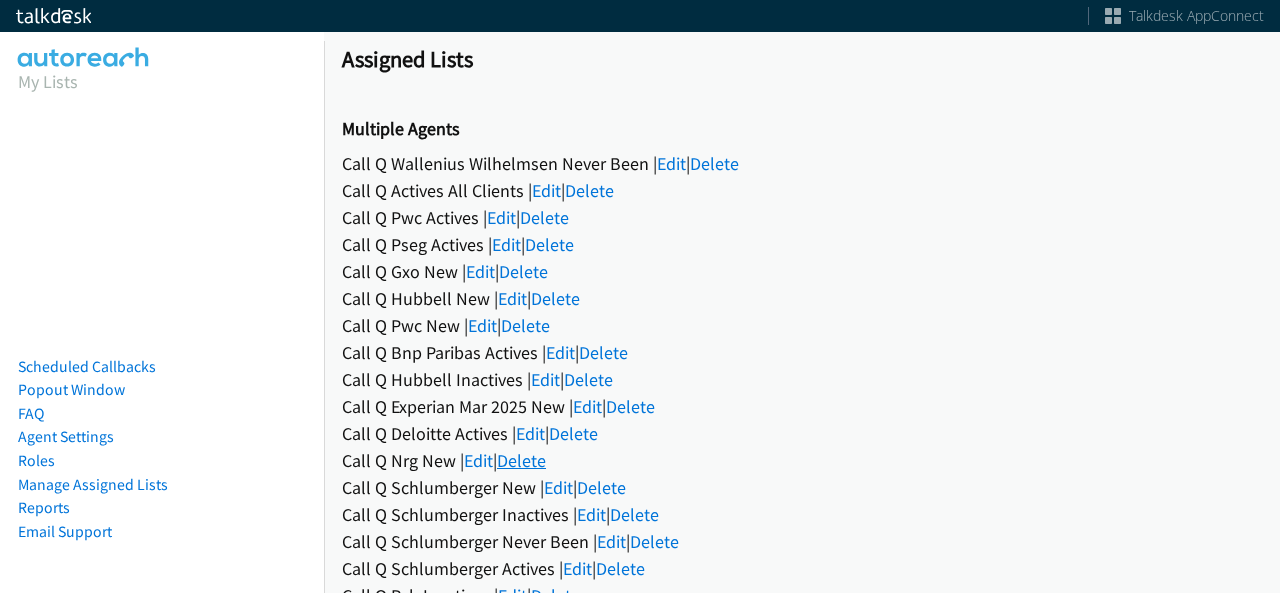 scroll, scrollTop: 0, scrollLeft: 0, axis: both 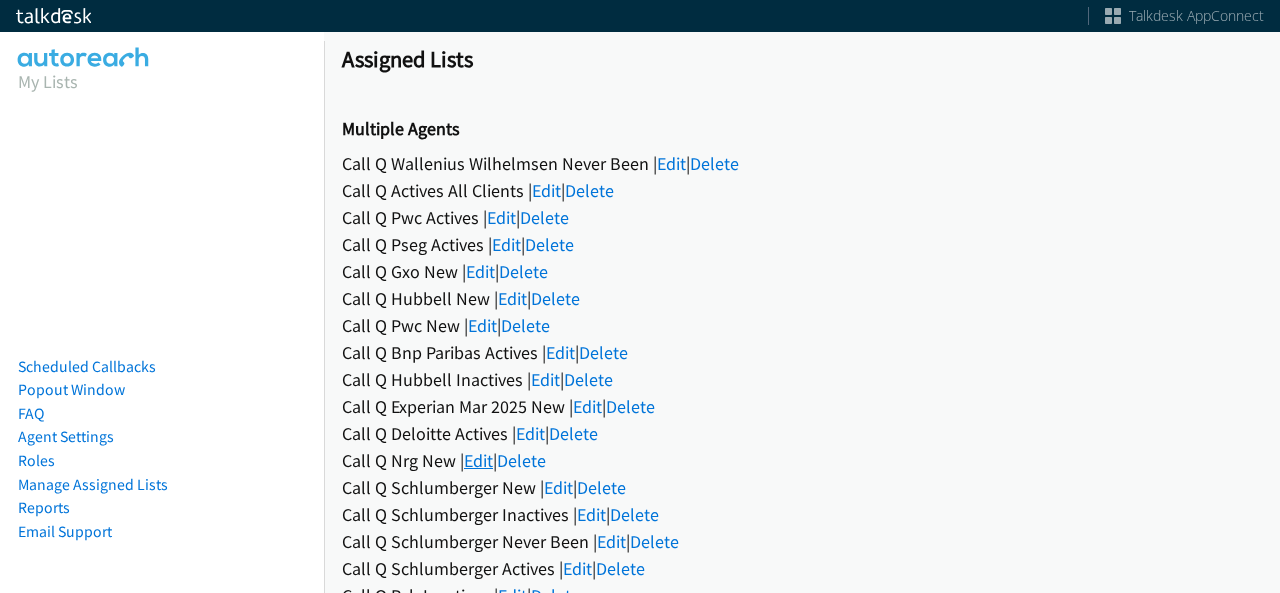 click on "Edit" at bounding box center (478, 460) 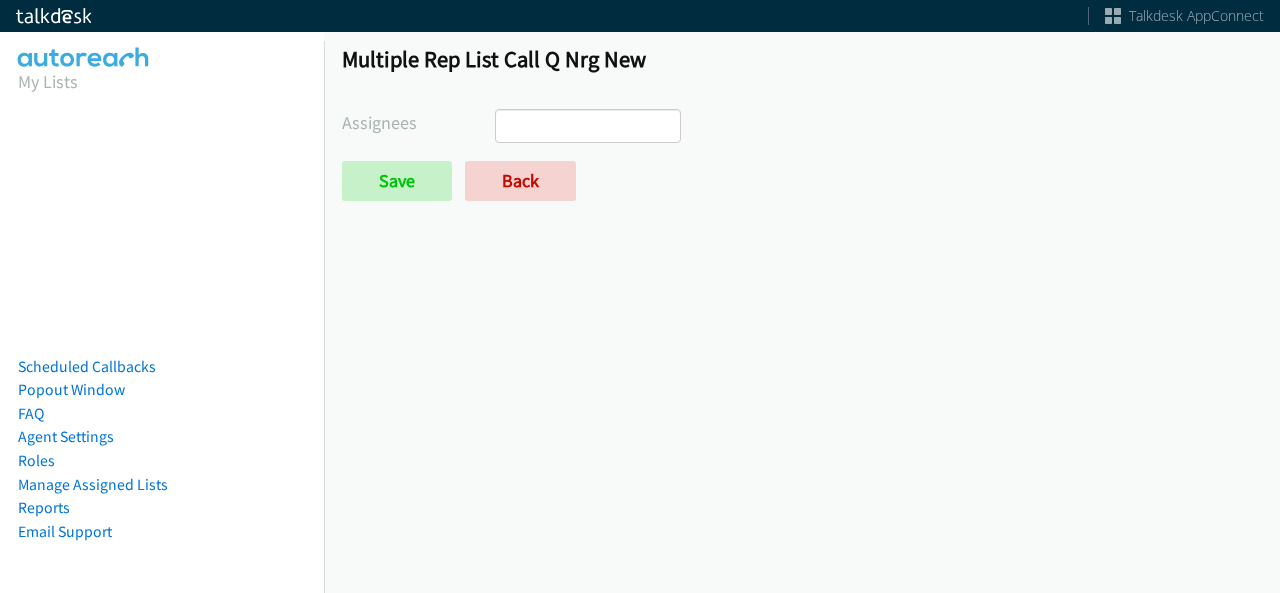 select 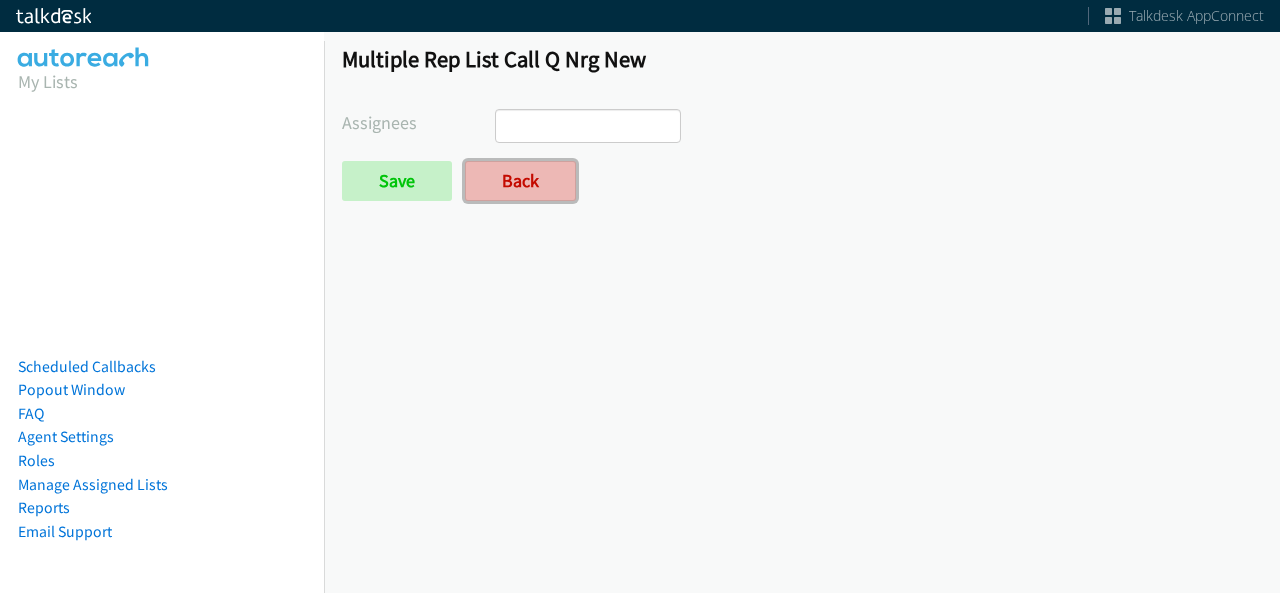 click on "Back" at bounding box center [520, 181] 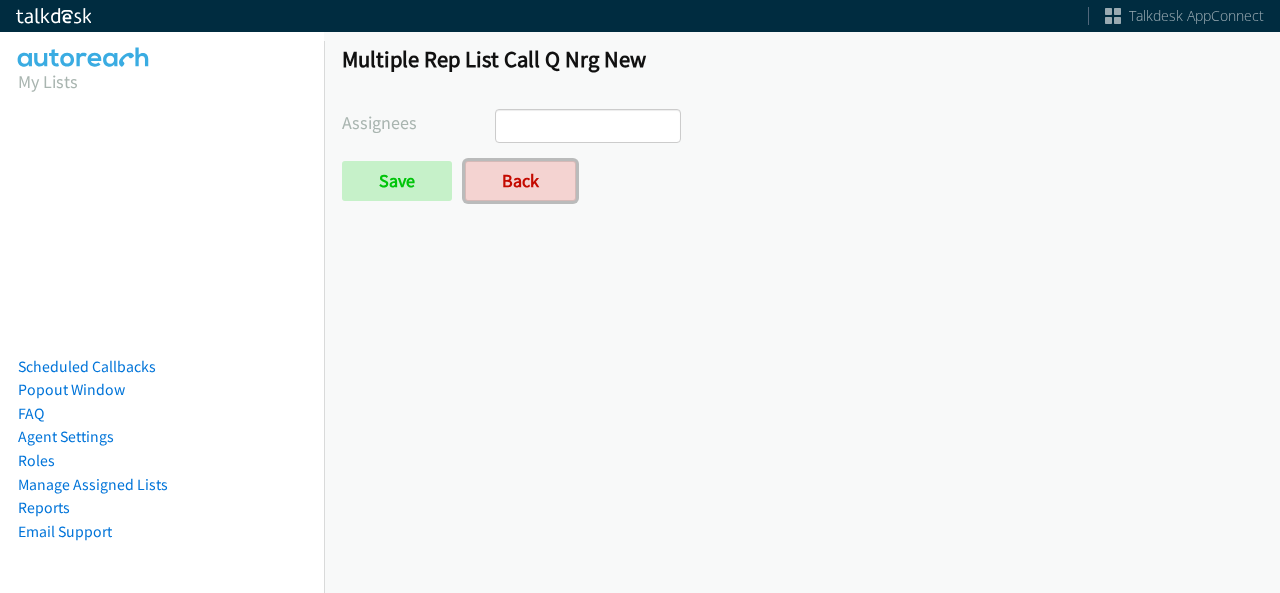 scroll, scrollTop: 0, scrollLeft: 0, axis: both 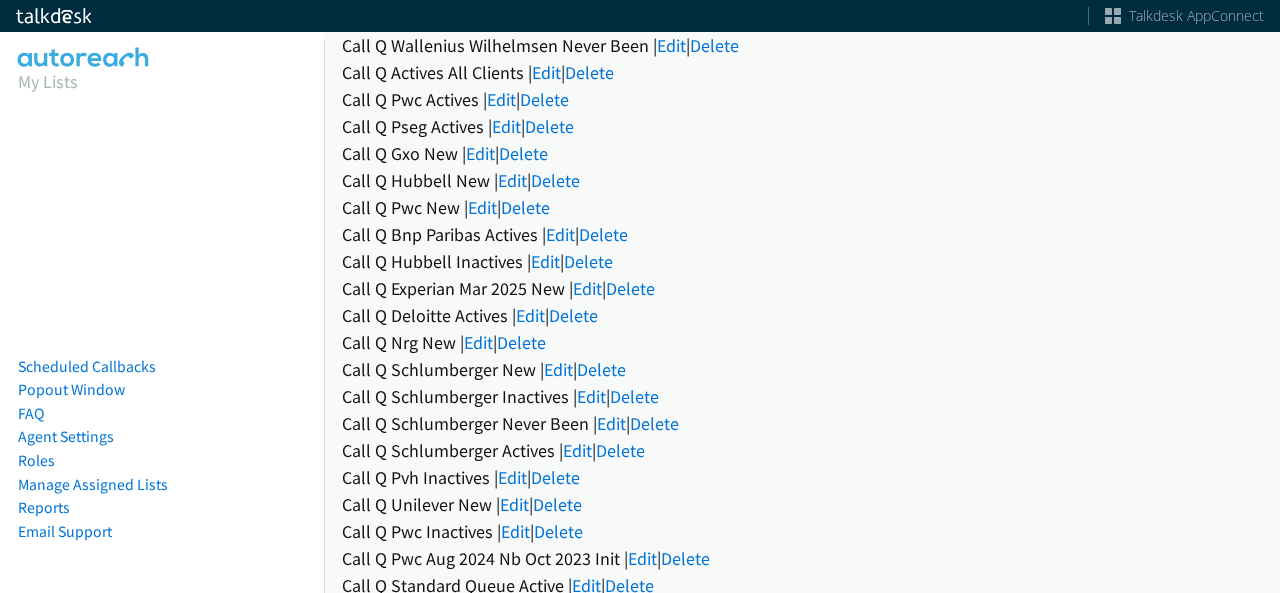 click on "Call Q   Unilever   New |
Edit
|
Delete" at bounding box center (802, 504) 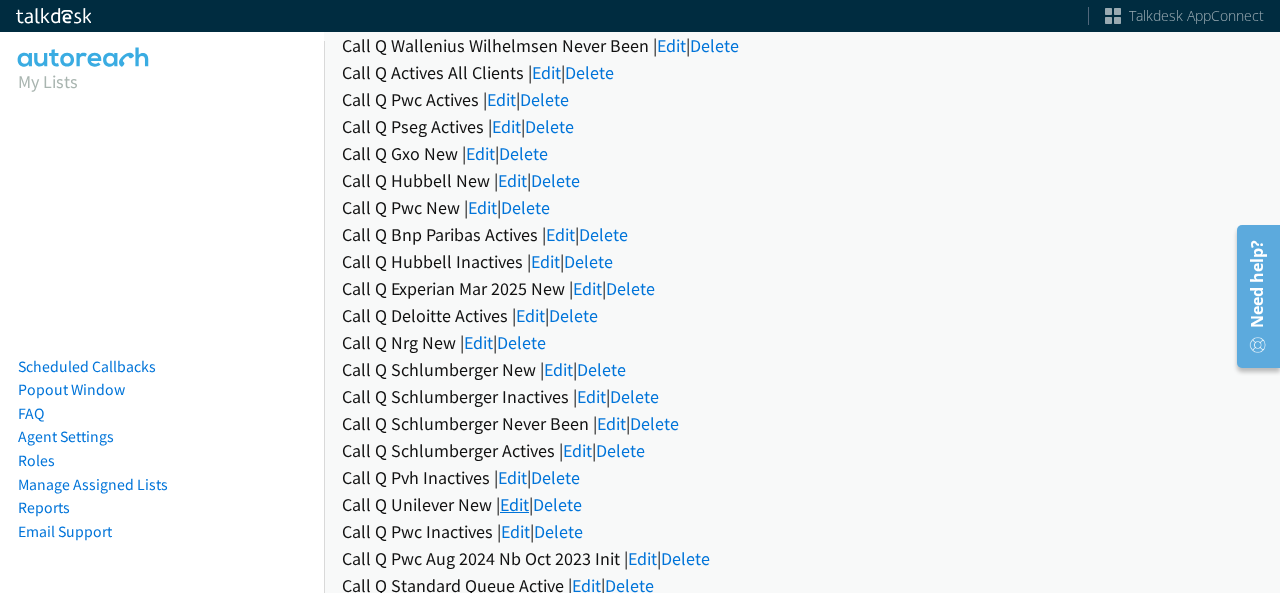 click on "Edit" at bounding box center (514, 504) 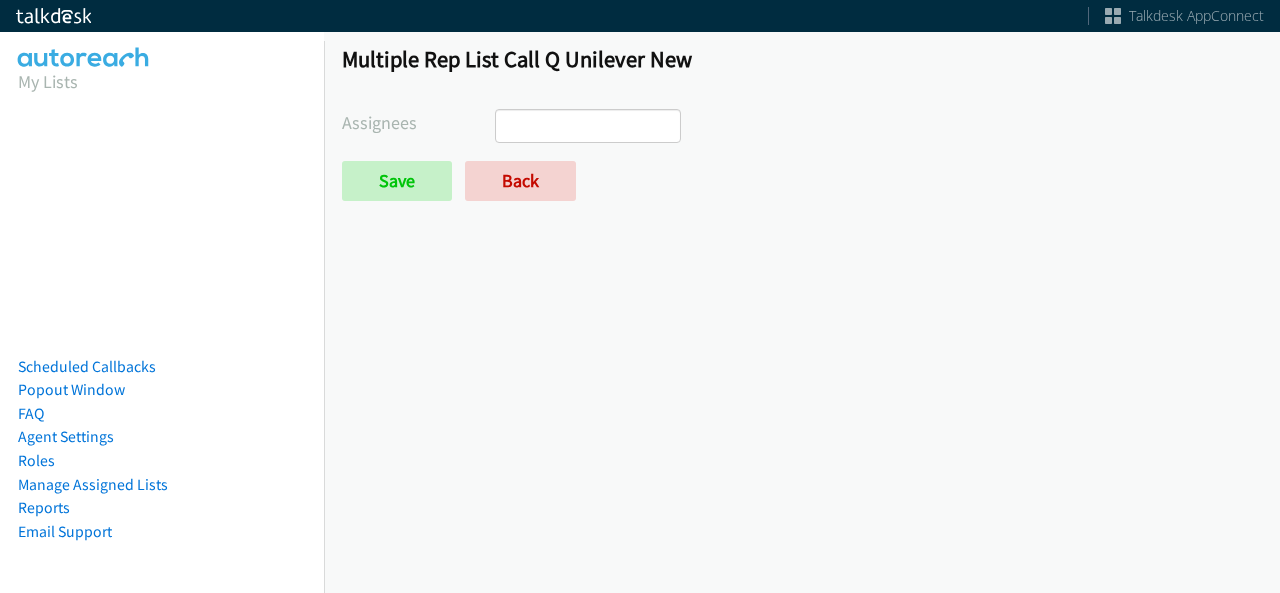 scroll, scrollTop: 0, scrollLeft: 0, axis: both 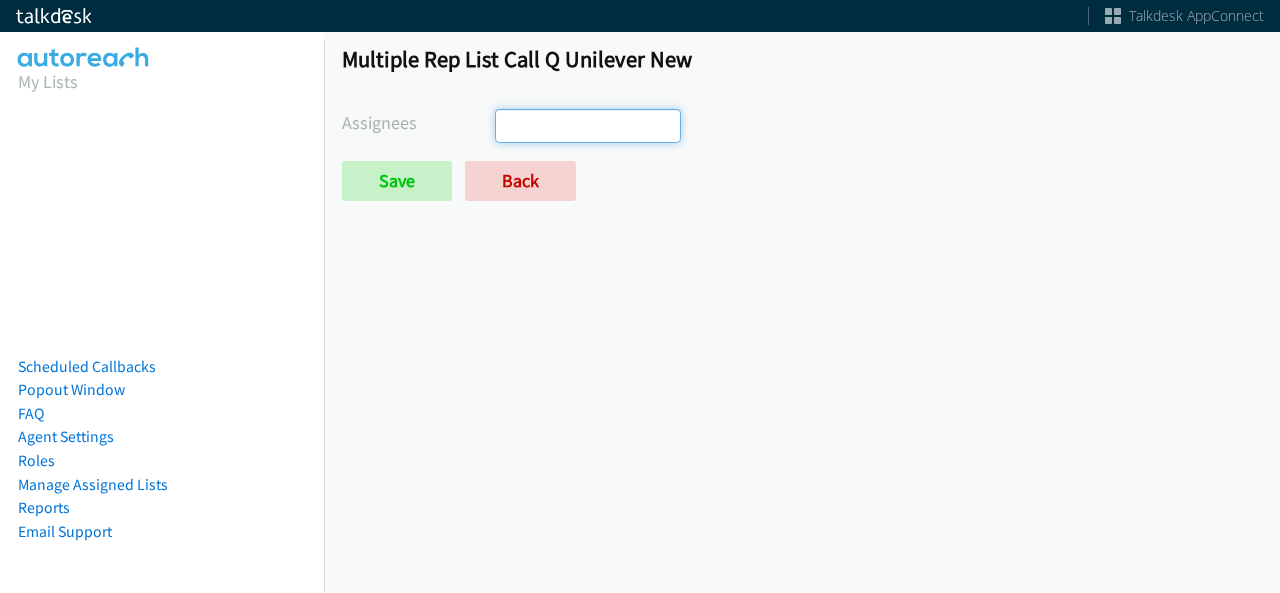 click at bounding box center (531, 126) 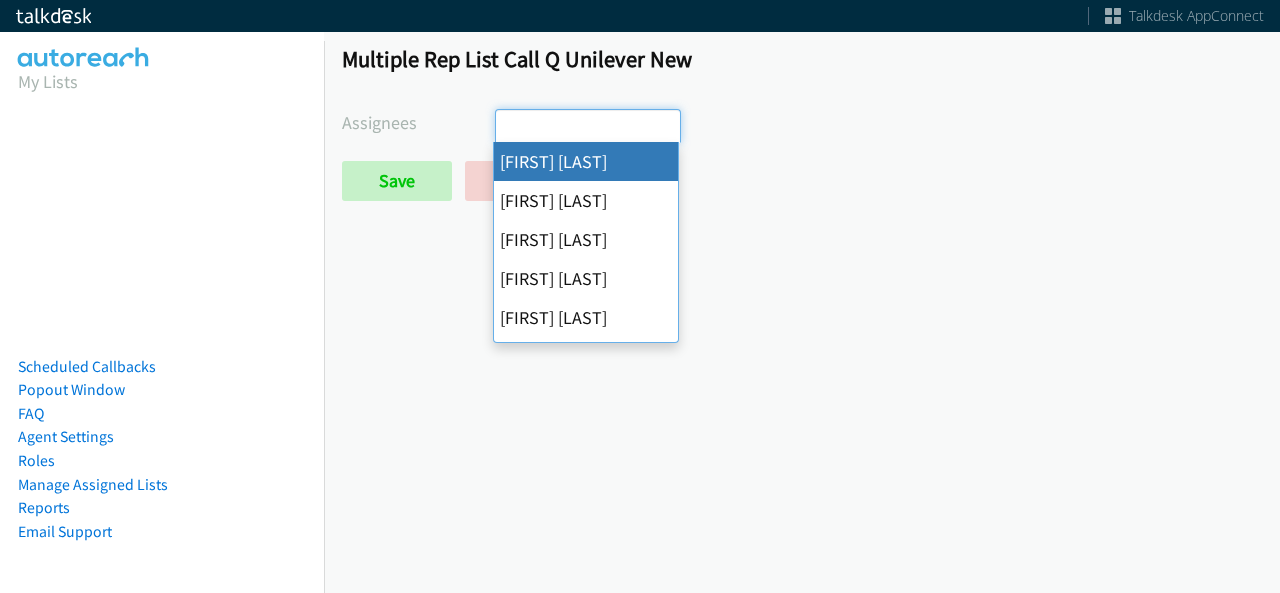 scroll, scrollTop: 0, scrollLeft: 0, axis: both 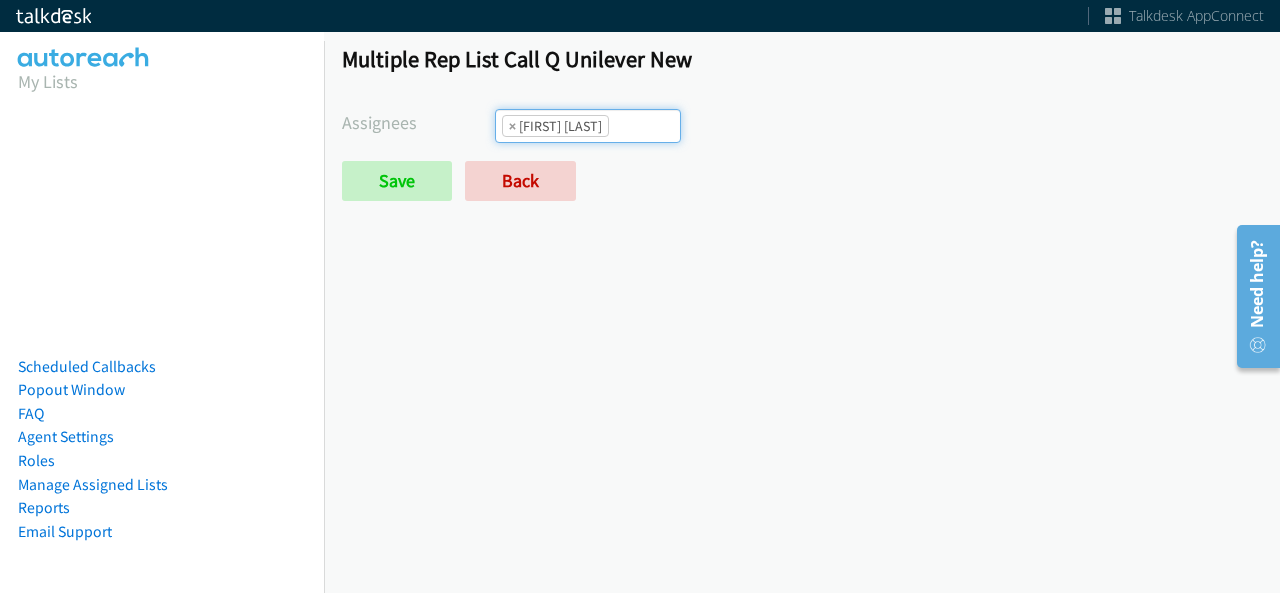 click on "× Abigail Odhiambo" at bounding box center [588, 126] 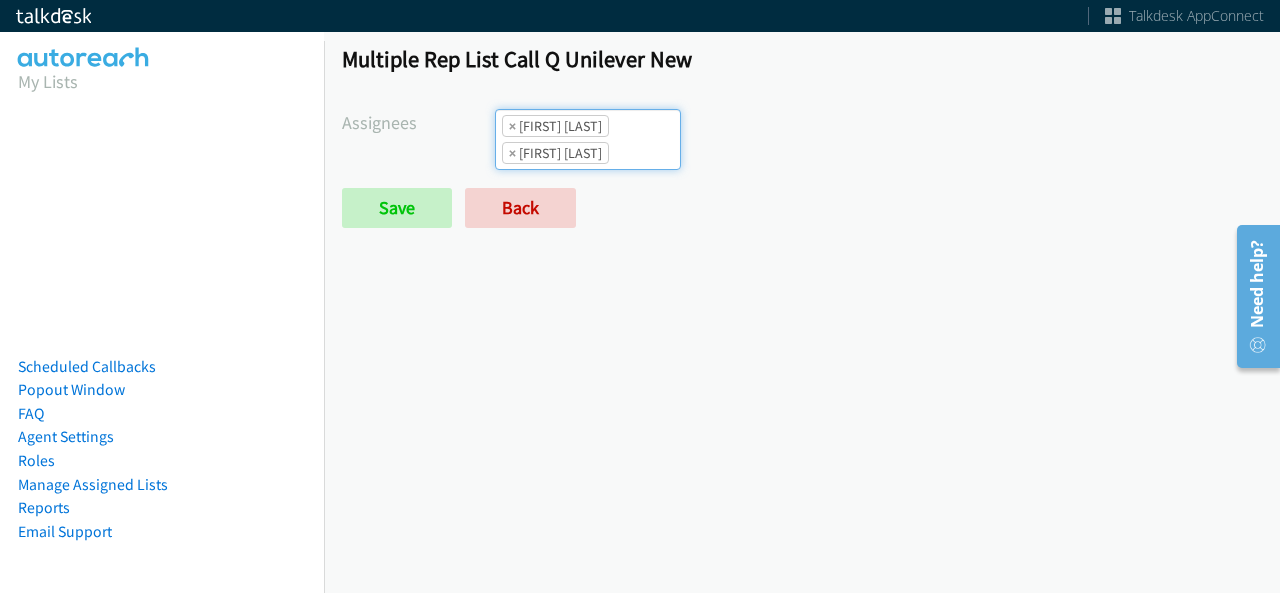 click on "× Cathy Shahan" at bounding box center (555, 153) 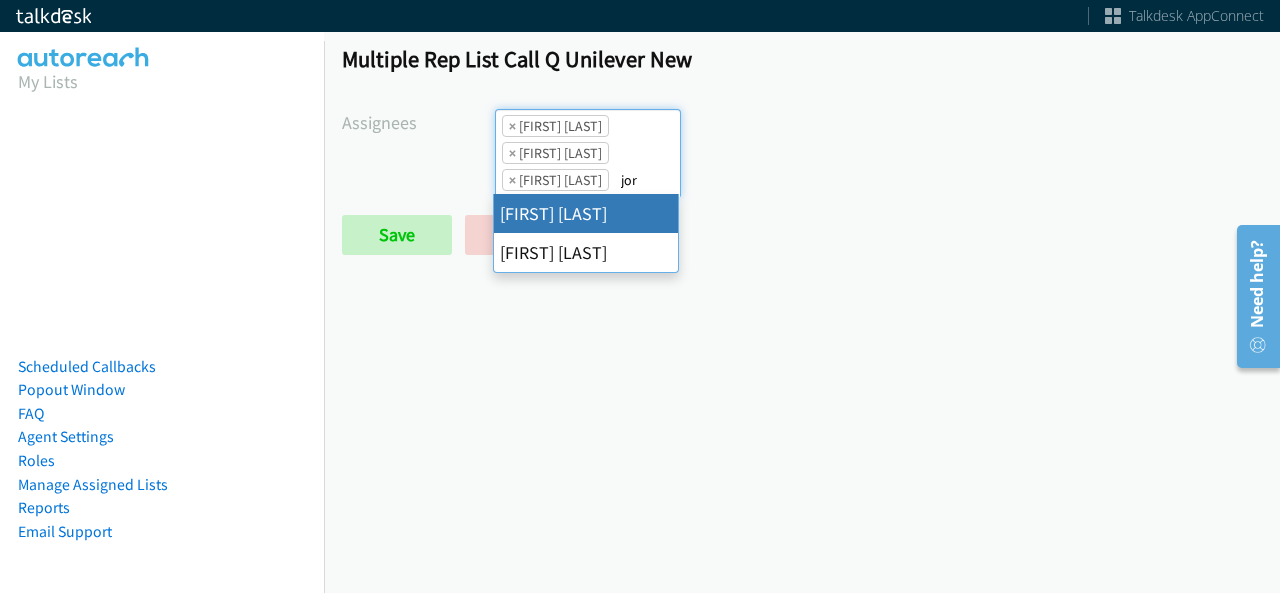 type on "jor" 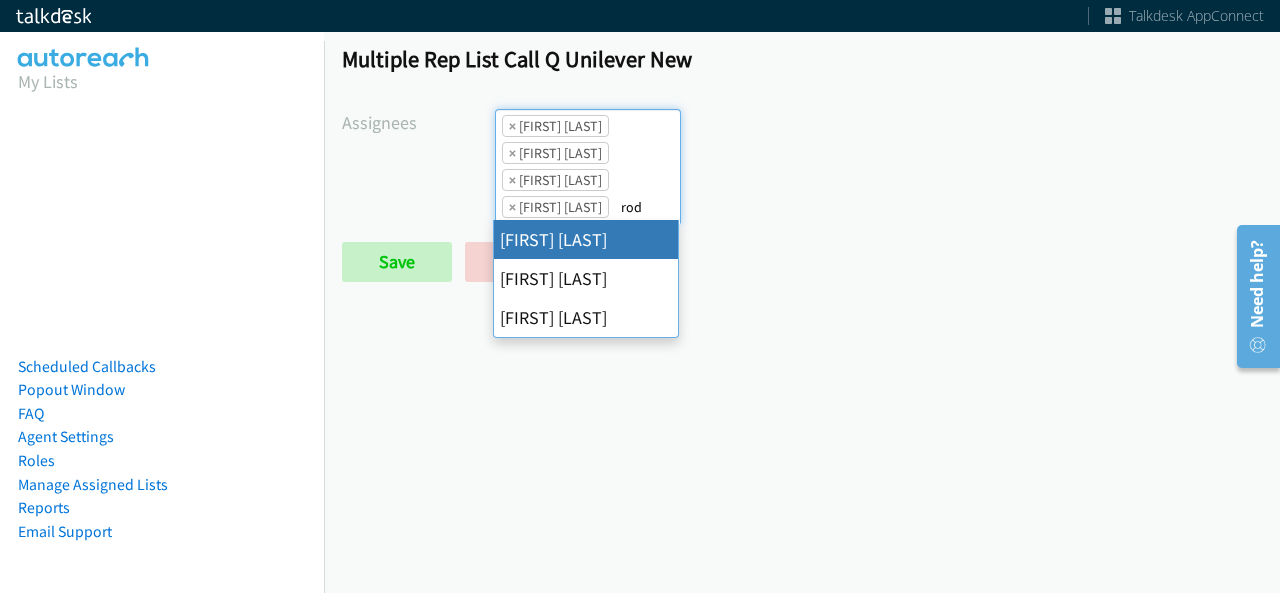type on "rod" 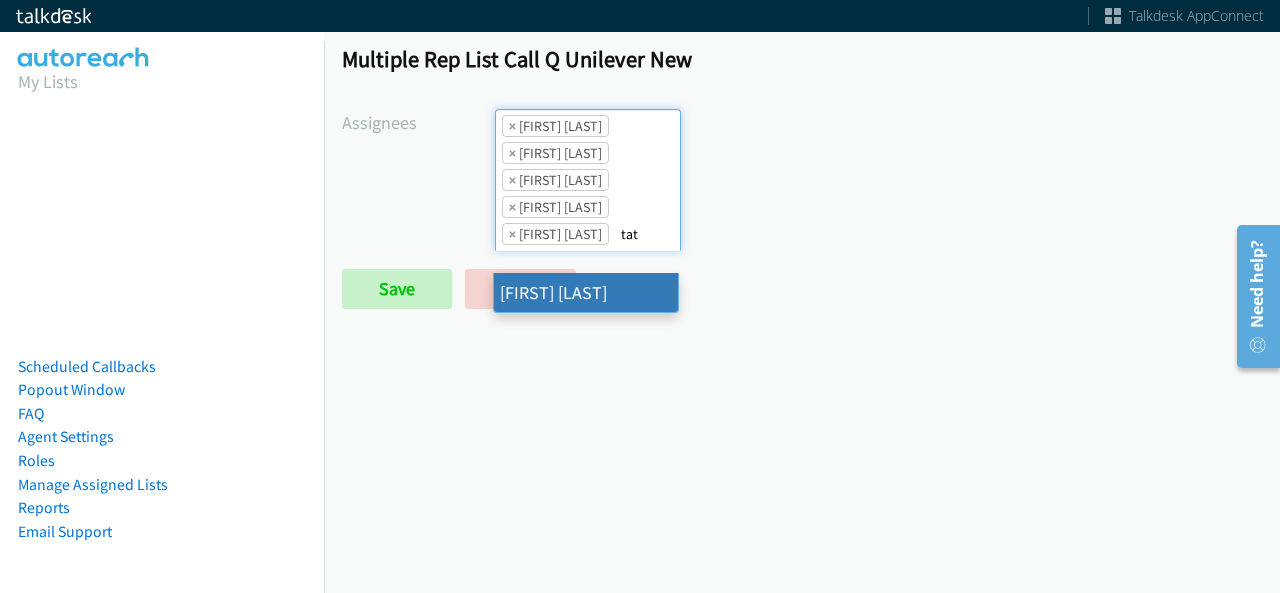 type on "tat" 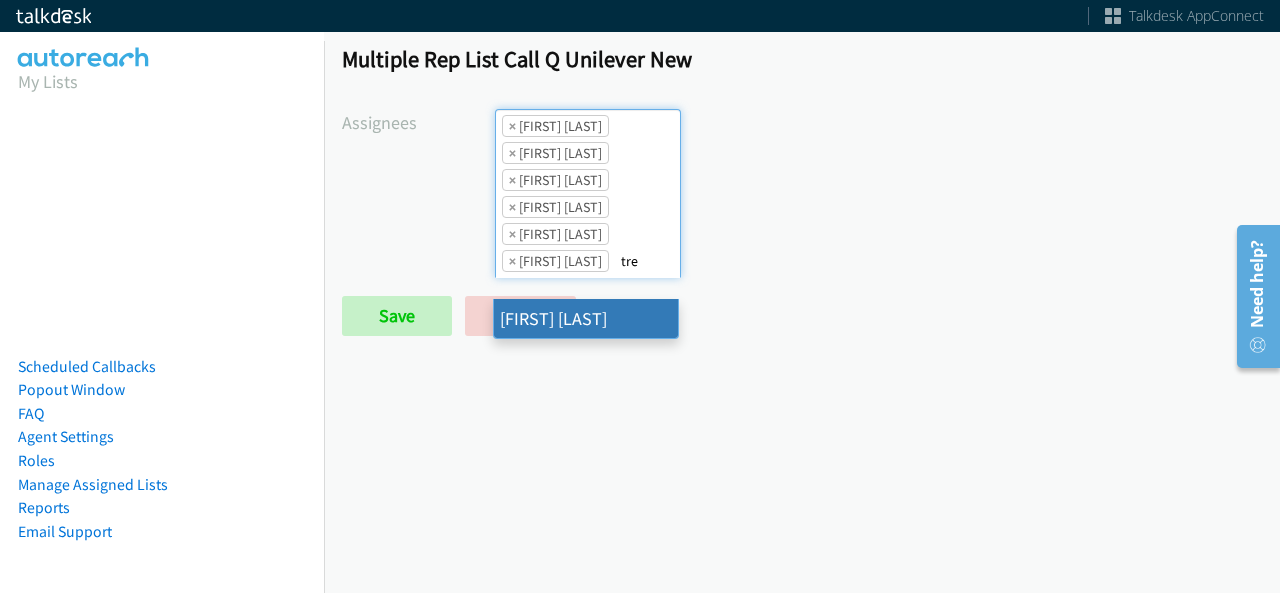 type on "tre" 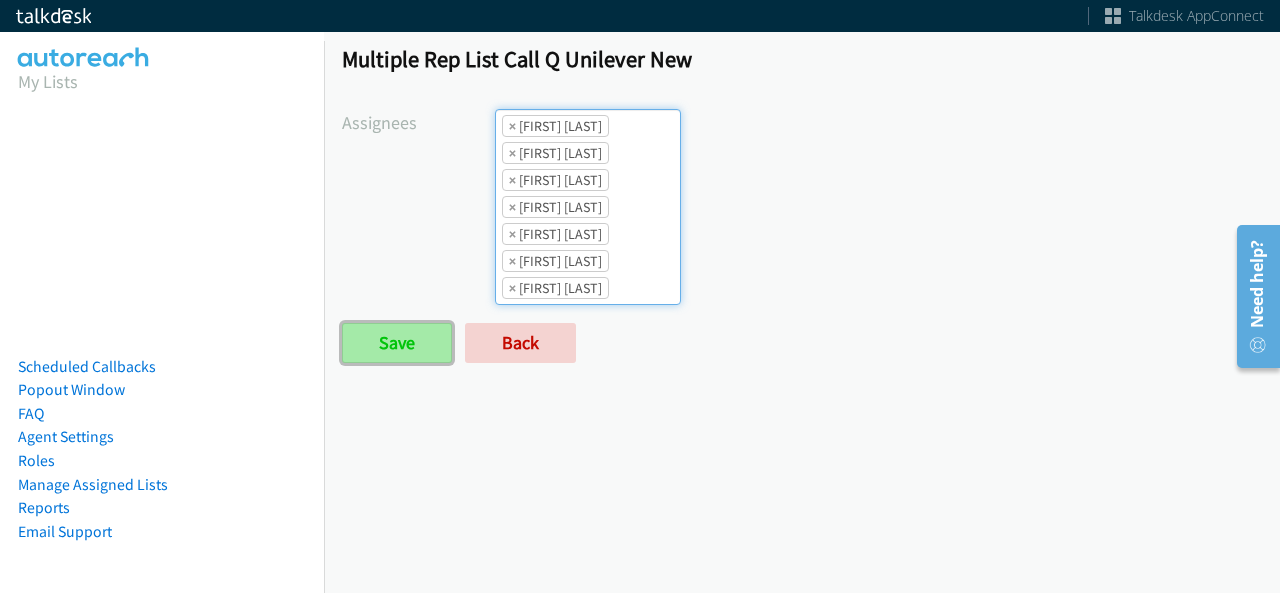 click on "Save" at bounding box center (397, 343) 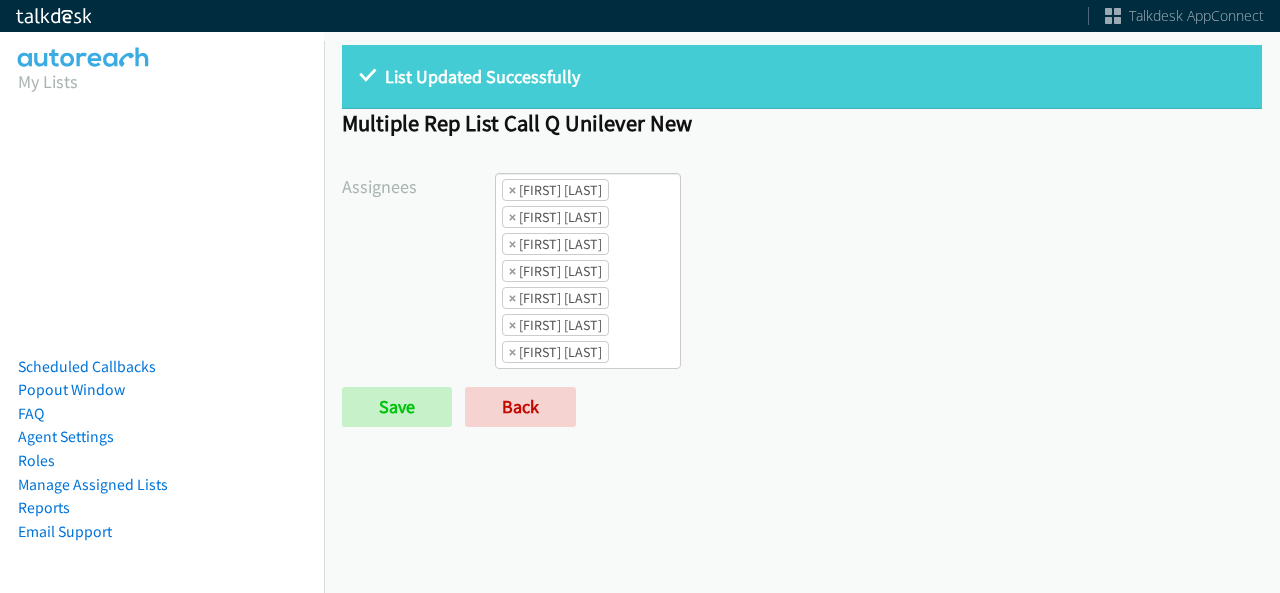 scroll, scrollTop: 0, scrollLeft: 0, axis: both 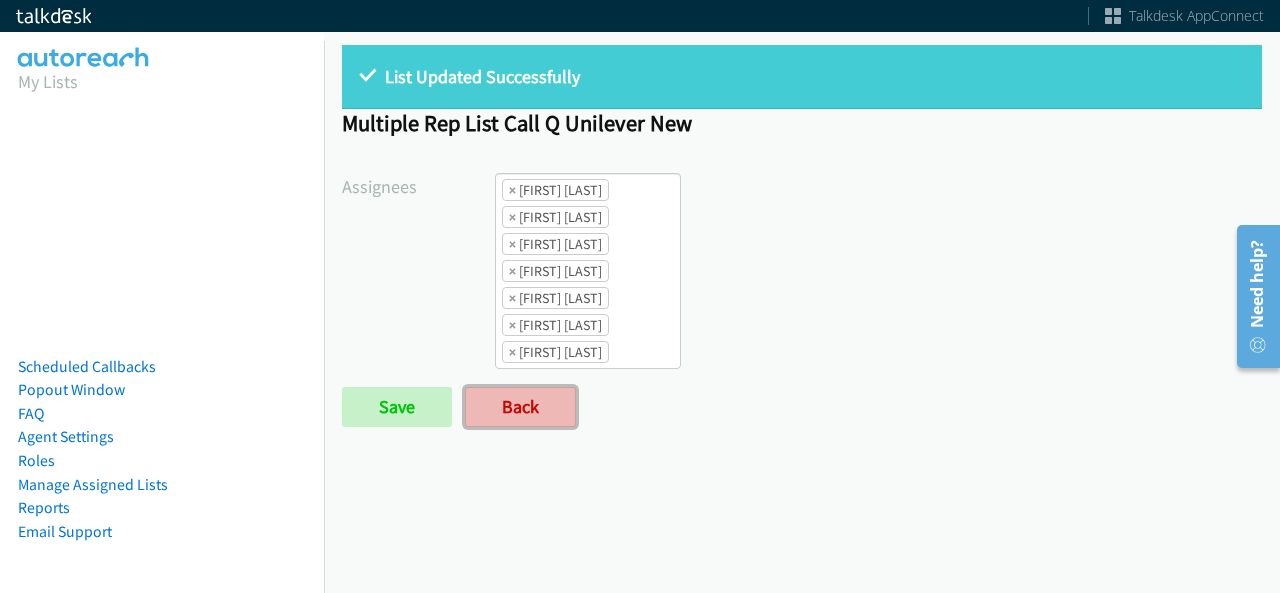 click on "Back" at bounding box center [520, 407] 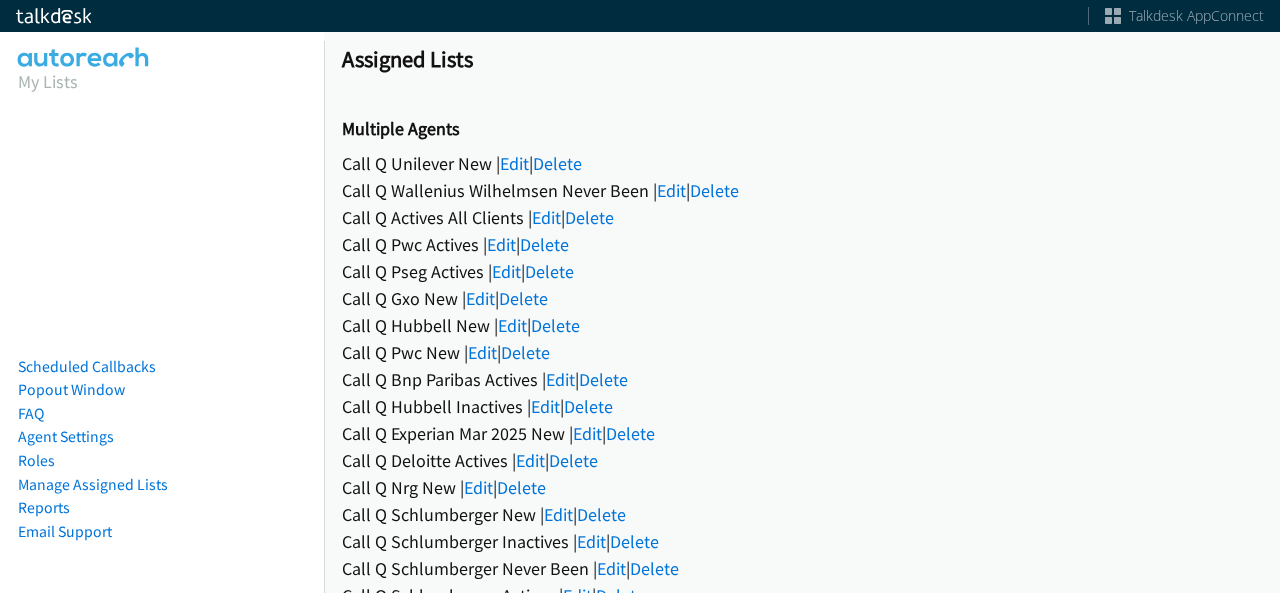 scroll, scrollTop: 0, scrollLeft: 0, axis: both 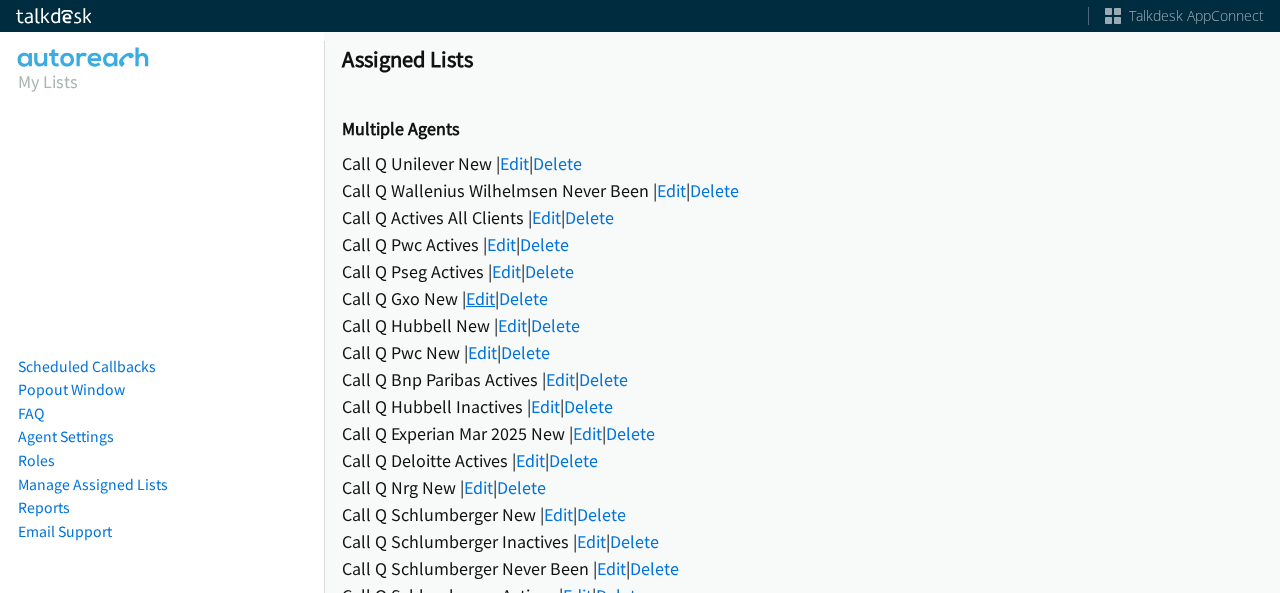 click on "Edit" at bounding box center [480, 298] 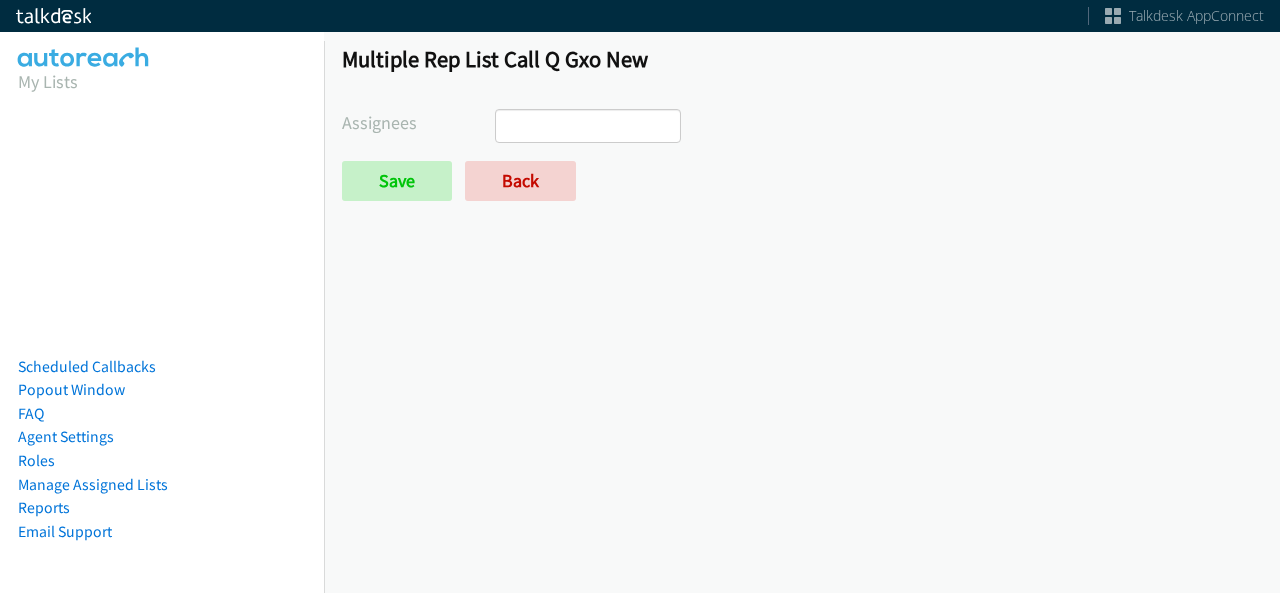 select 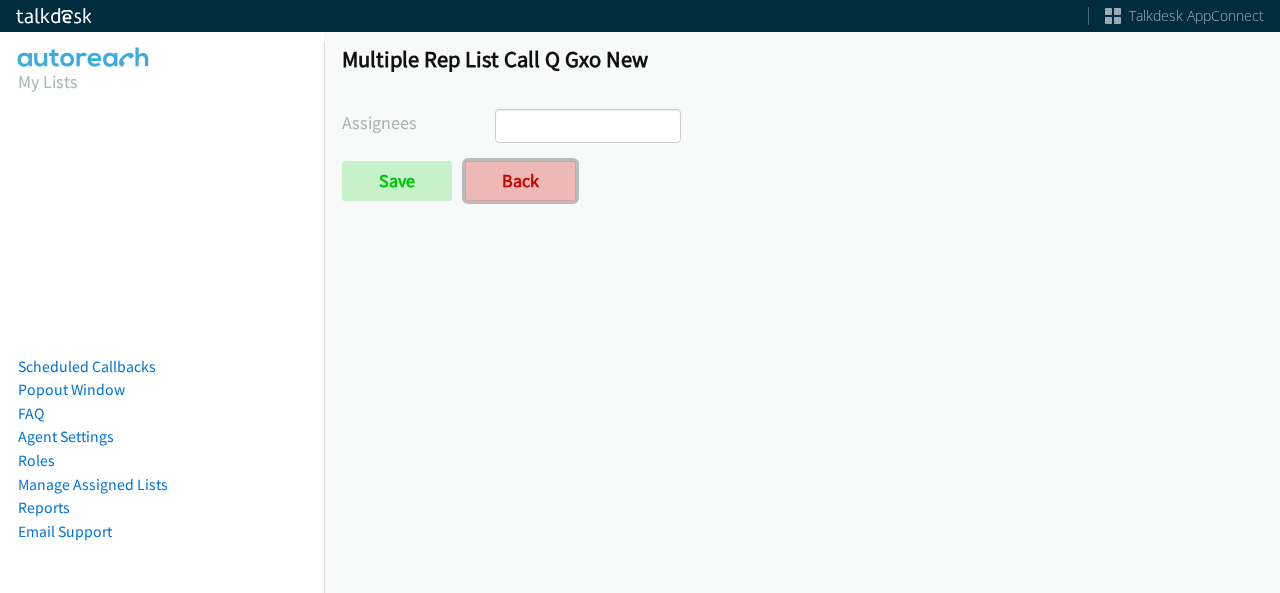 click on "Back" at bounding box center (520, 181) 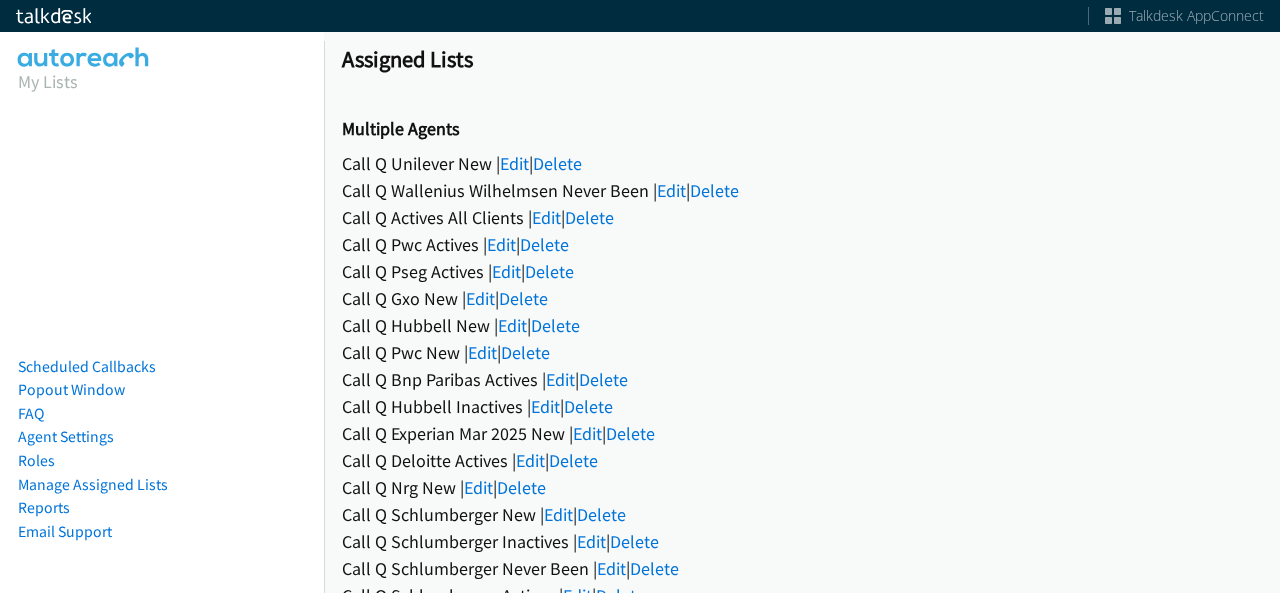 scroll, scrollTop: 0, scrollLeft: 0, axis: both 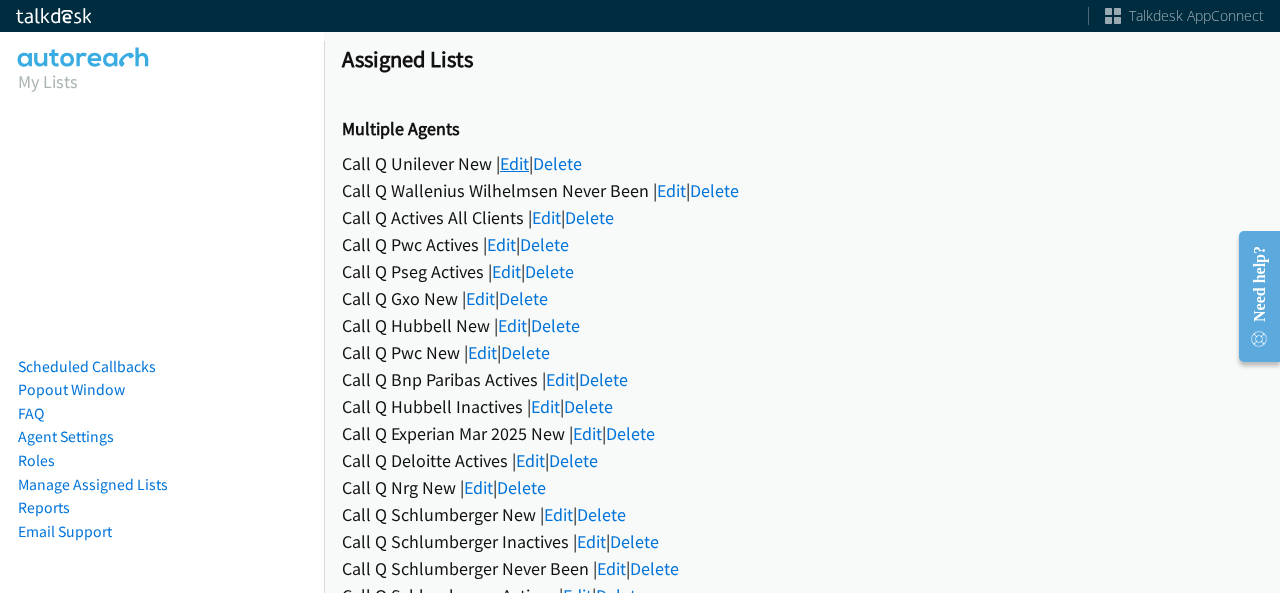 click on "Edit" at bounding box center (514, 163) 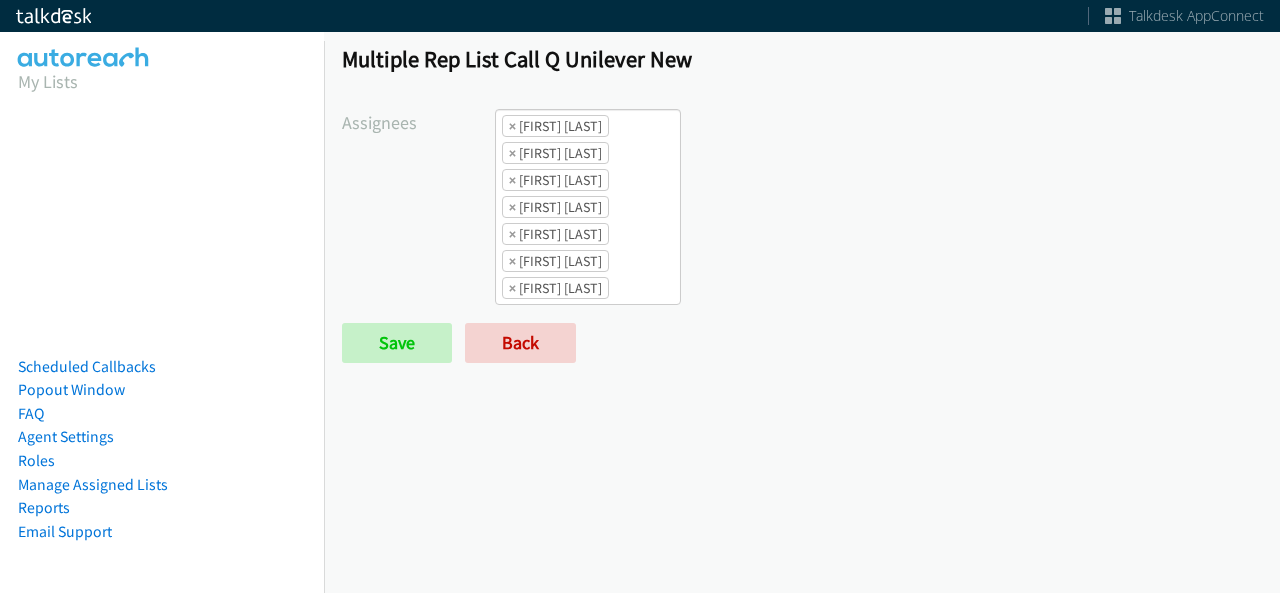 scroll, scrollTop: 0, scrollLeft: 0, axis: both 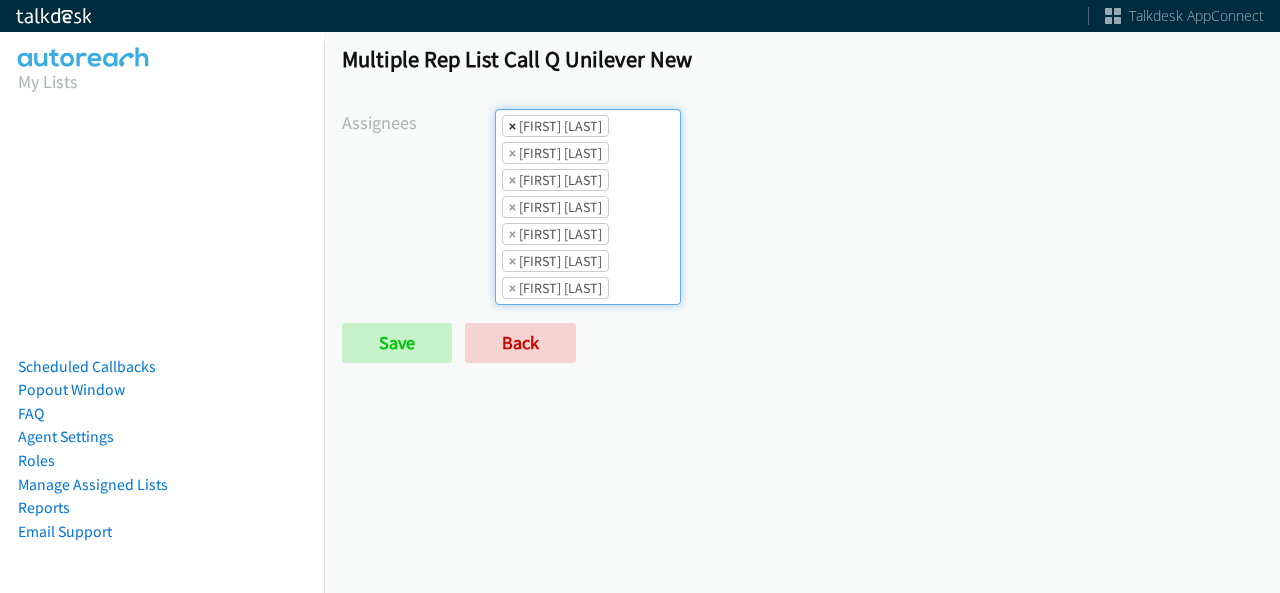 click on "×" at bounding box center [512, 126] 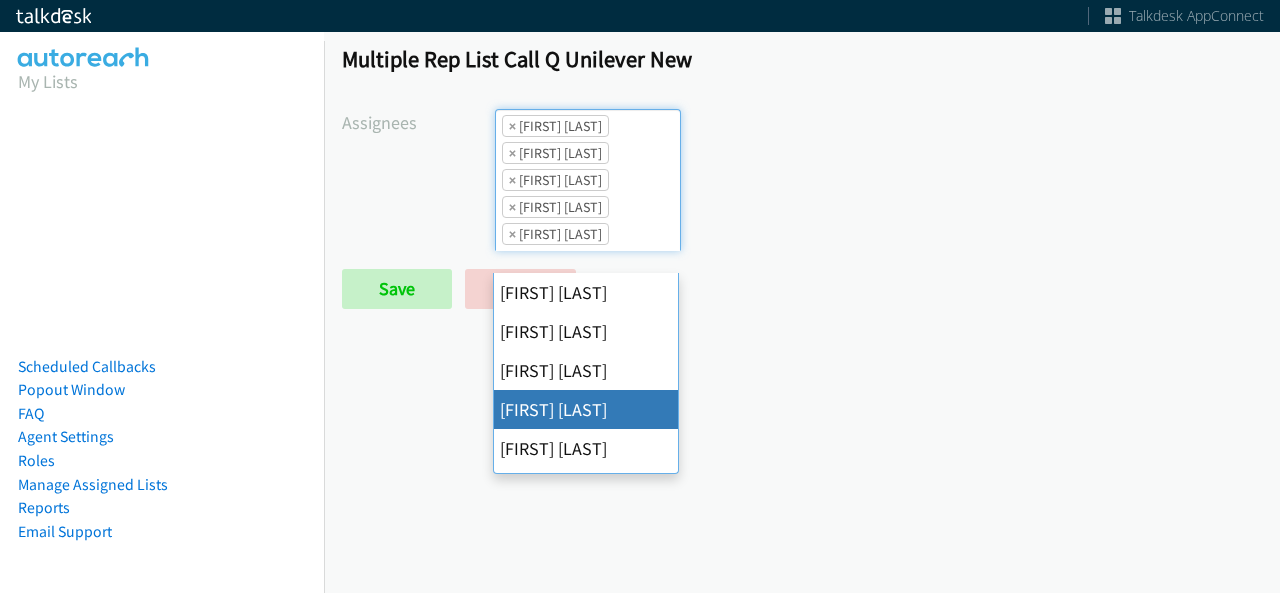 click on "×" at bounding box center [512, 126] 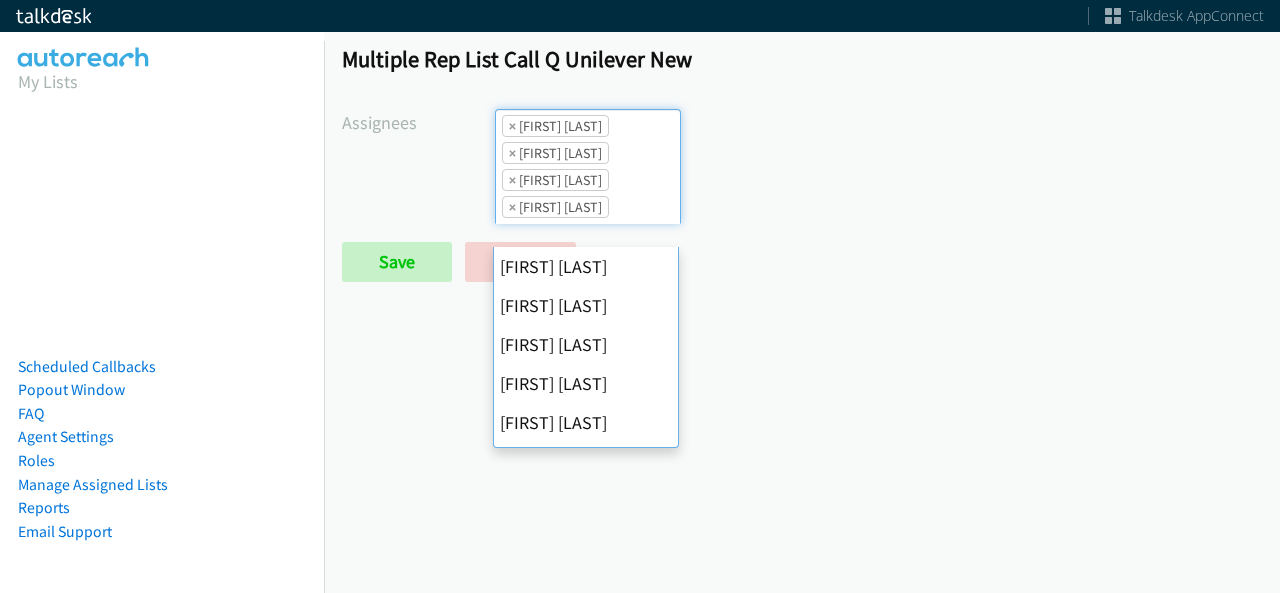 click on "×" at bounding box center [512, 126] 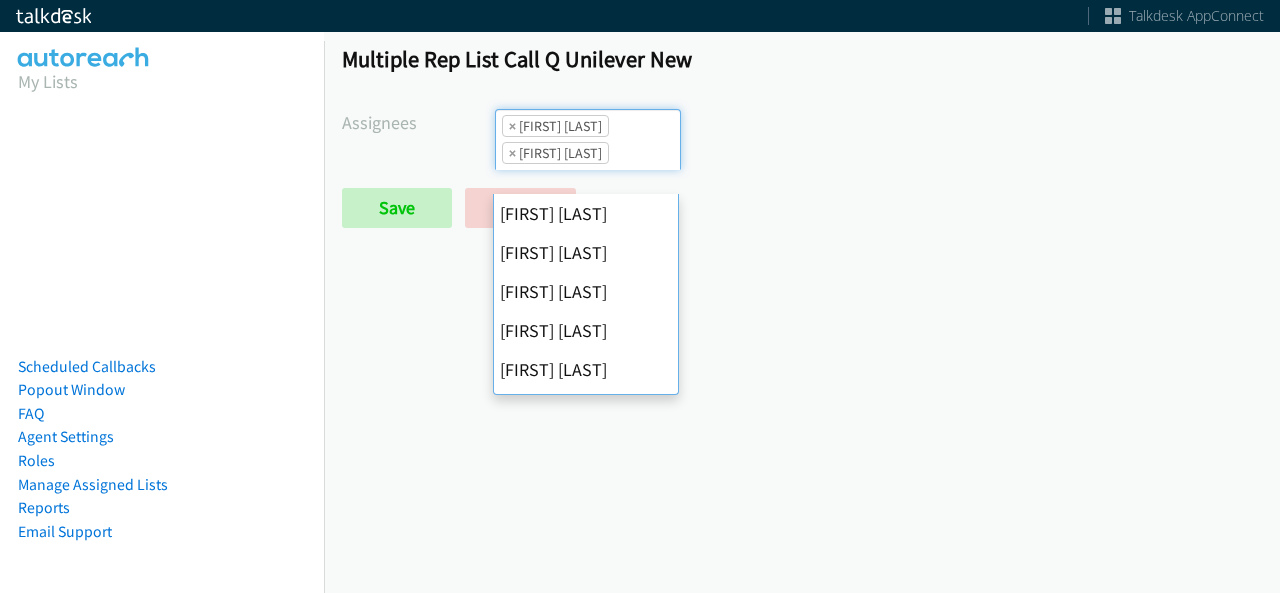click on "×" at bounding box center [512, 126] 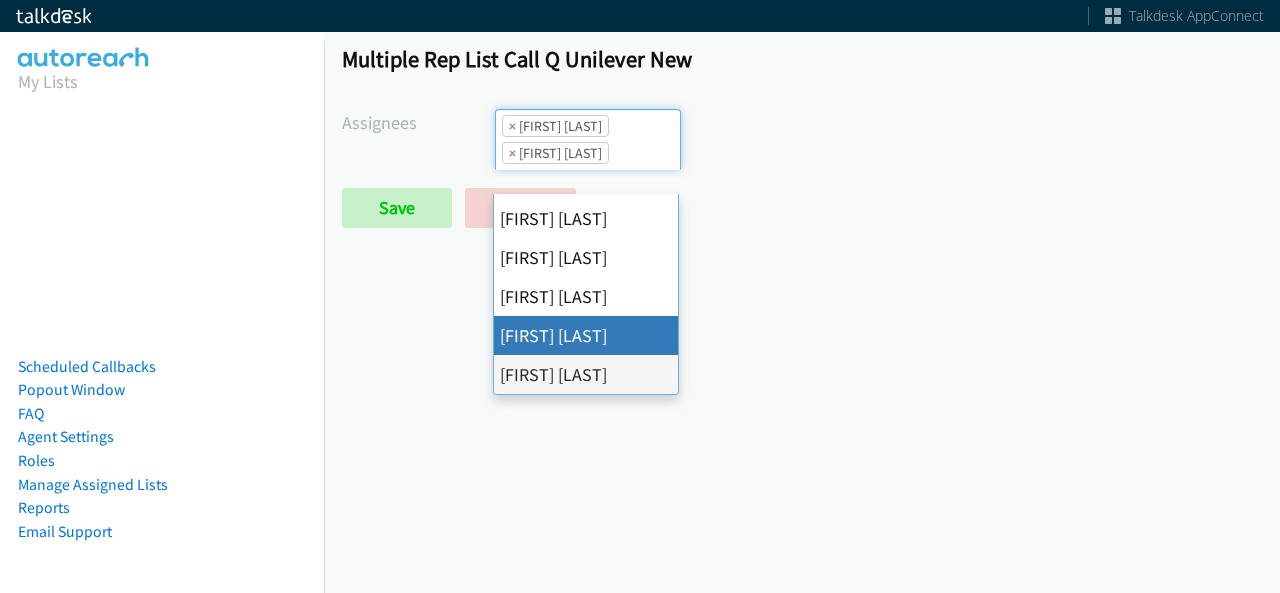 select 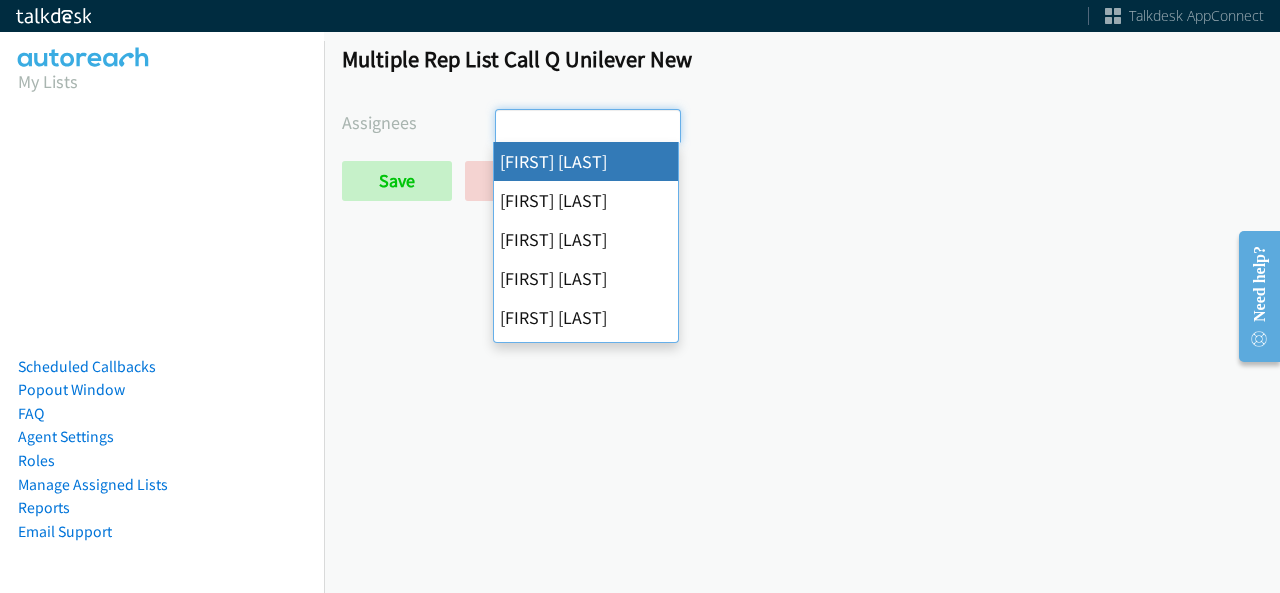 click at bounding box center [531, 126] 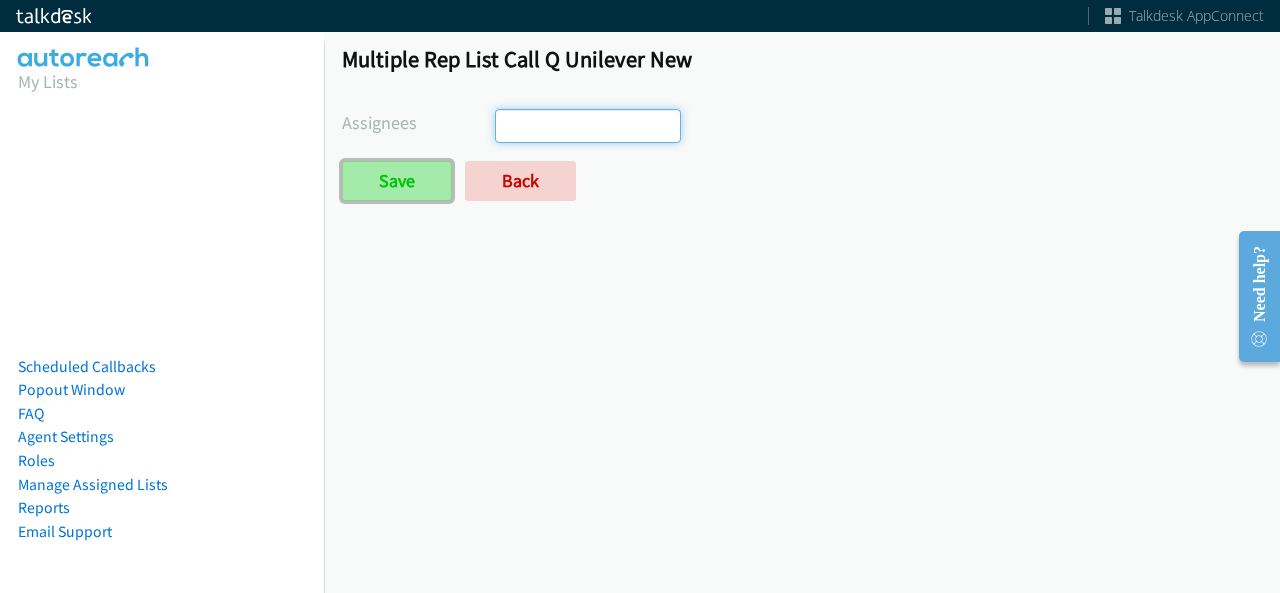 click on "Save" at bounding box center [397, 181] 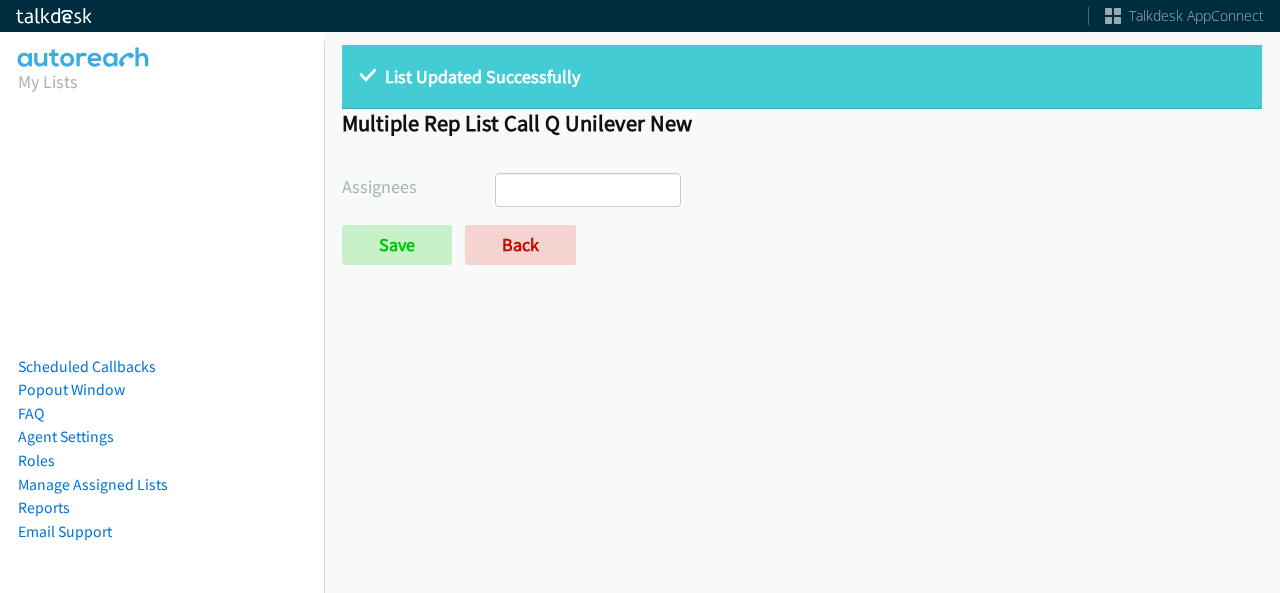 select 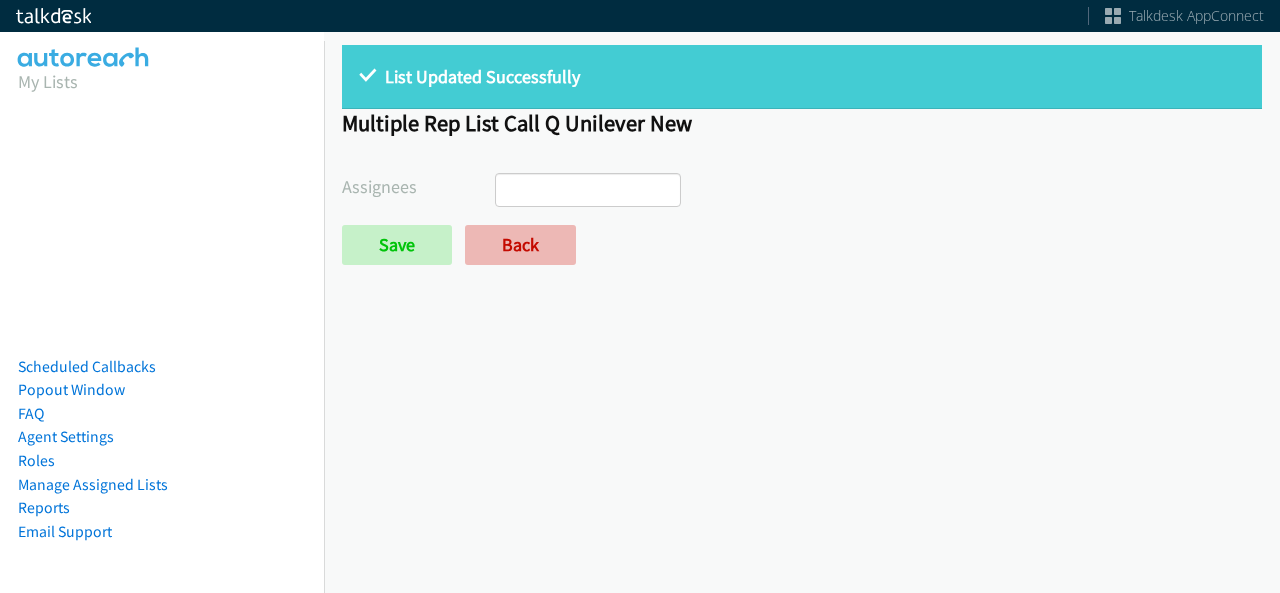 scroll, scrollTop: 0, scrollLeft: 0, axis: both 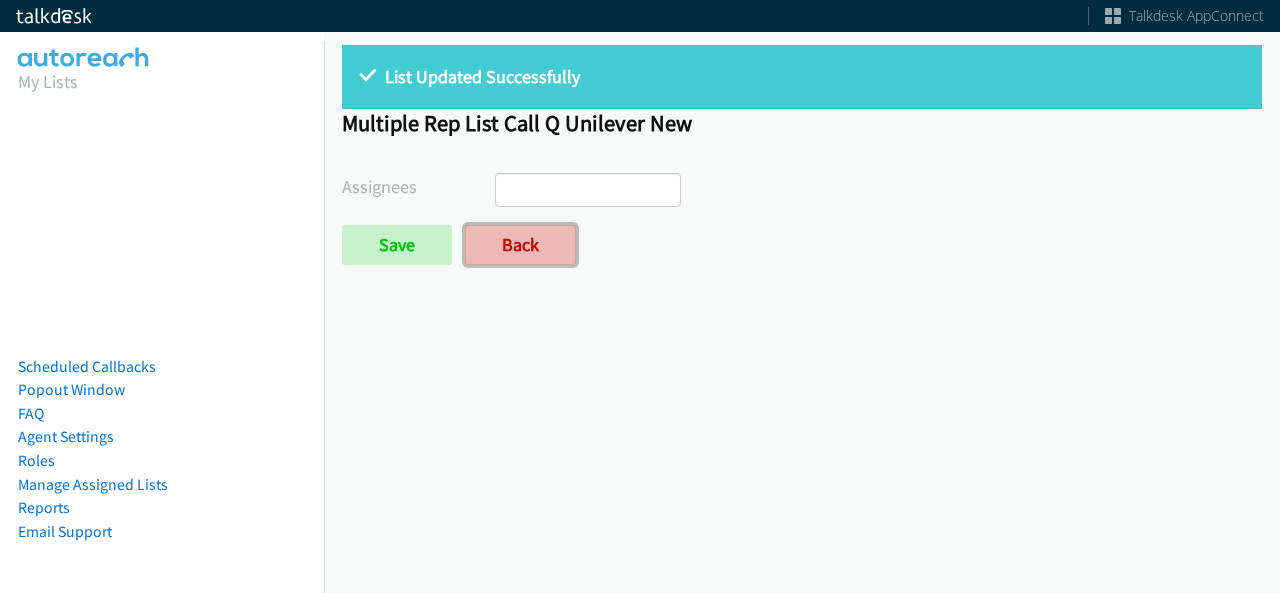 click on "Back" at bounding box center [520, 245] 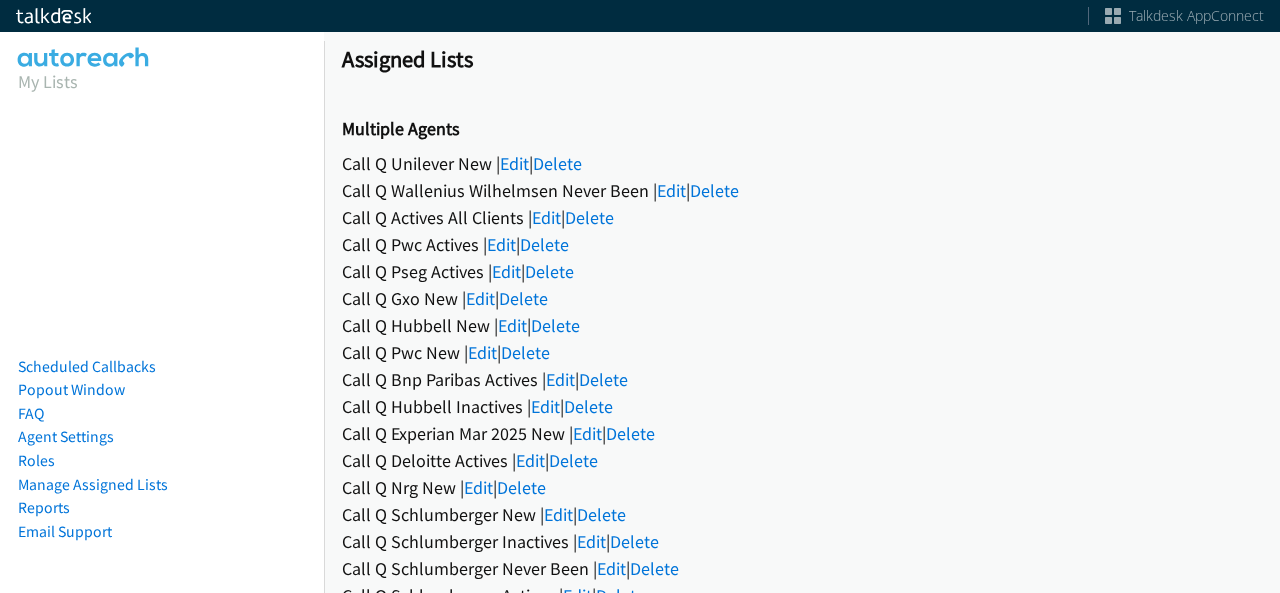scroll, scrollTop: 0, scrollLeft: 0, axis: both 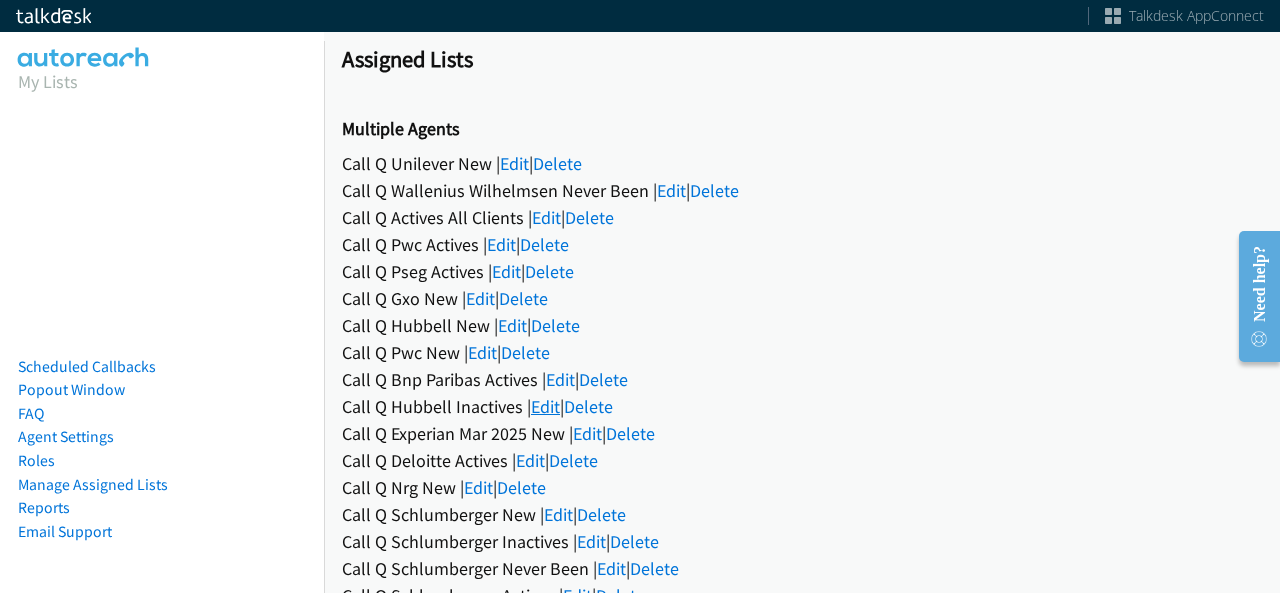 click on "Edit" at bounding box center (545, 406) 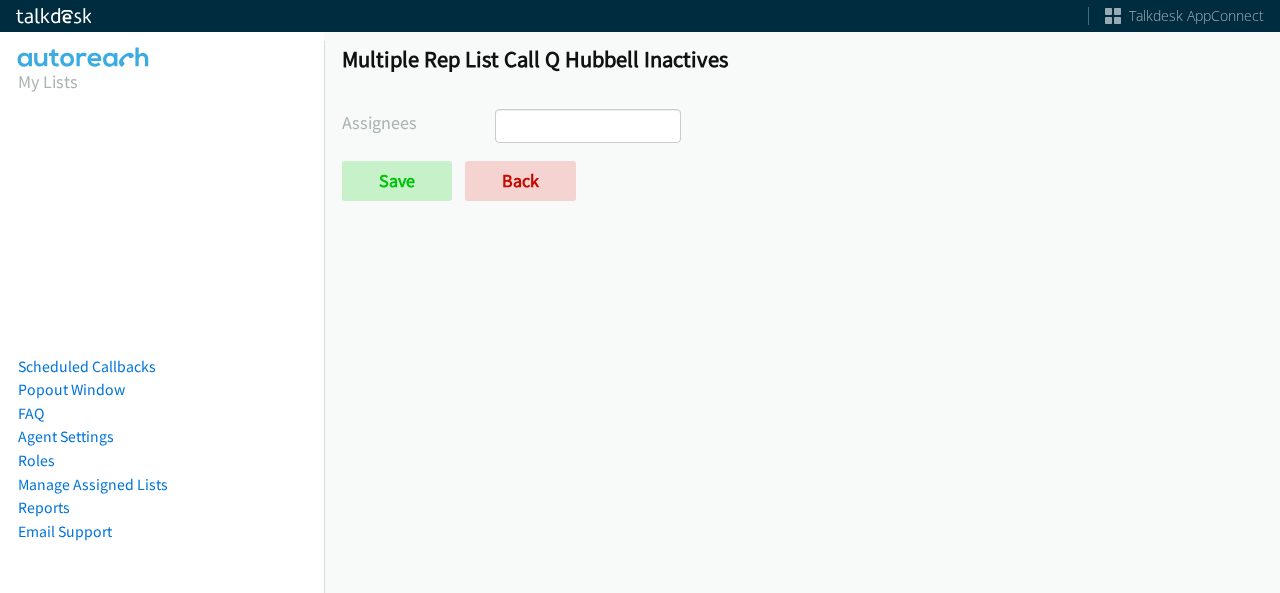 scroll, scrollTop: 0, scrollLeft: 0, axis: both 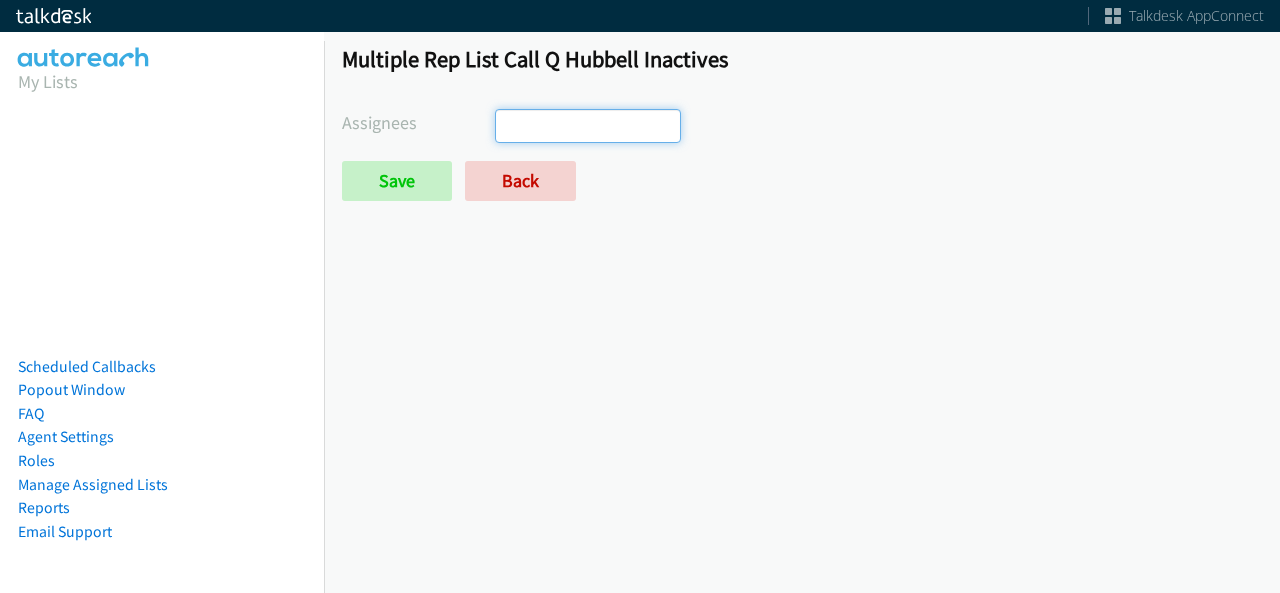 click at bounding box center (588, 126) 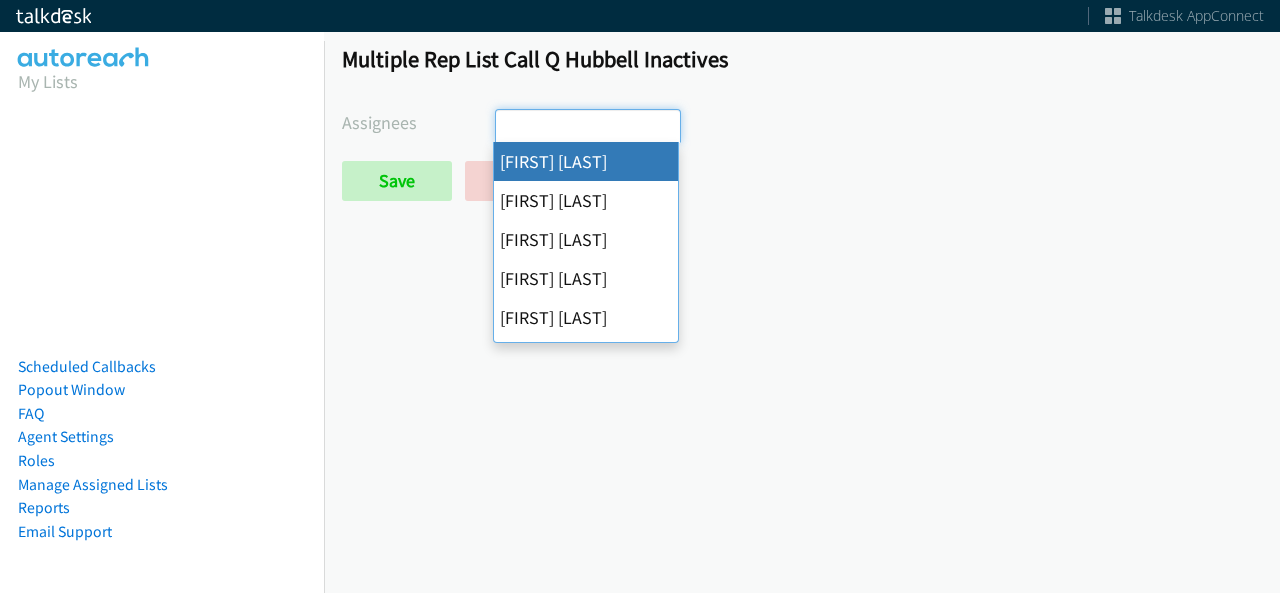 select on "cb11e729-9a1d-44de-9b38-0f5a50c7e01c" 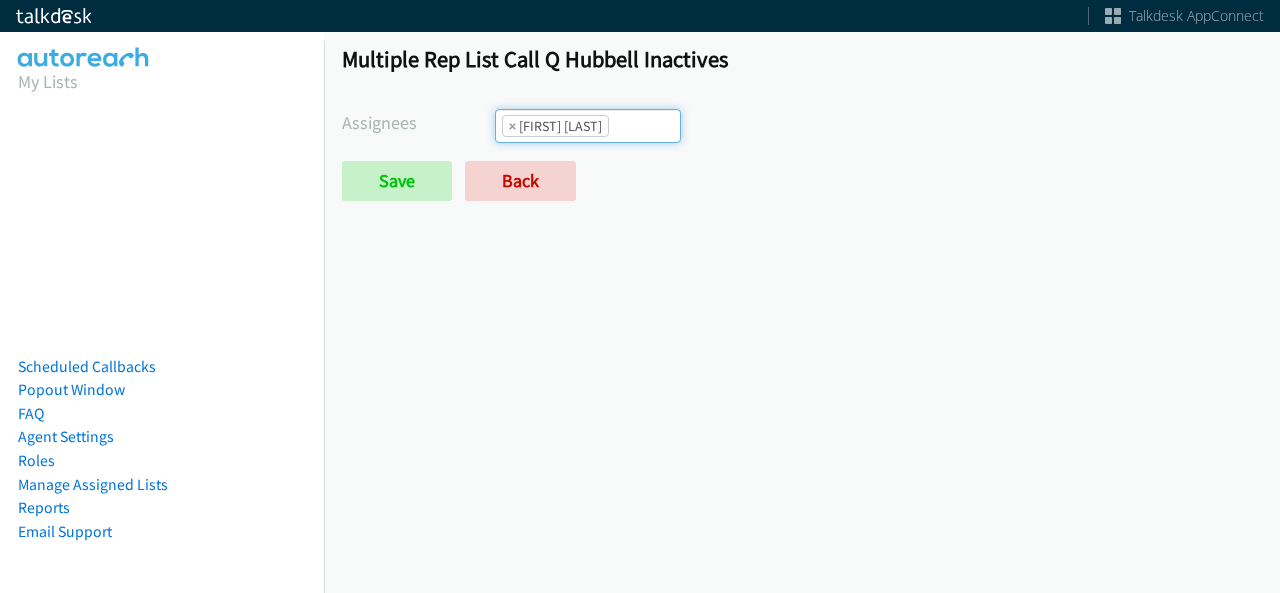 click on "× Abigail Odhiambo" at bounding box center [588, 126] 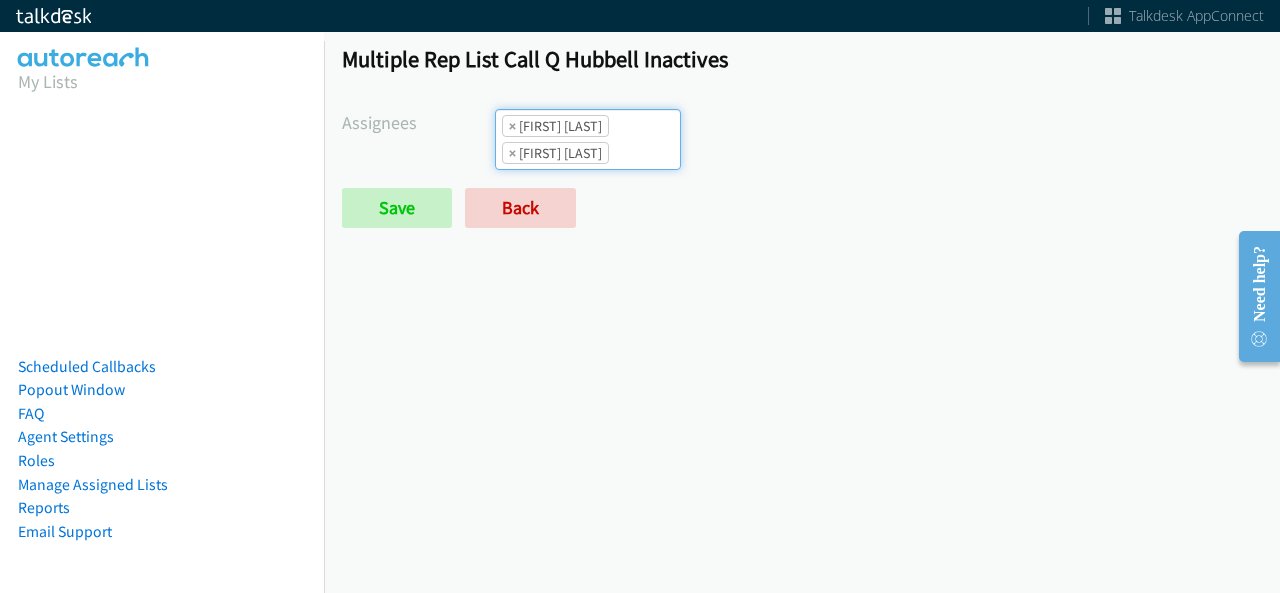 click at bounding box center [644, 153] 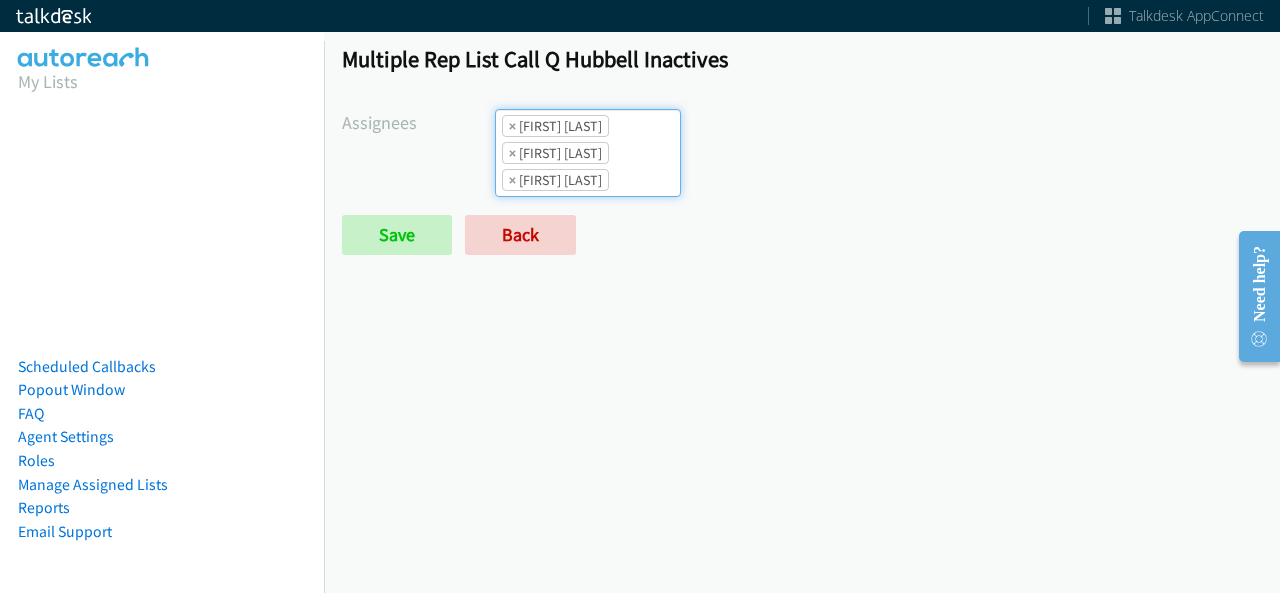 click on "× Abigail Odhiambo × Cathy Shahan × Charles Ross" at bounding box center (588, 153) 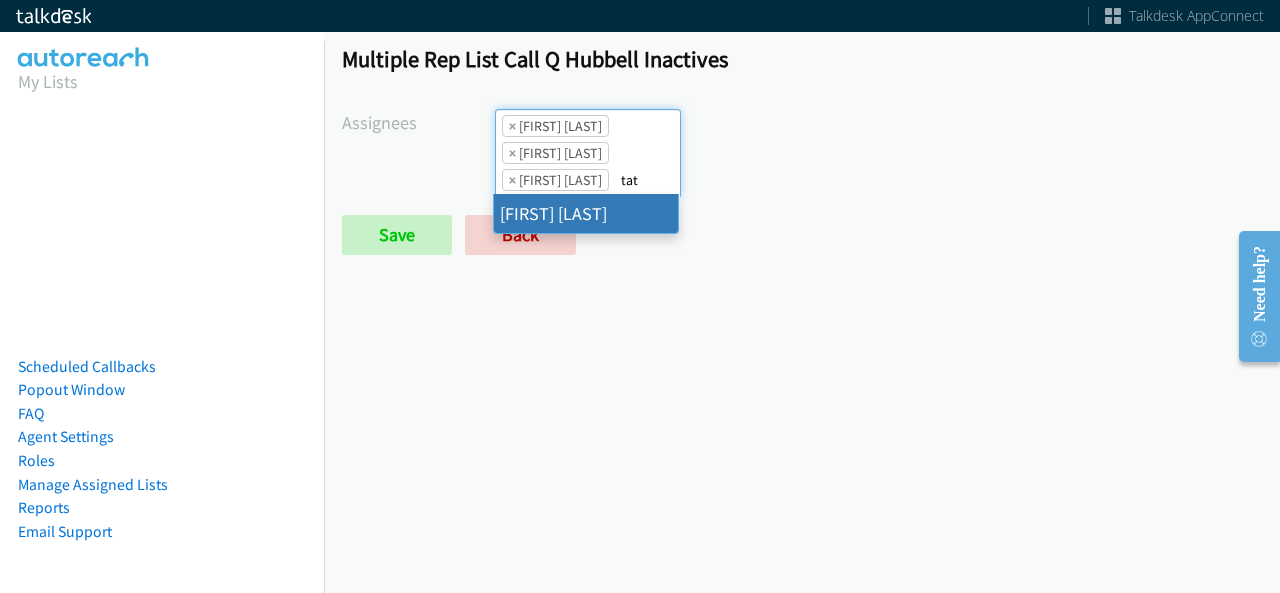 type on "tat" 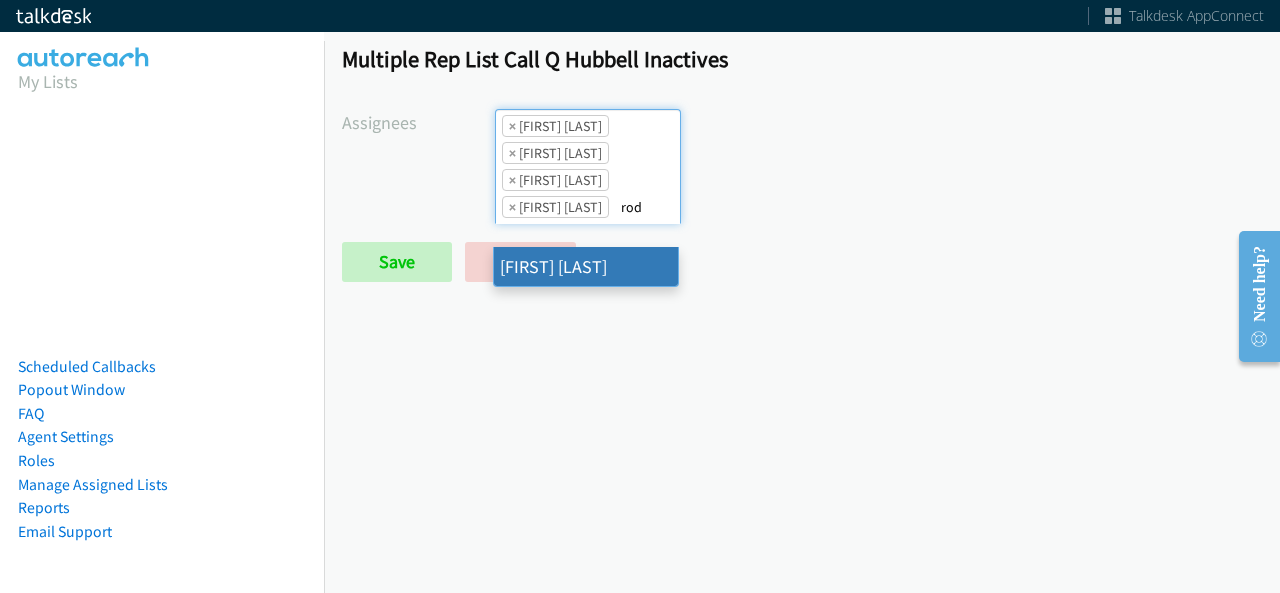 type on "rod" 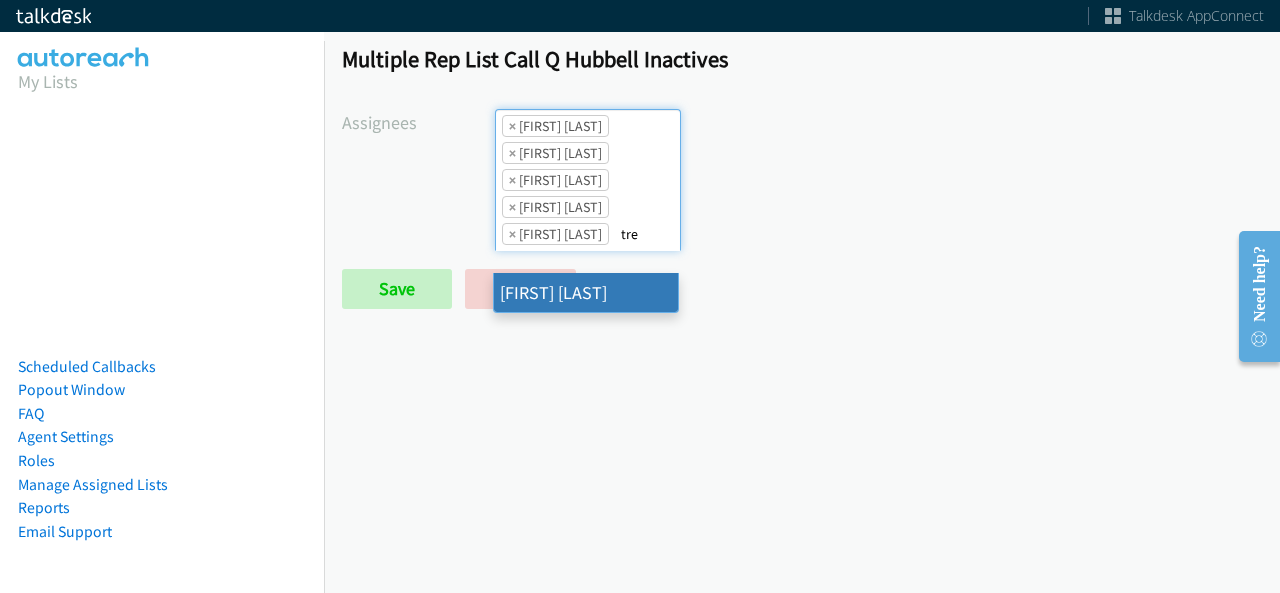 type on "tre" 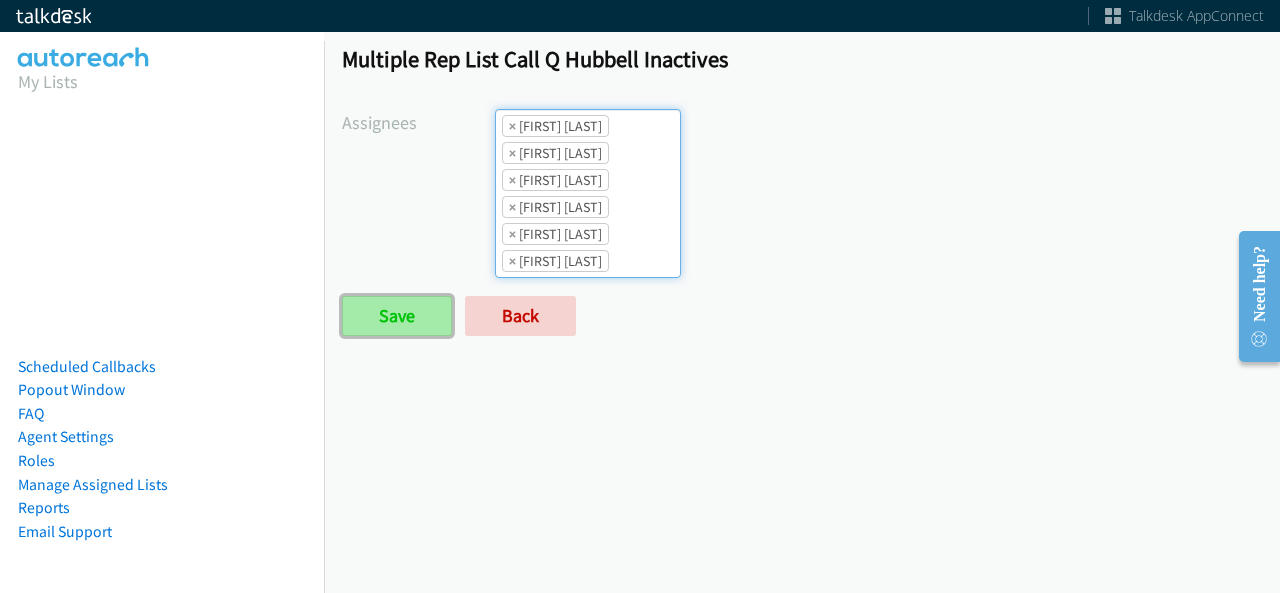 click on "Save" at bounding box center (397, 316) 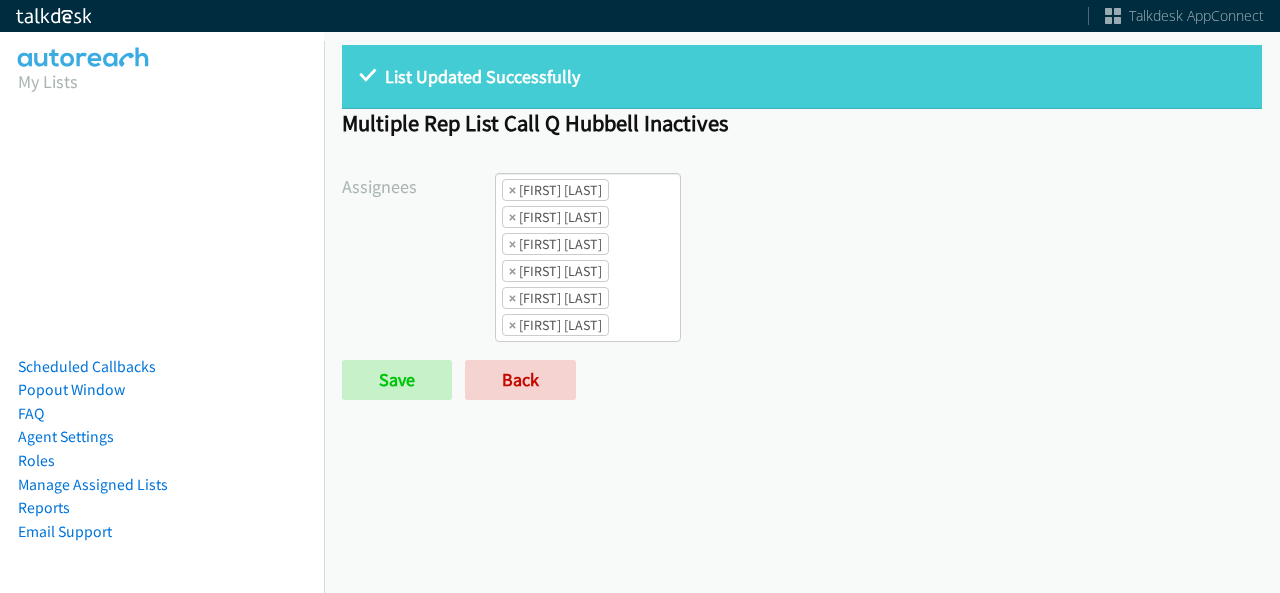 scroll, scrollTop: 0, scrollLeft: 0, axis: both 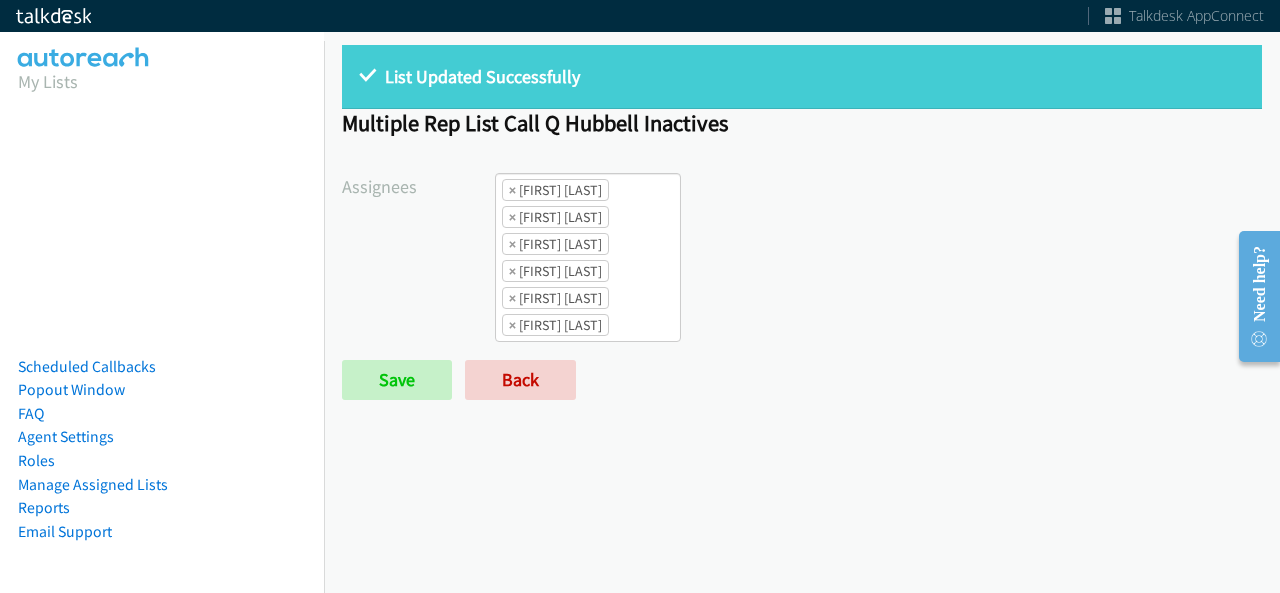 click on "× [FIRST] [LAST]" 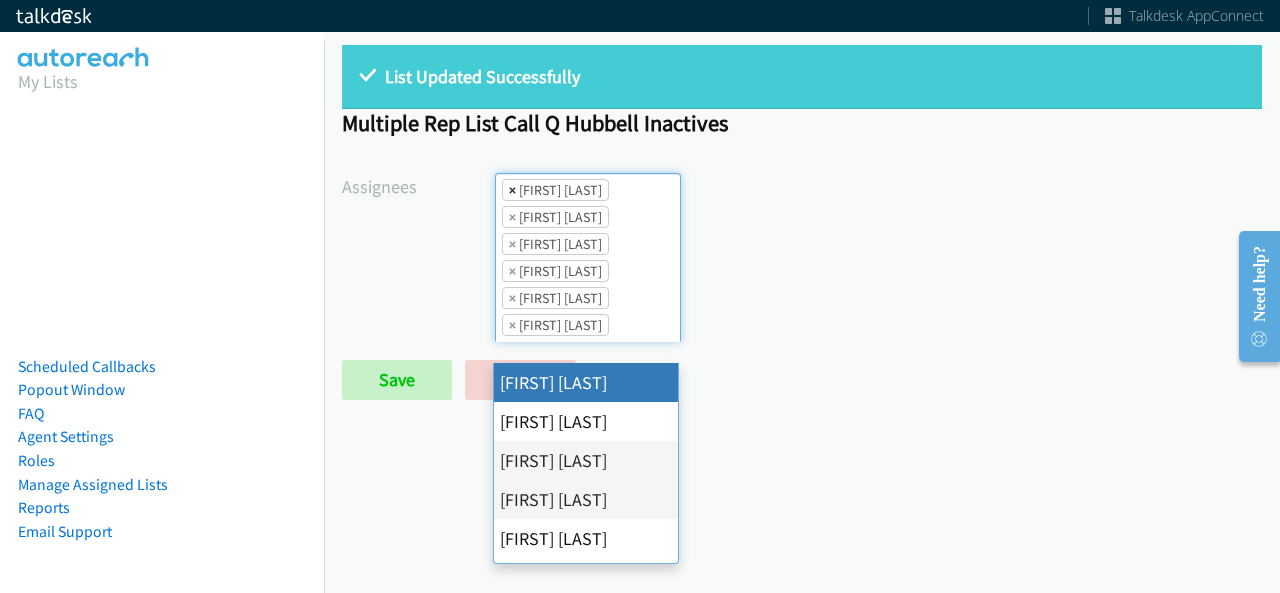 click on "×" 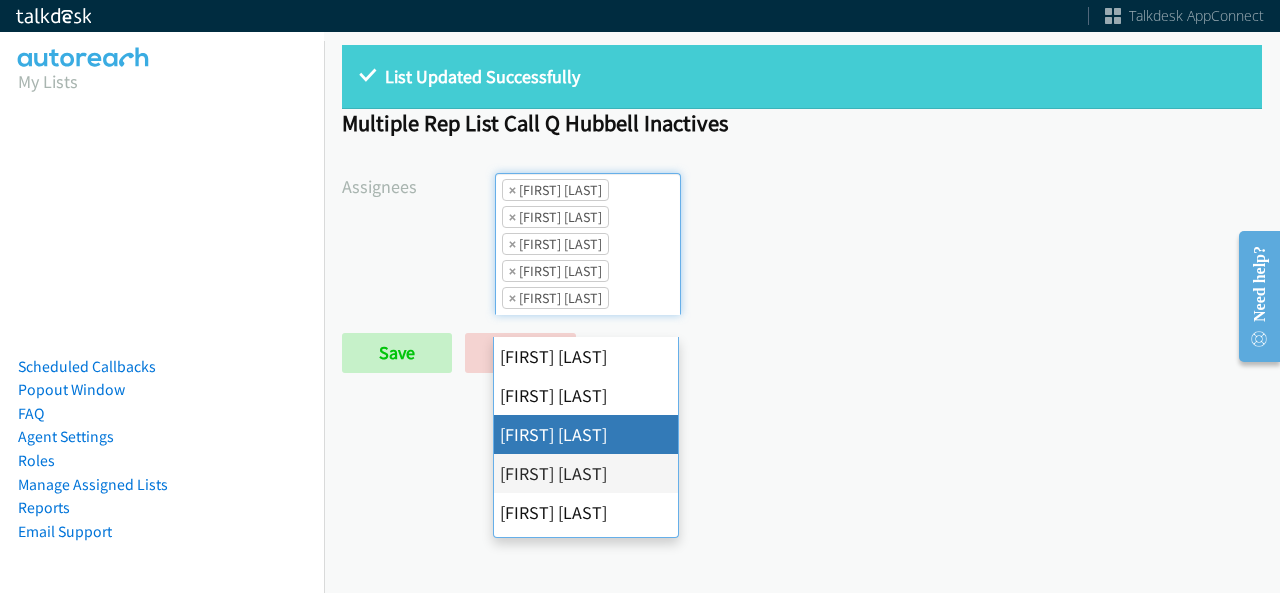 click on "×" 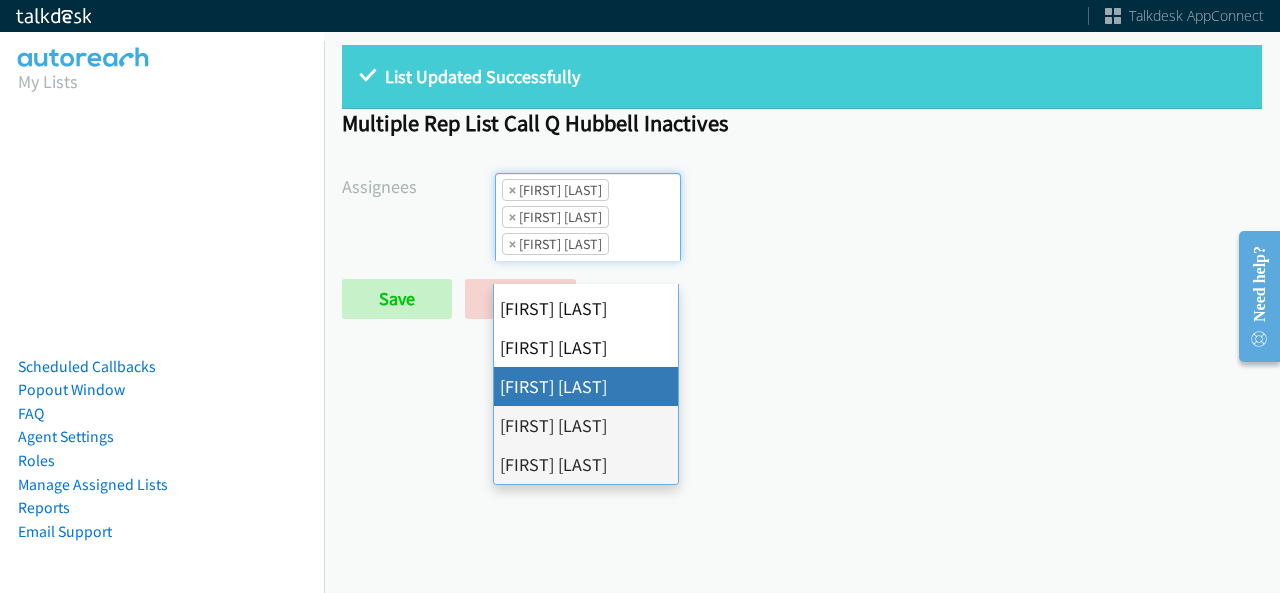 click on "×" 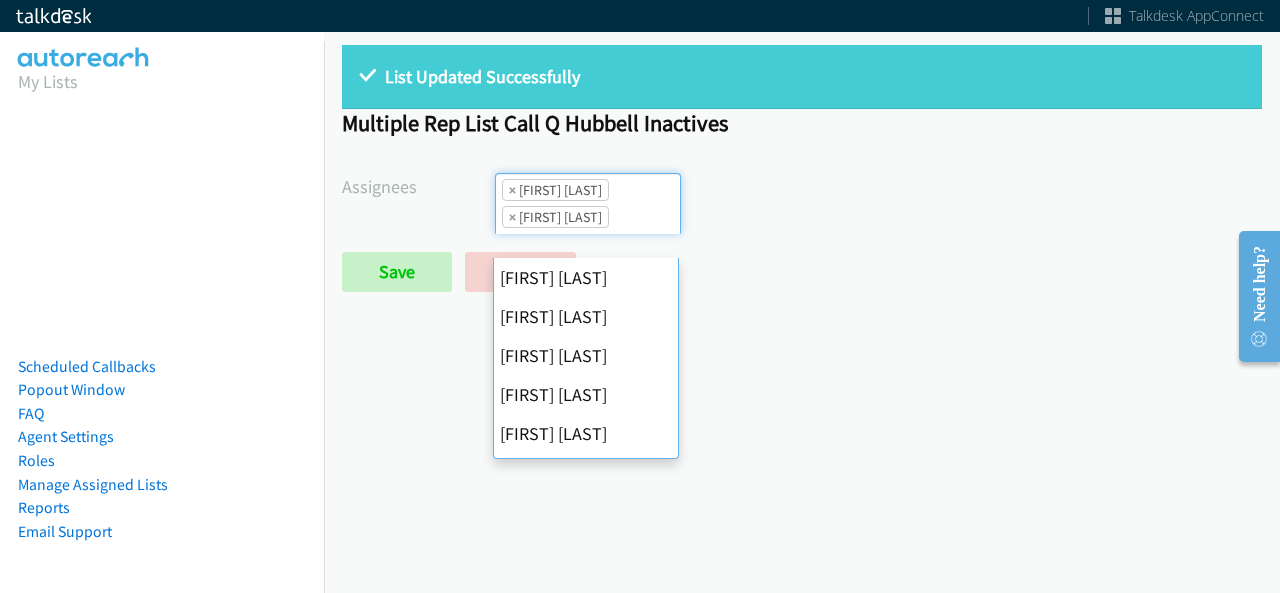 click on "×" 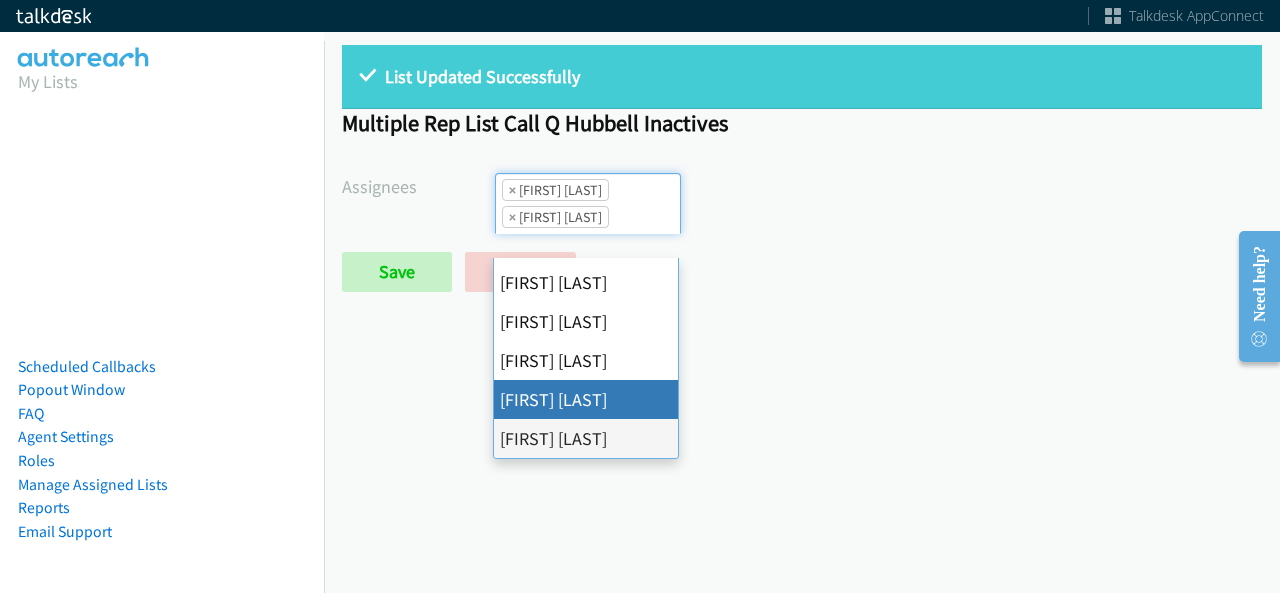 select 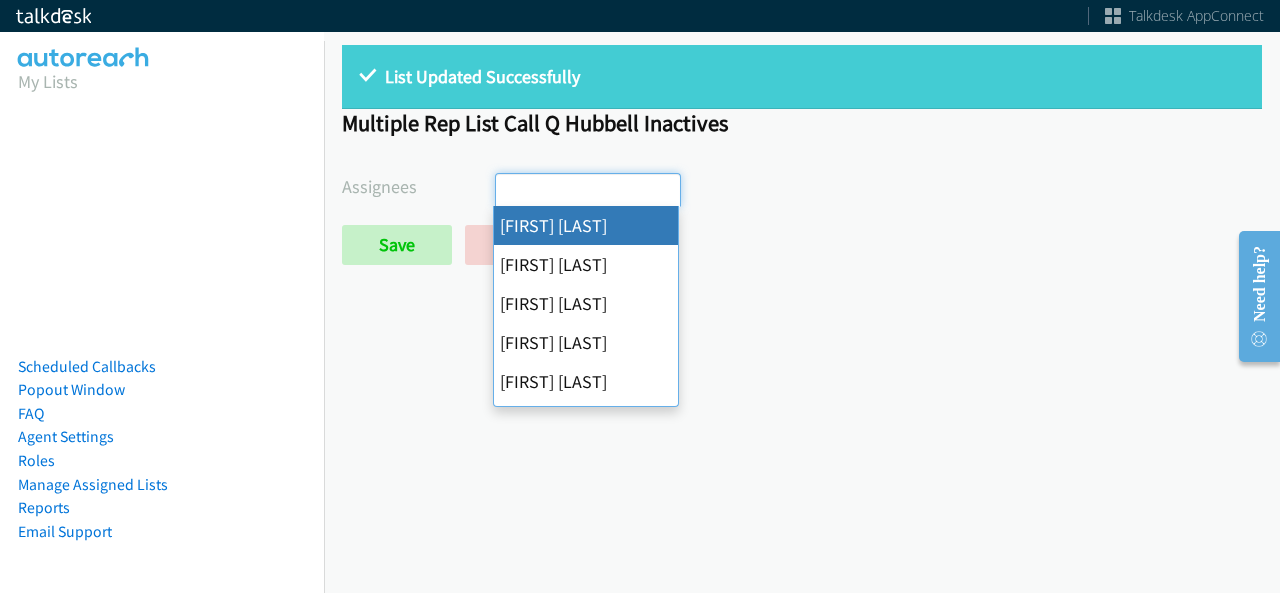 click 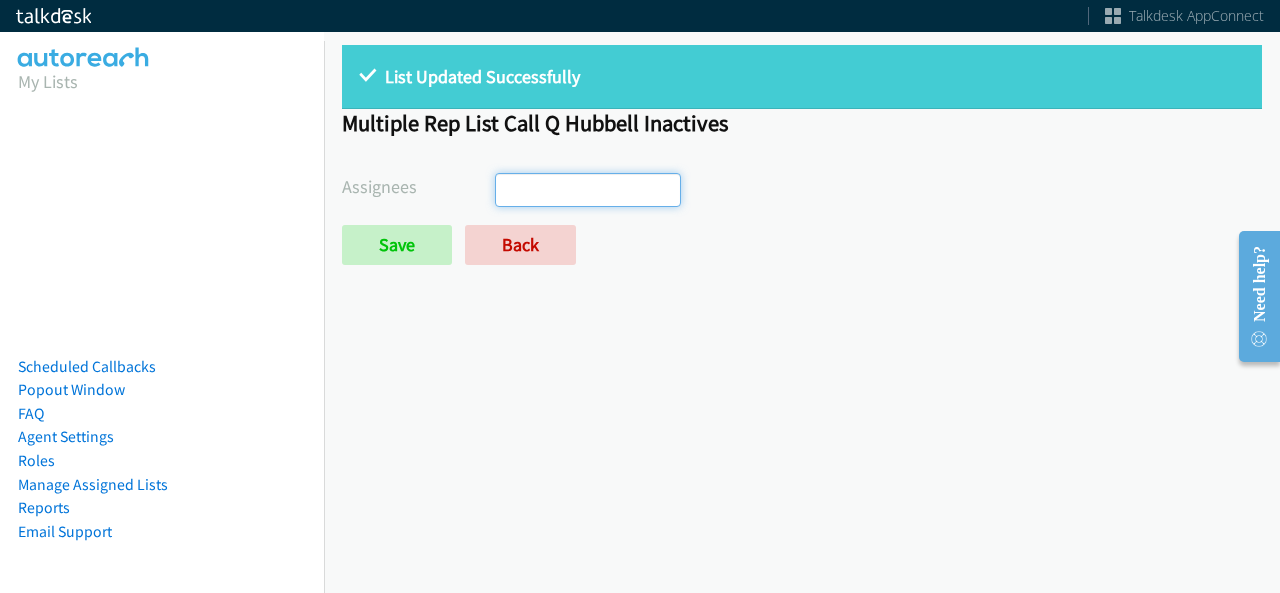 click 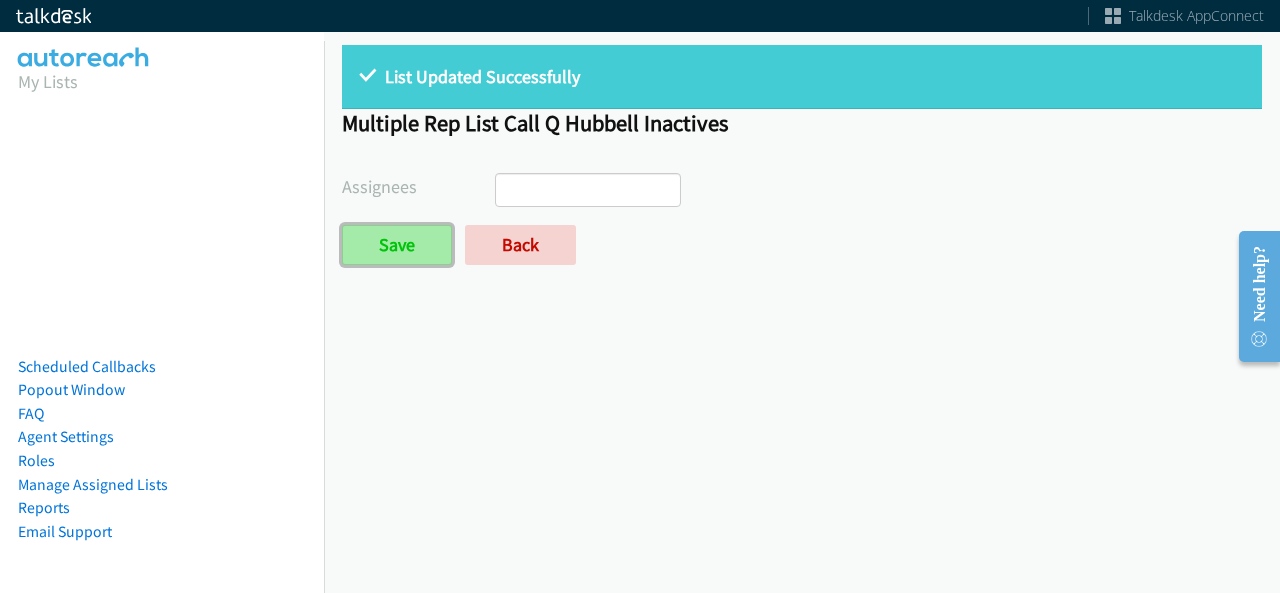 click on "Save" 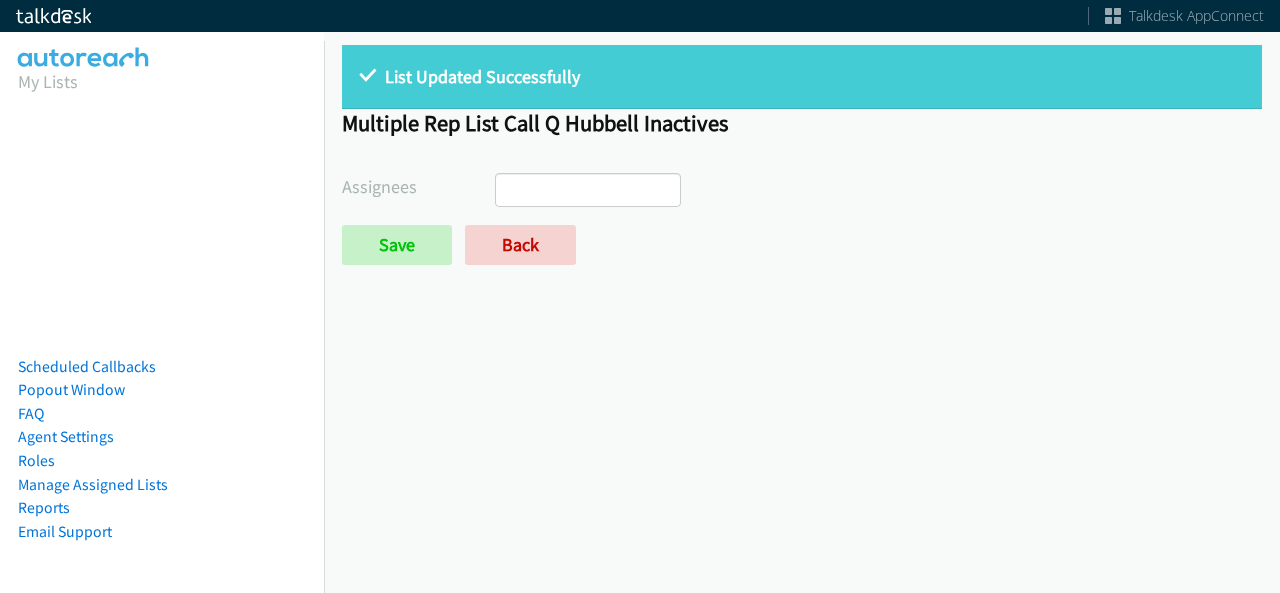 select 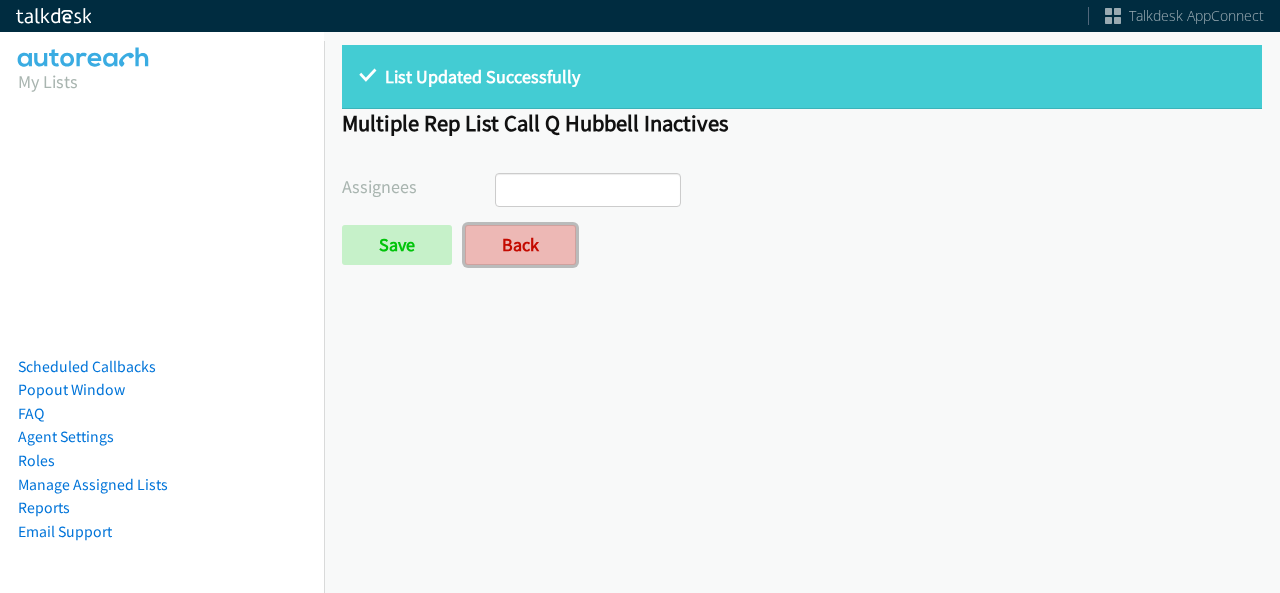 click on "Back" at bounding box center (520, 245) 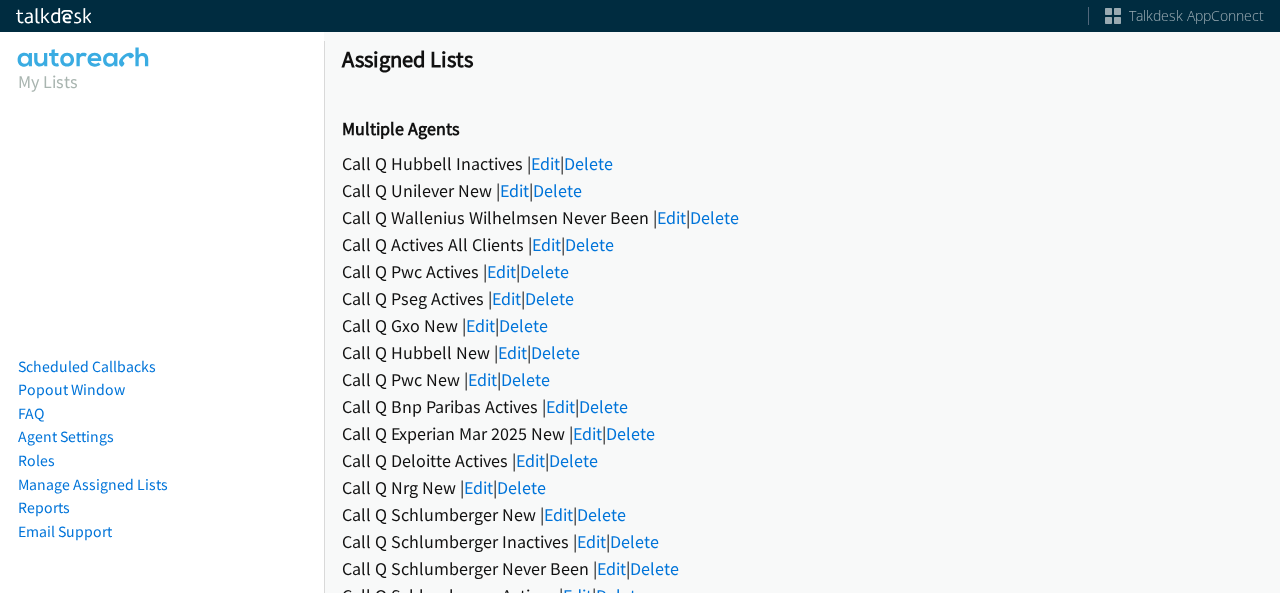 scroll, scrollTop: 0, scrollLeft: 0, axis: both 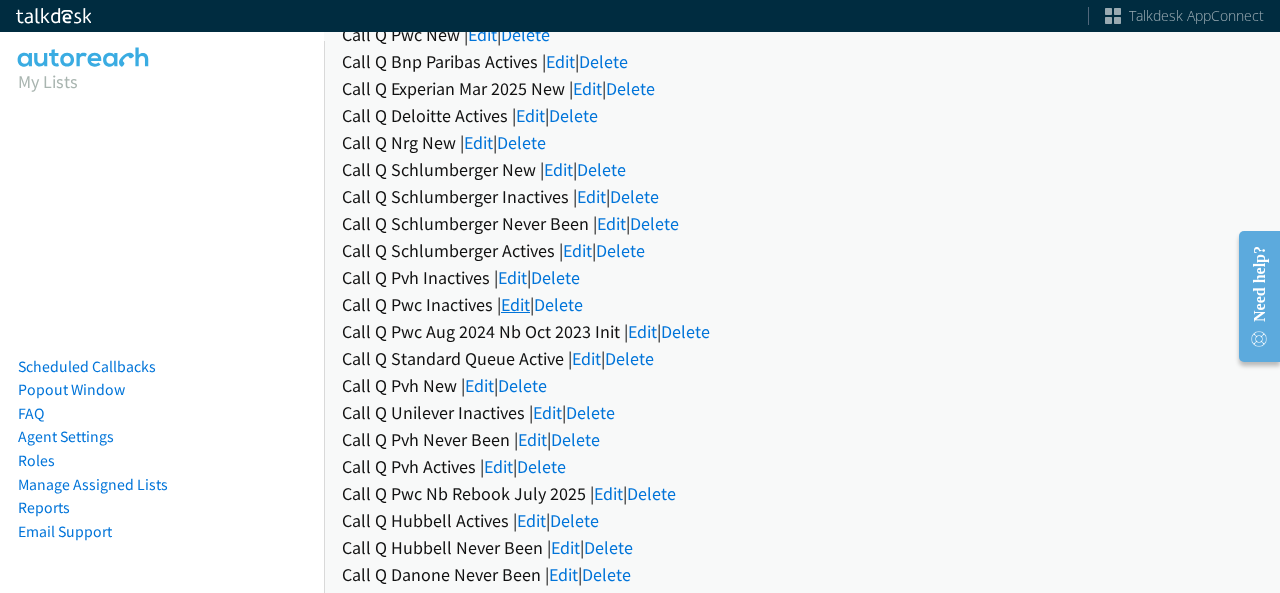 click on "Edit" at bounding box center [515, 304] 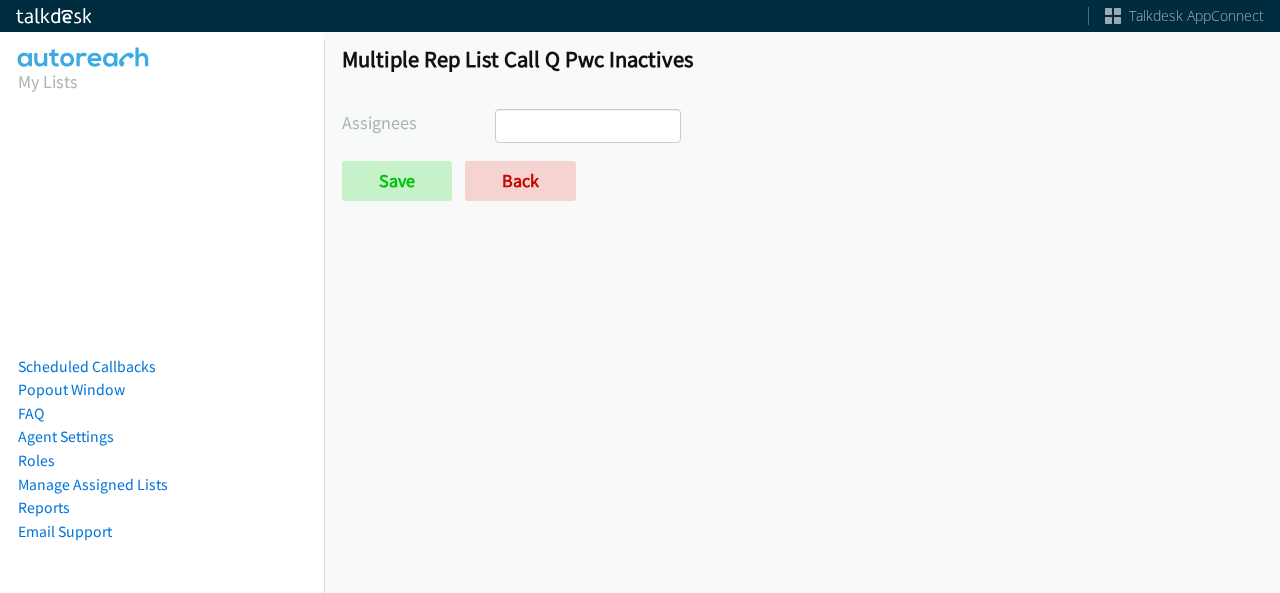 scroll, scrollTop: 0, scrollLeft: 0, axis: both 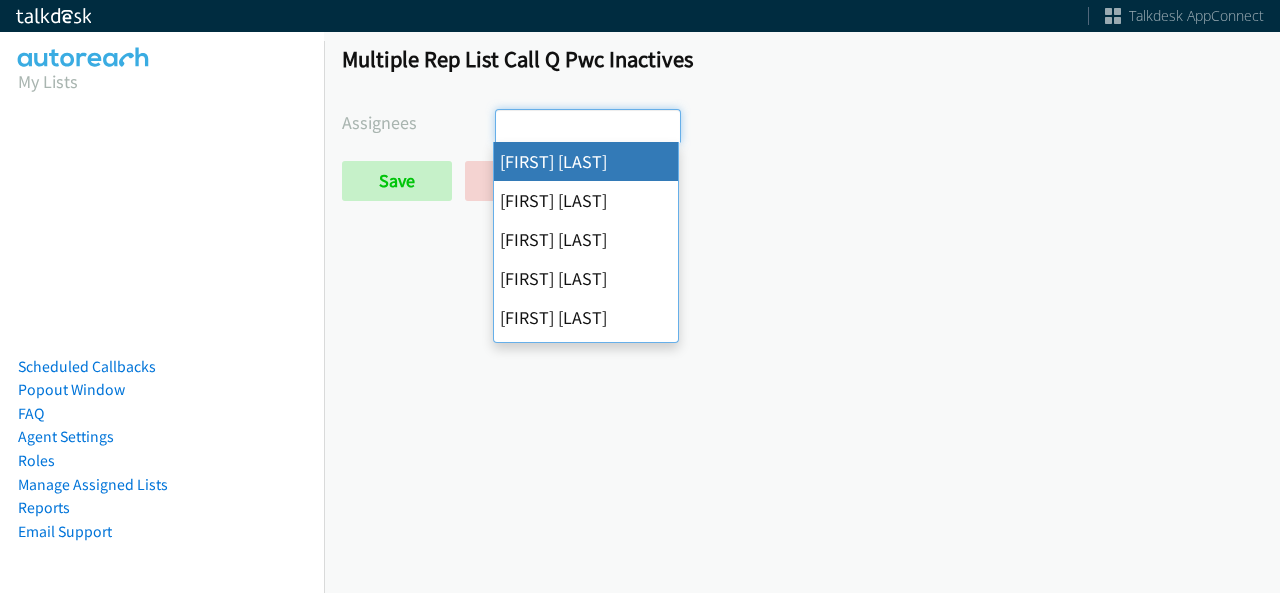 select on "cb11e729-9a1d-44de-9b38-0f5a50c7e01c" 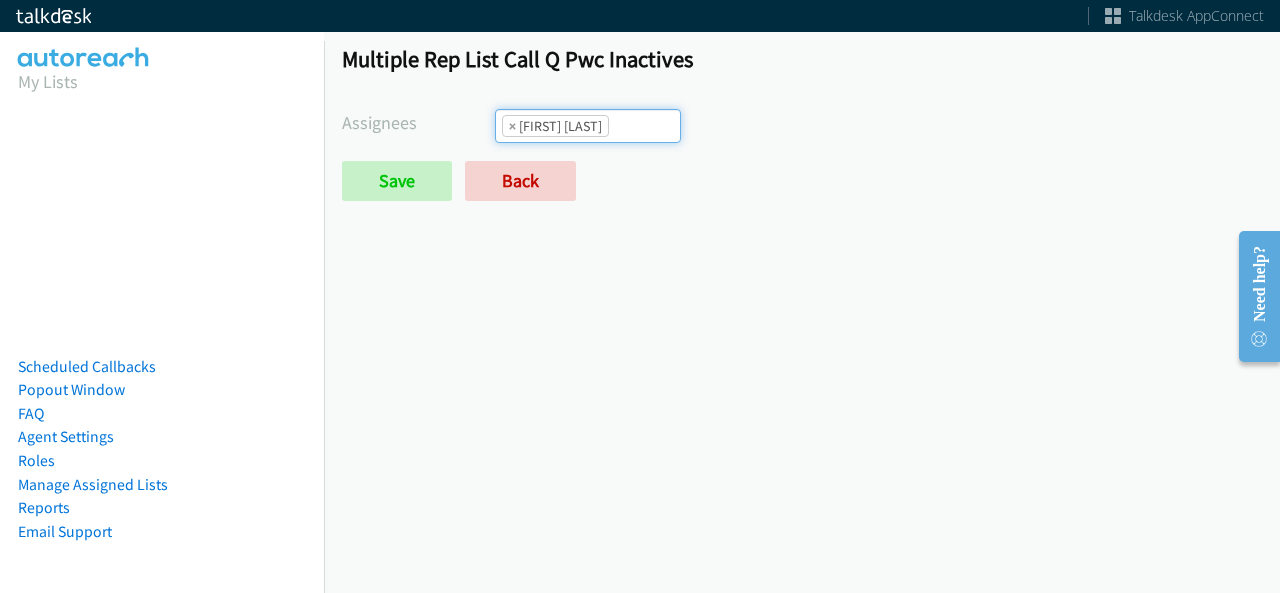 click on "× Abigail Odhiambo" at bounding box center (588, 126) 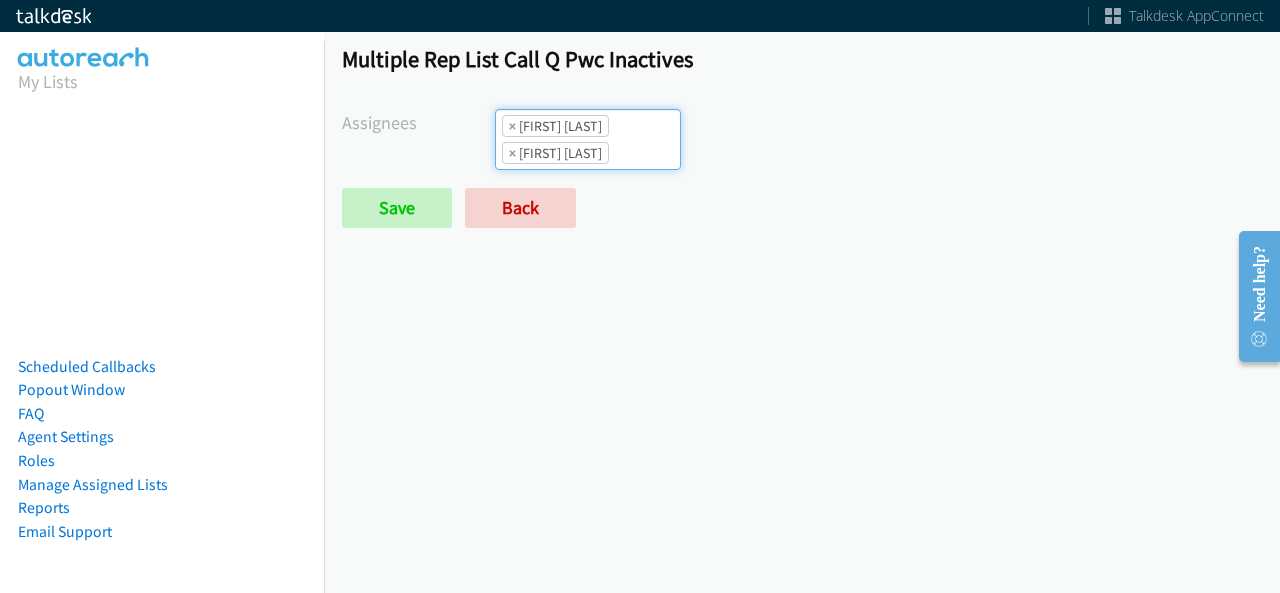 click at bounding box center (644, 153) 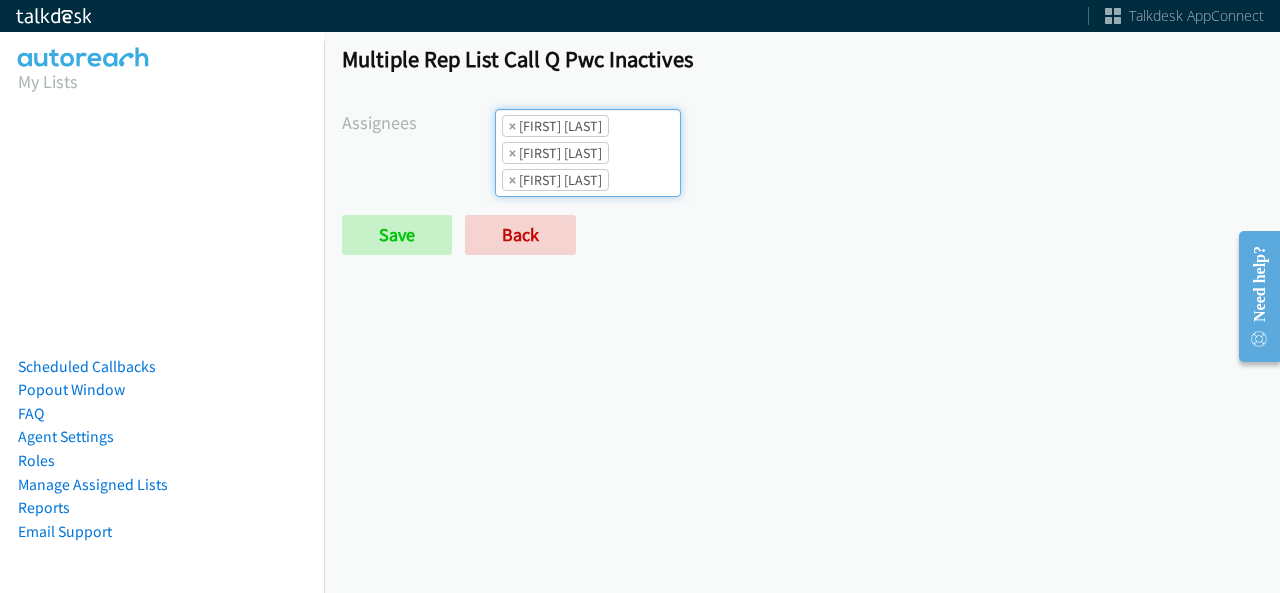 click at bounding box center (644, 180) 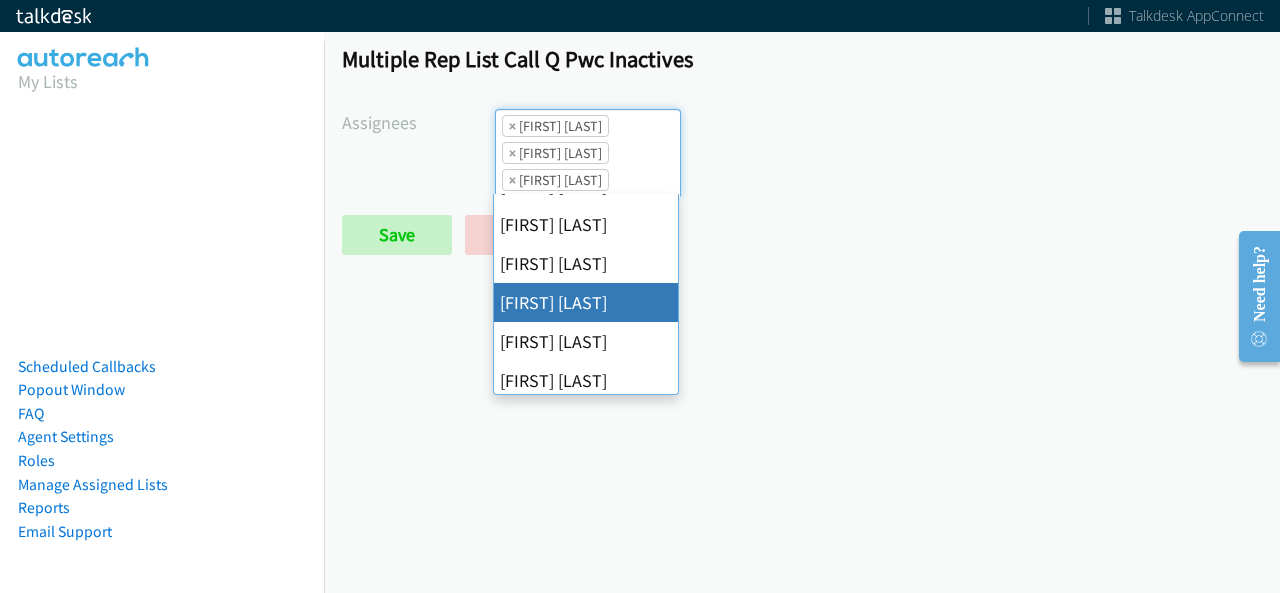 scroll, scrollTop: 264, scrollLeft: 0, axis: vertical 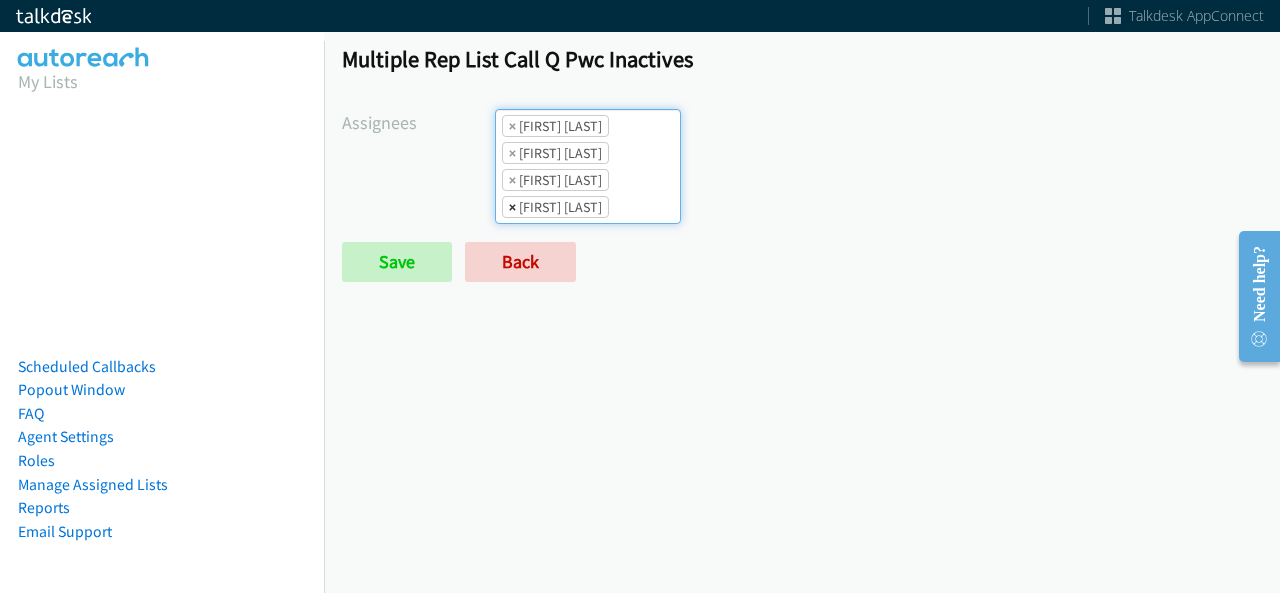 click on "×" at bounding box center [512, 207] 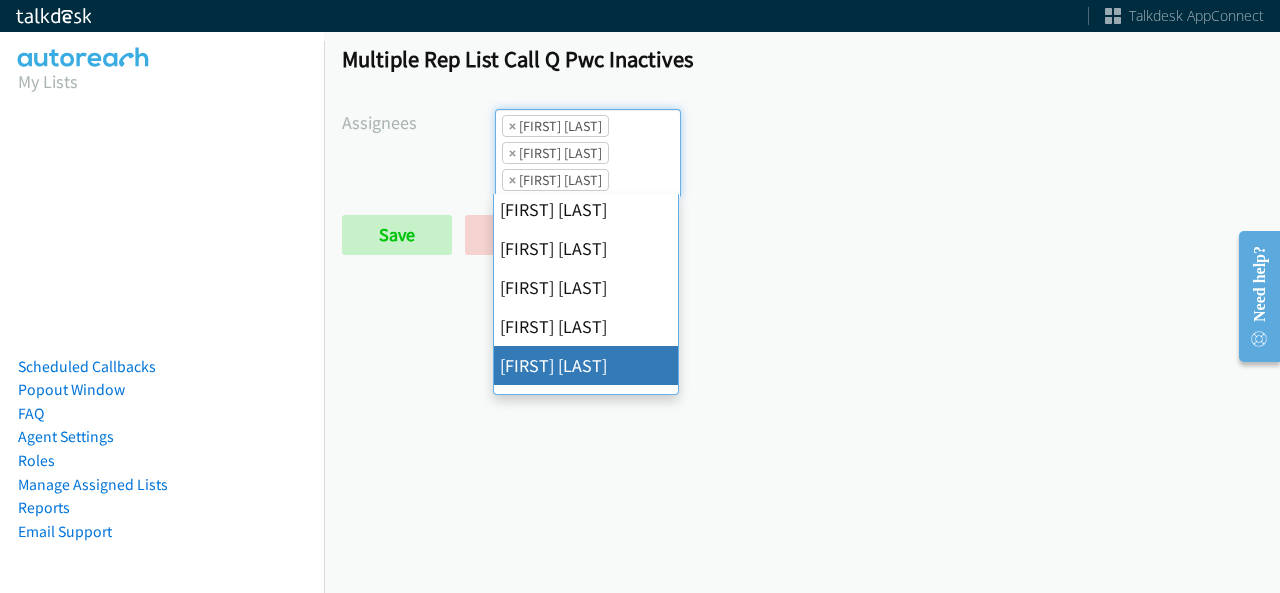 scroll, scrollTop: 346, scrollLeft: 0, axis: vertical 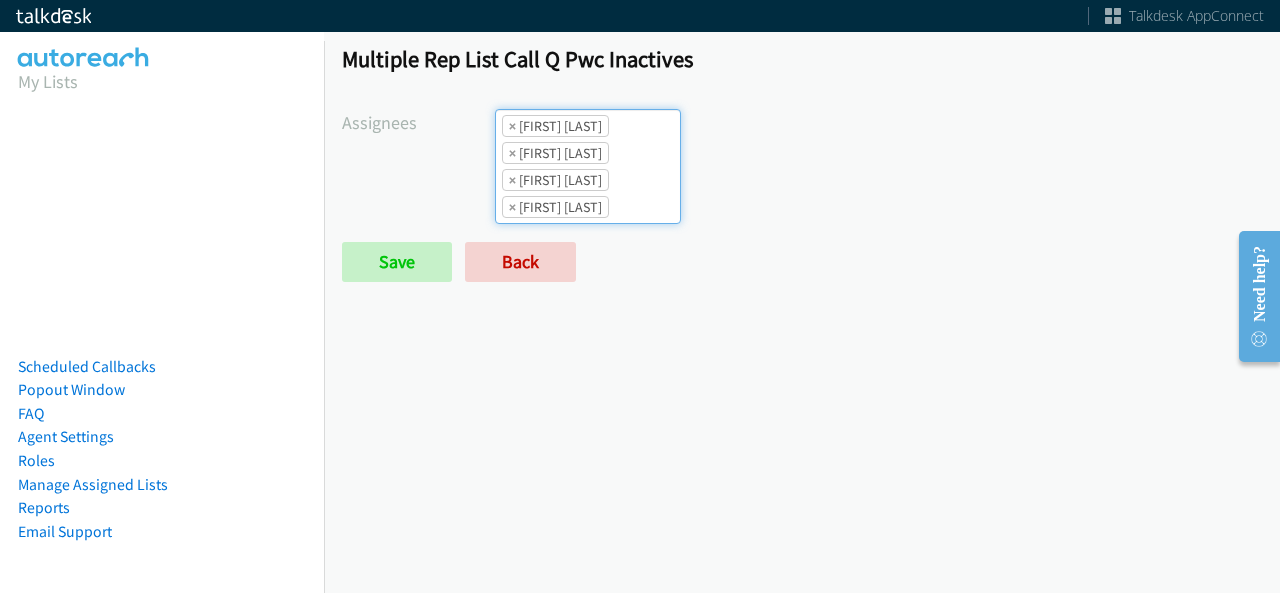 click on "× Abigail Odhiambo × Cathy Shahan × Charles Ross × Tatiana Medina" at bounding box center [588, 166] 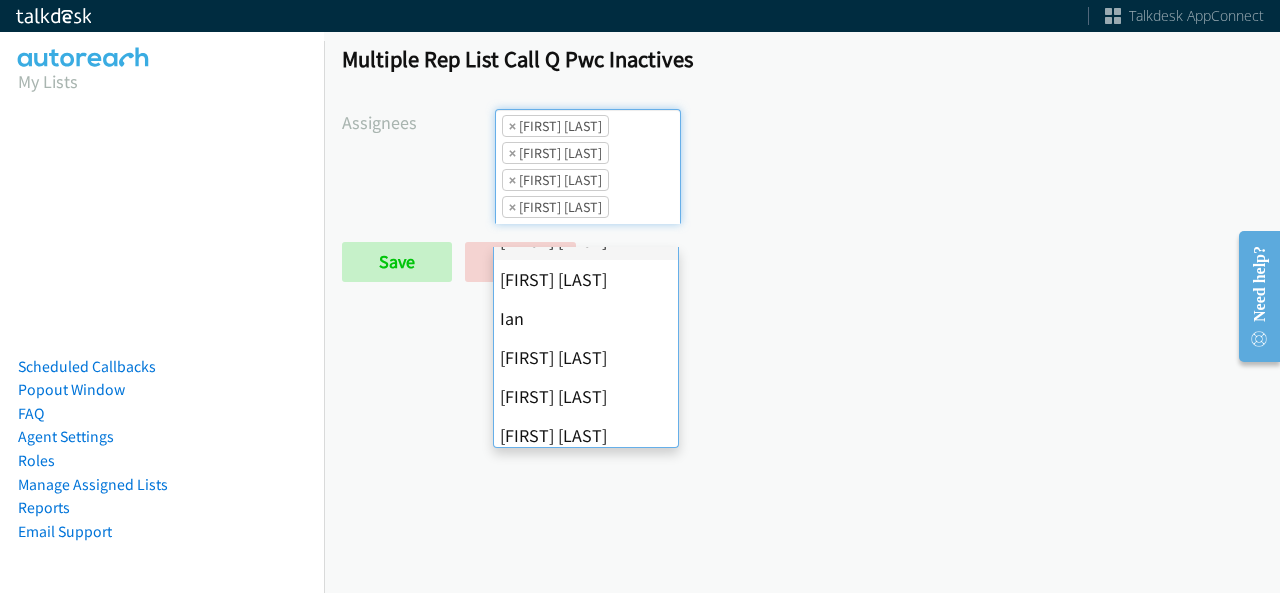 scroll, scrollTop: 346, scrollLeft: 0, axis: vertical 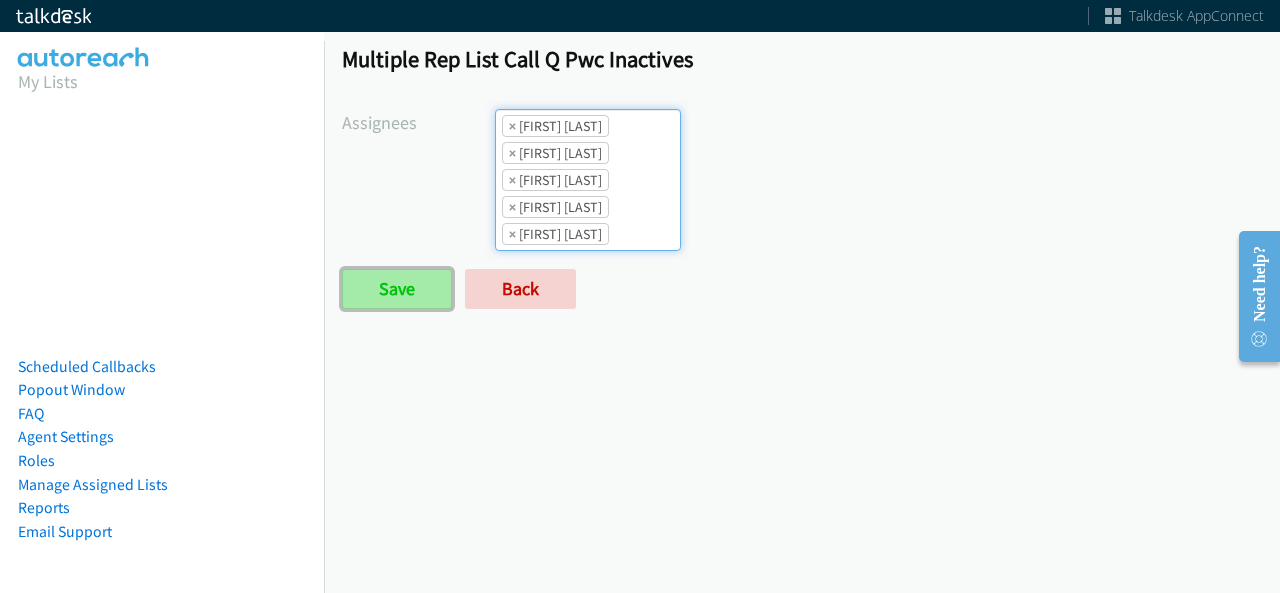 click on "Save" at bounding box center [397, 289] 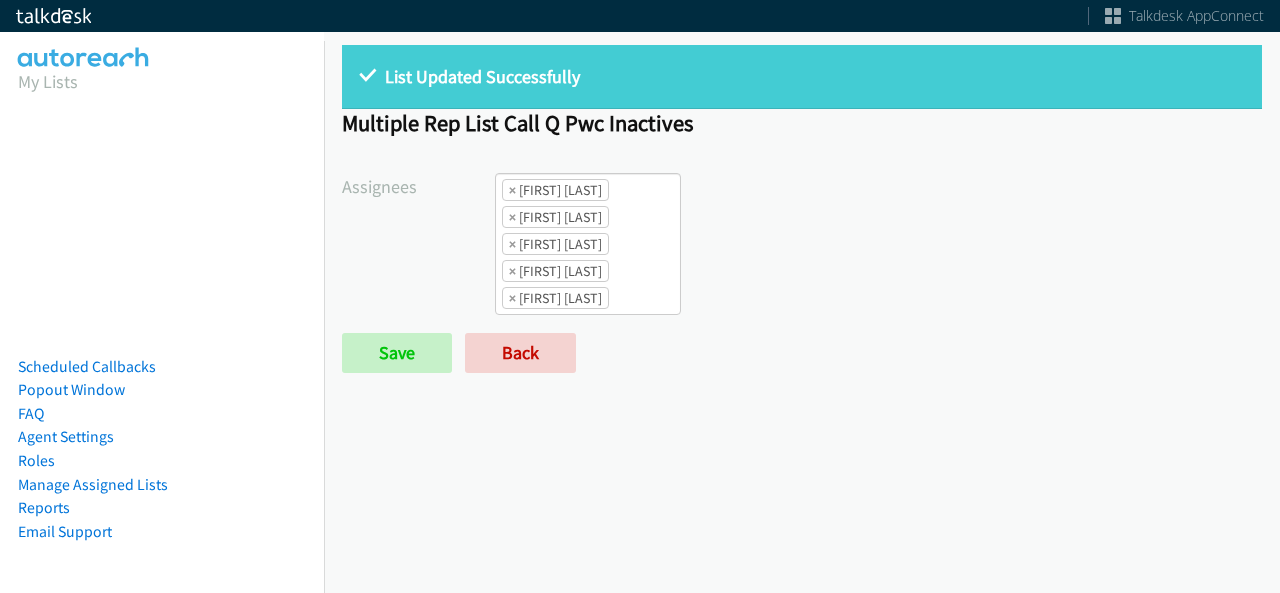 scroll, scrollTop: 0, scrollLeft: 0, axis: both 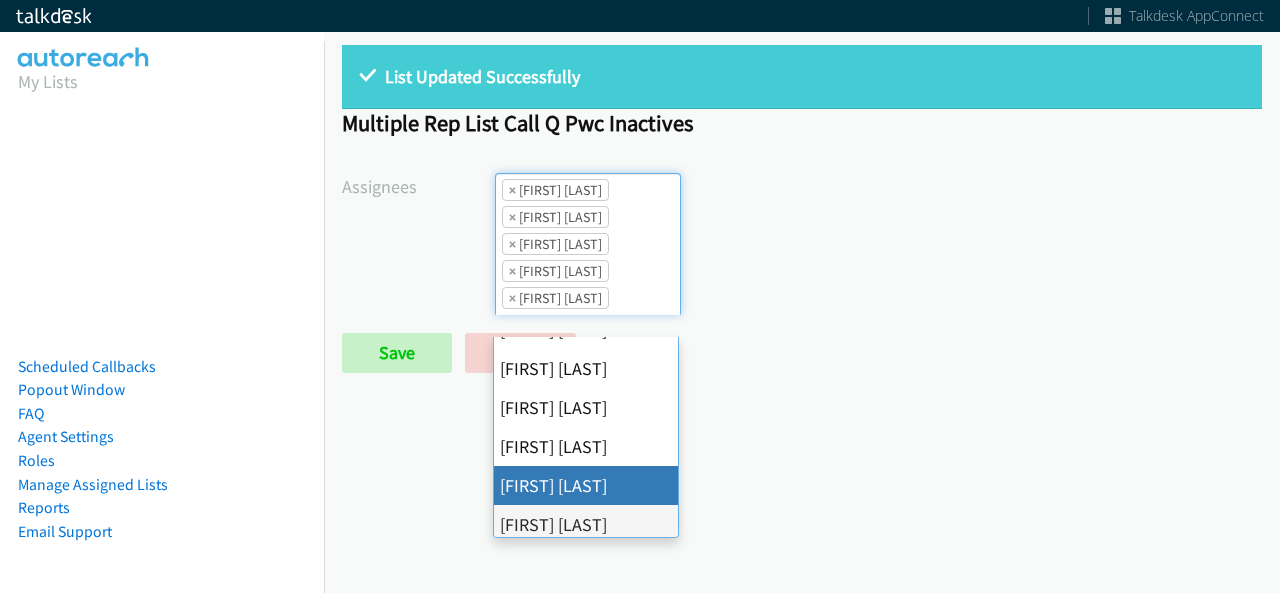 drag, startPoint x: 585, startPoint y: 473, endPoint x: 568, endPoint y: 473, distance: 17 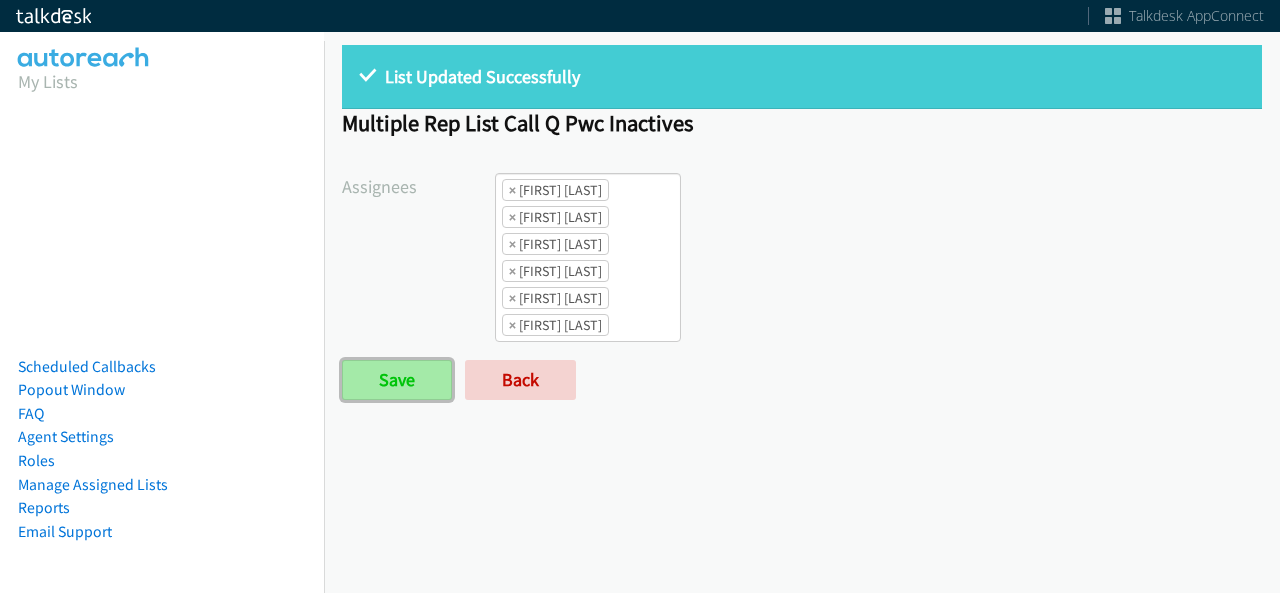 click on "Save" at bounding box center (397, 380) 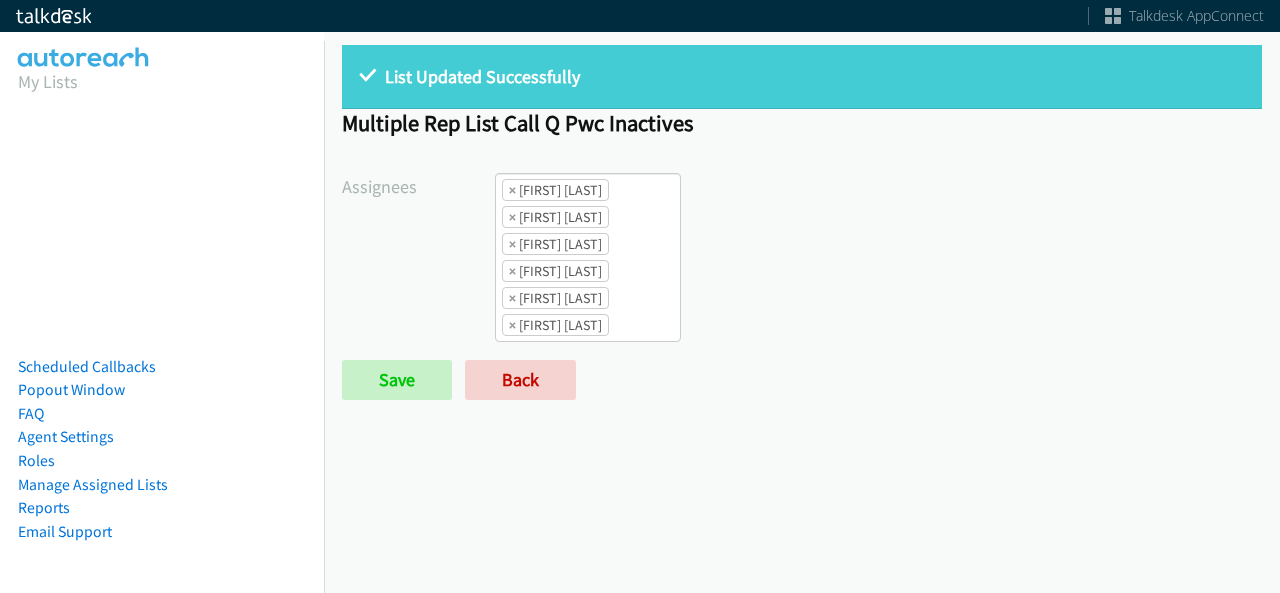 scroll, scrollTop: 0, scrollLeft: 0, axis: both 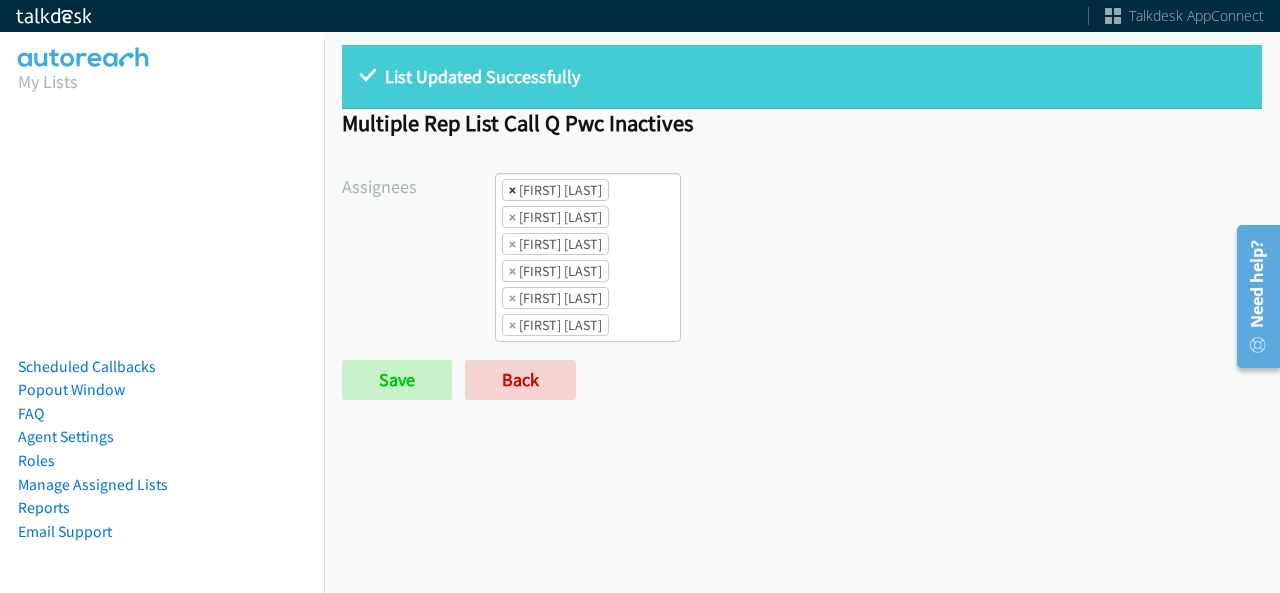 click on "×" at bounding box center [512, 190] 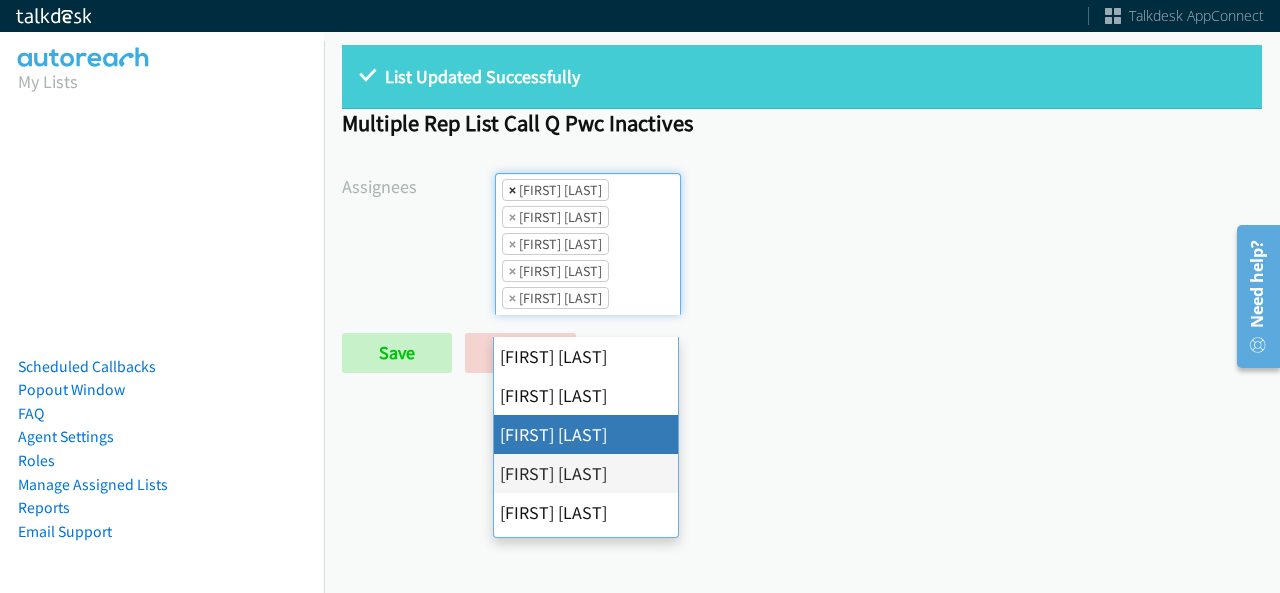 click on "×" at bounding box center (512, 190) 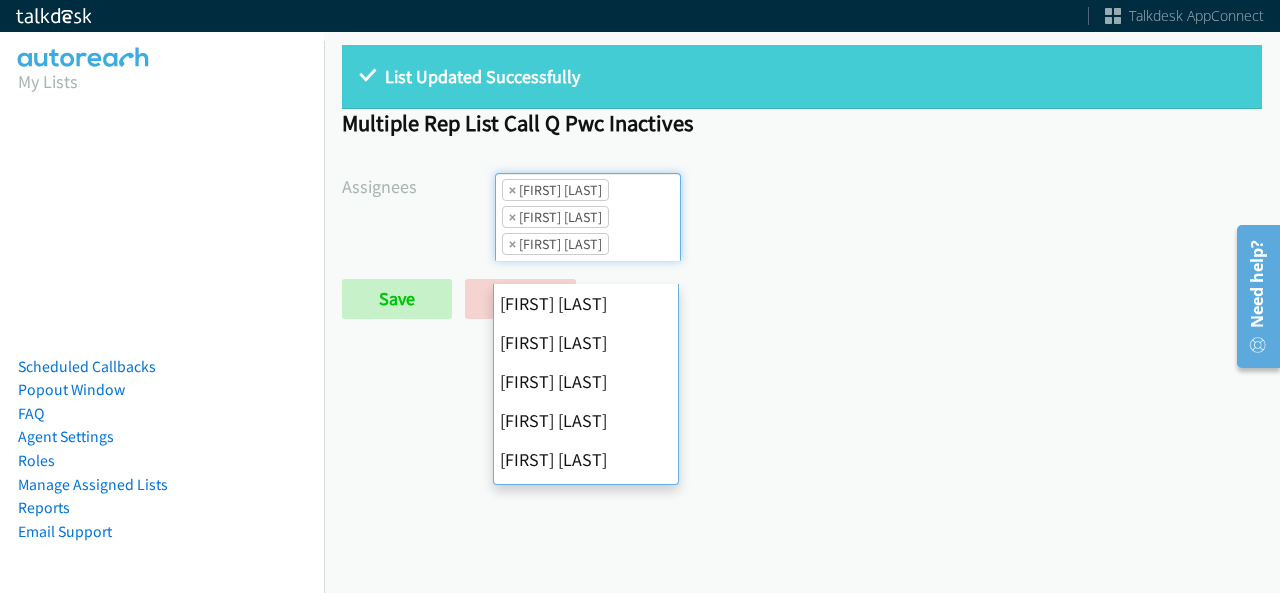 scroll, scrollTop: 346, scrollLeft: 0, axis: vertical 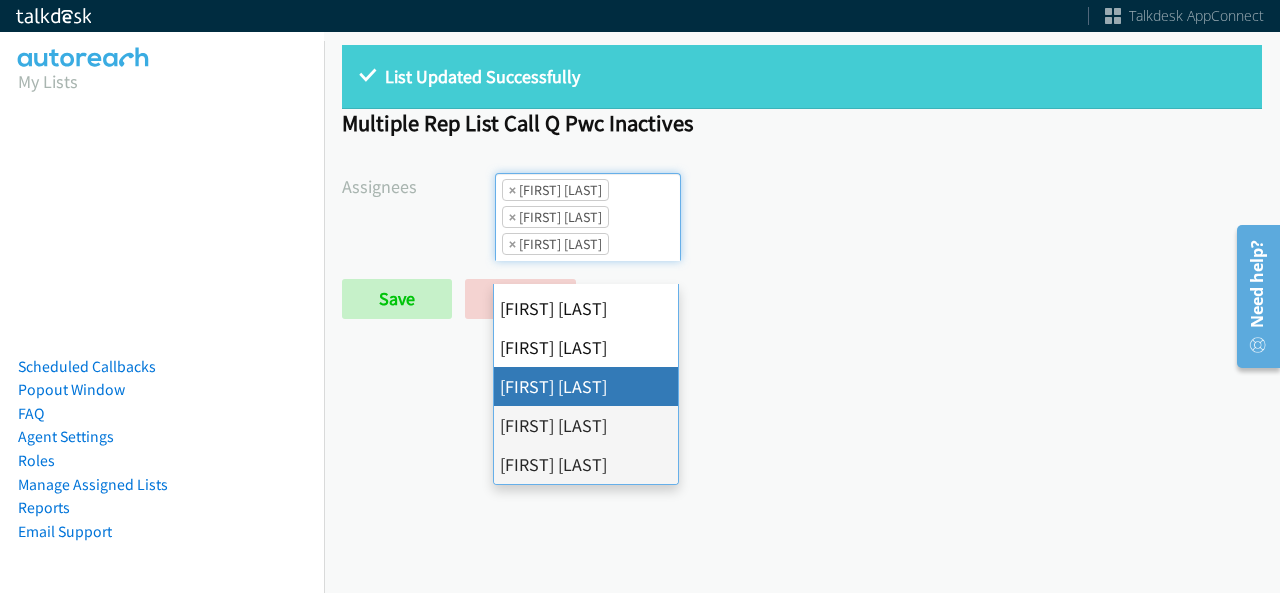 click on "×" at bounding box center [512, 190] 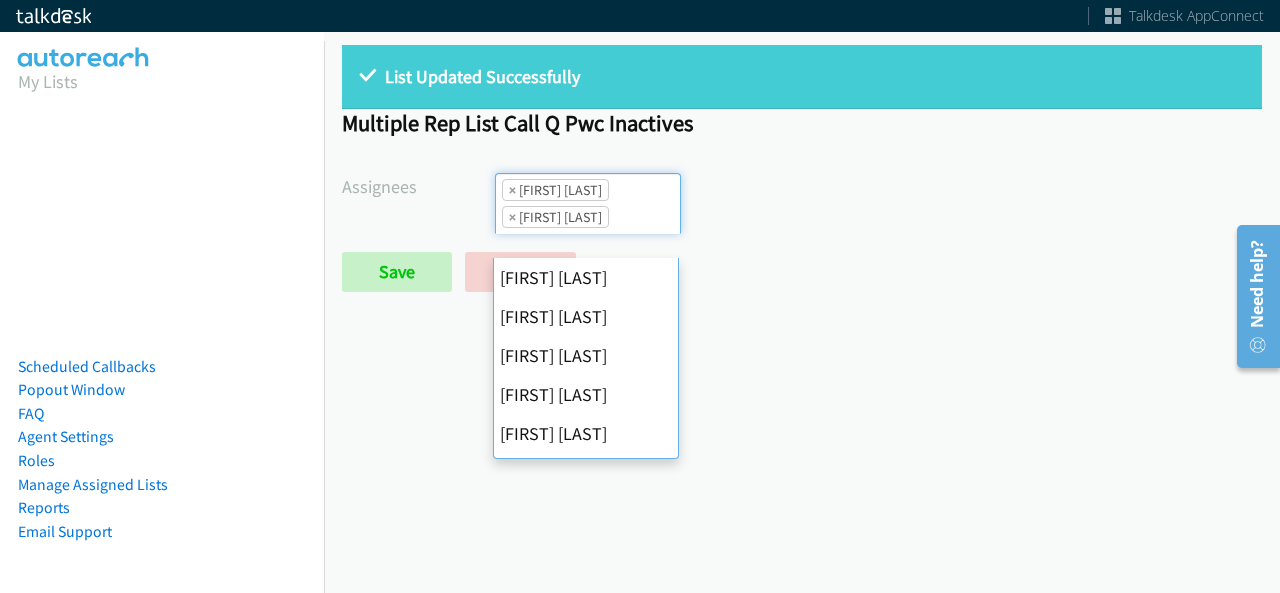 click on "×" at bounding box center [512, 190] 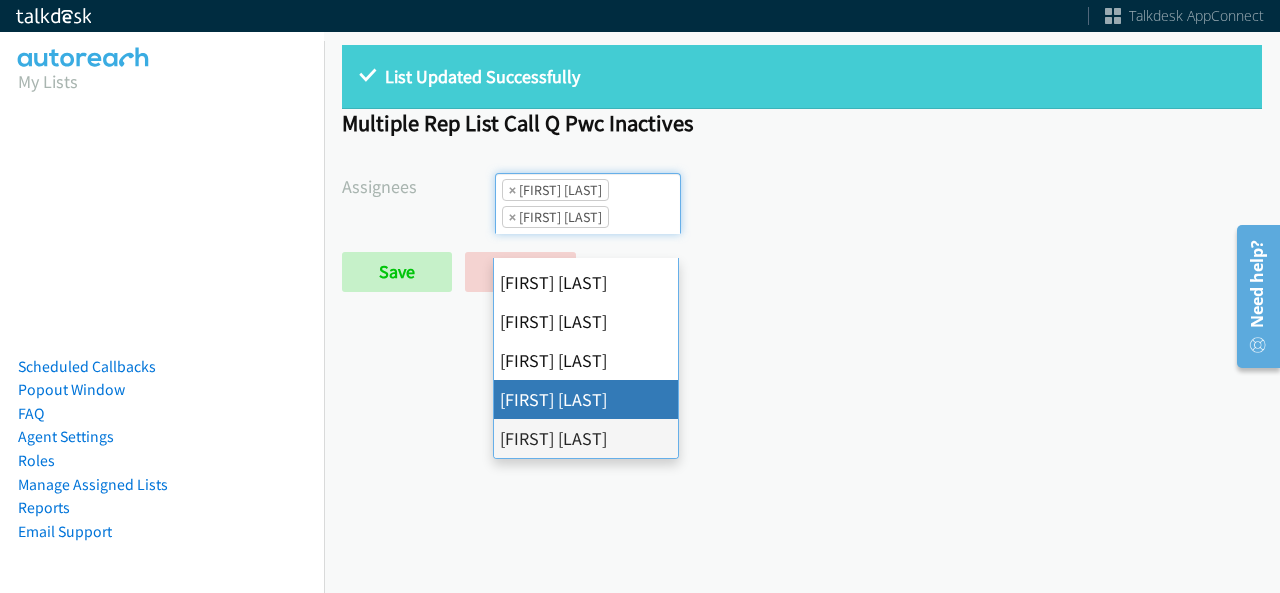 select 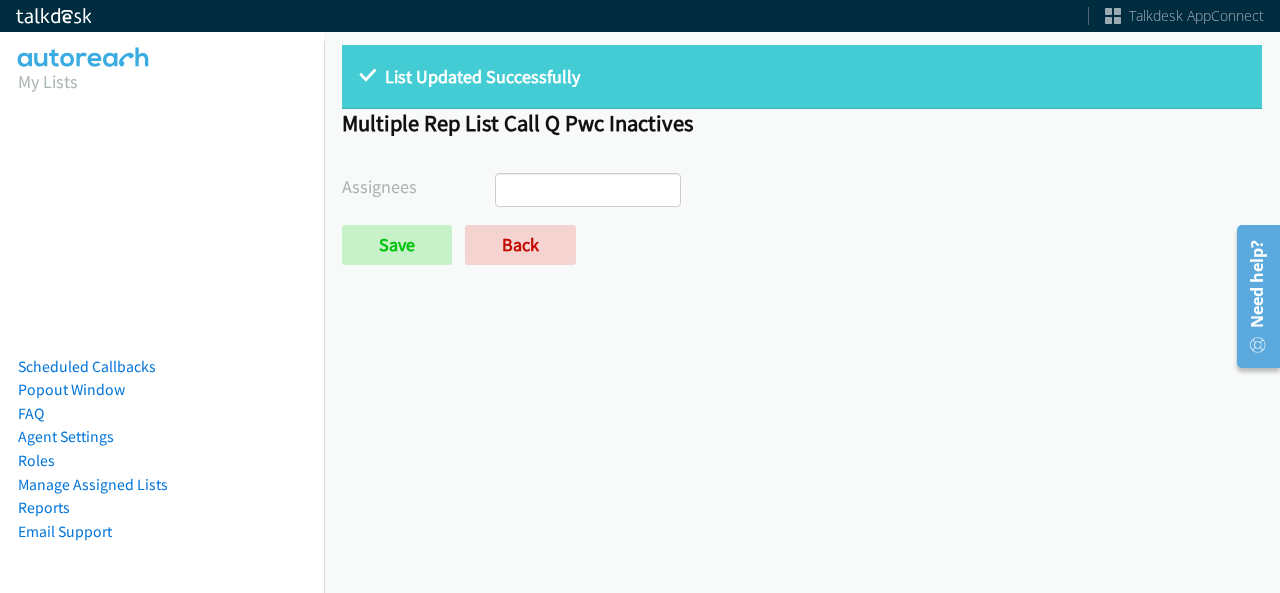 click on "Assignees
Abigail Odhiambo
Alana Ruiz
Cathy Shahan
Charles Ross
Daquaya Johnson
Ian
Jada Caton
James Robertson
Jasmin Martinez
Jordan Stehlik
Michael Mallh
Rodnika Murphy
Tatiana Medina
Trevonna Lancaster
Save
Back" at bounding box center (802, 219) 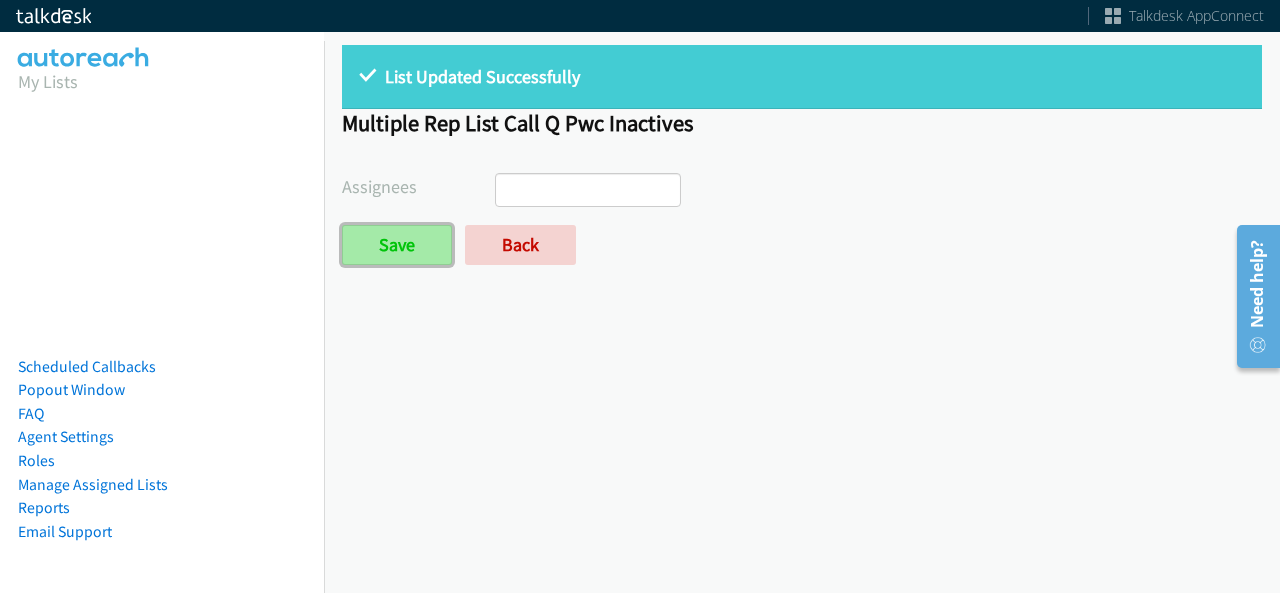 click on "Save" at bounding box center (397, 245) 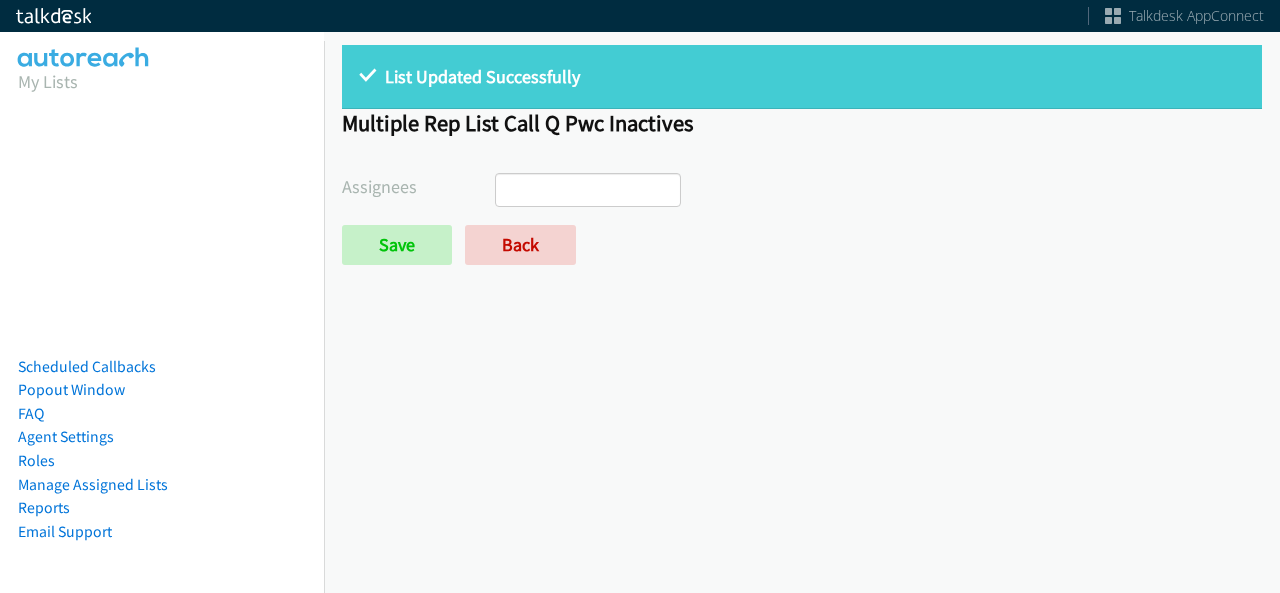 select 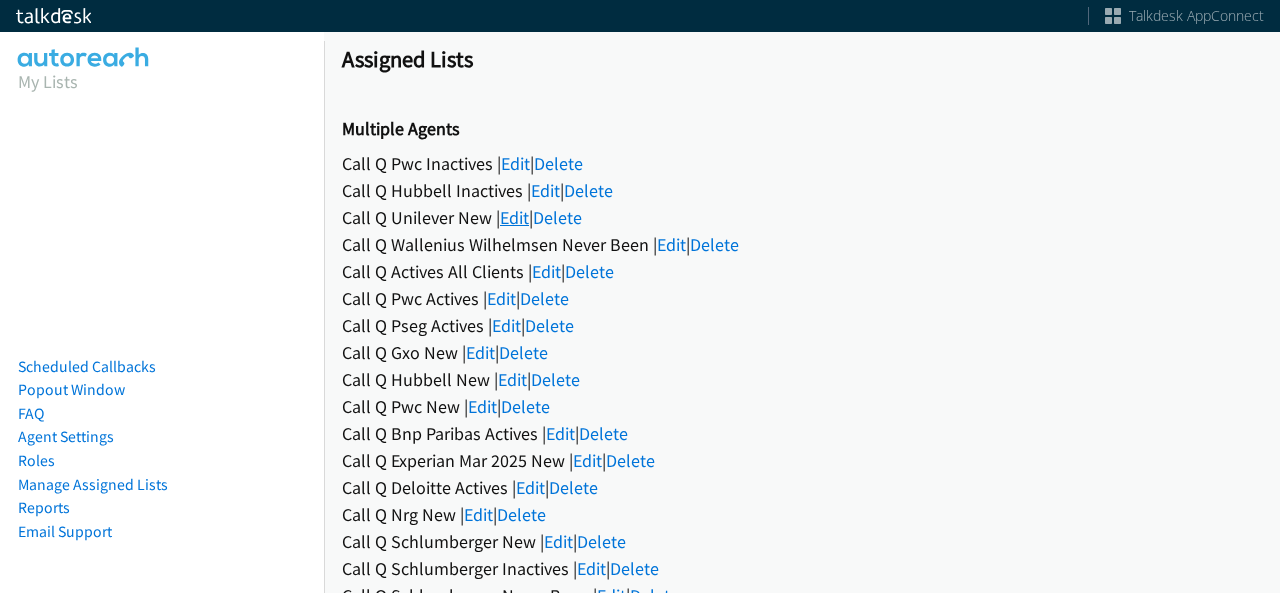 scroll, scrollTop: 0, scrollLeft: 0, axis: both 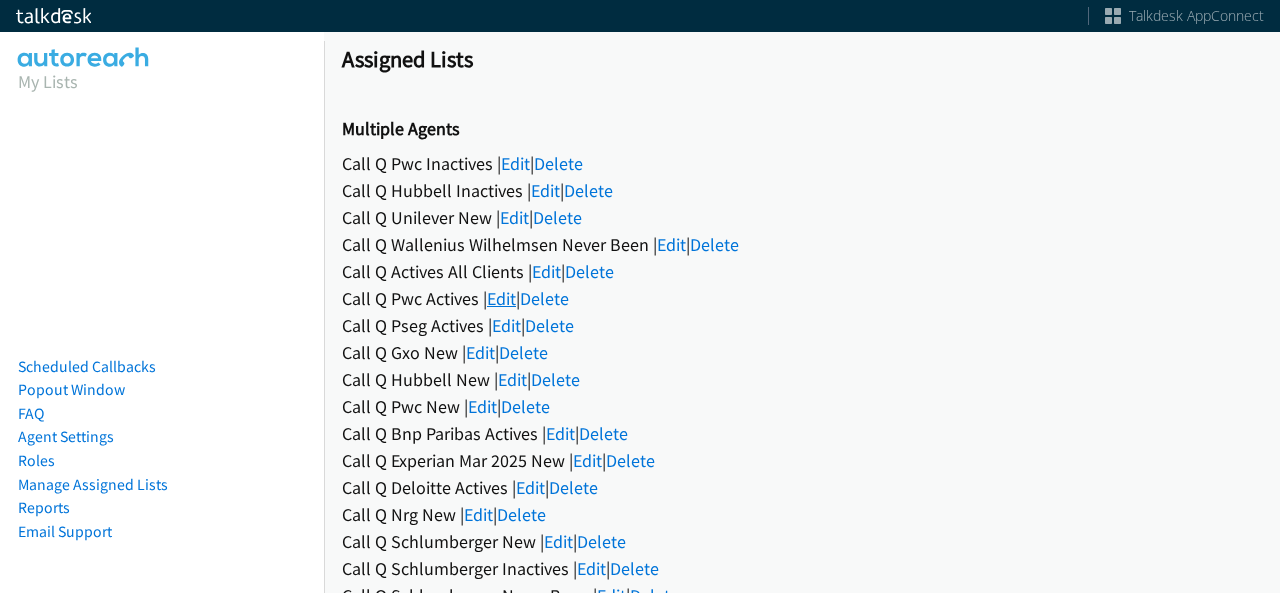 click on "Edit" at bounding box center [501, 298] 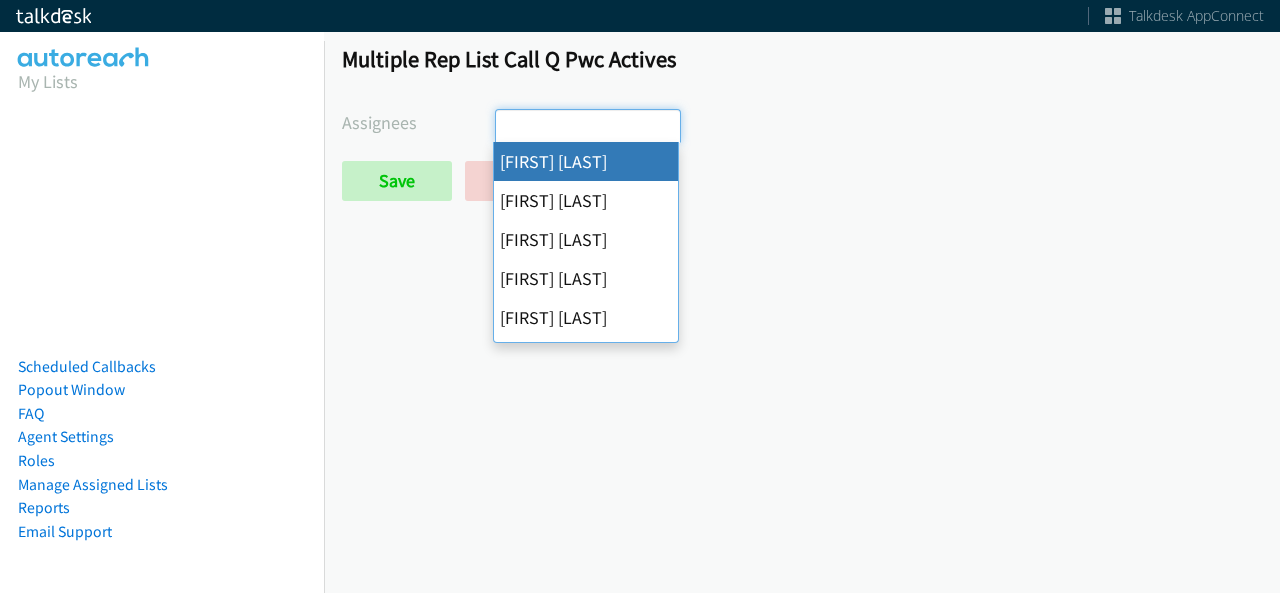 scroll, scrollTop: 0, scrollLeft: 0, axis: both 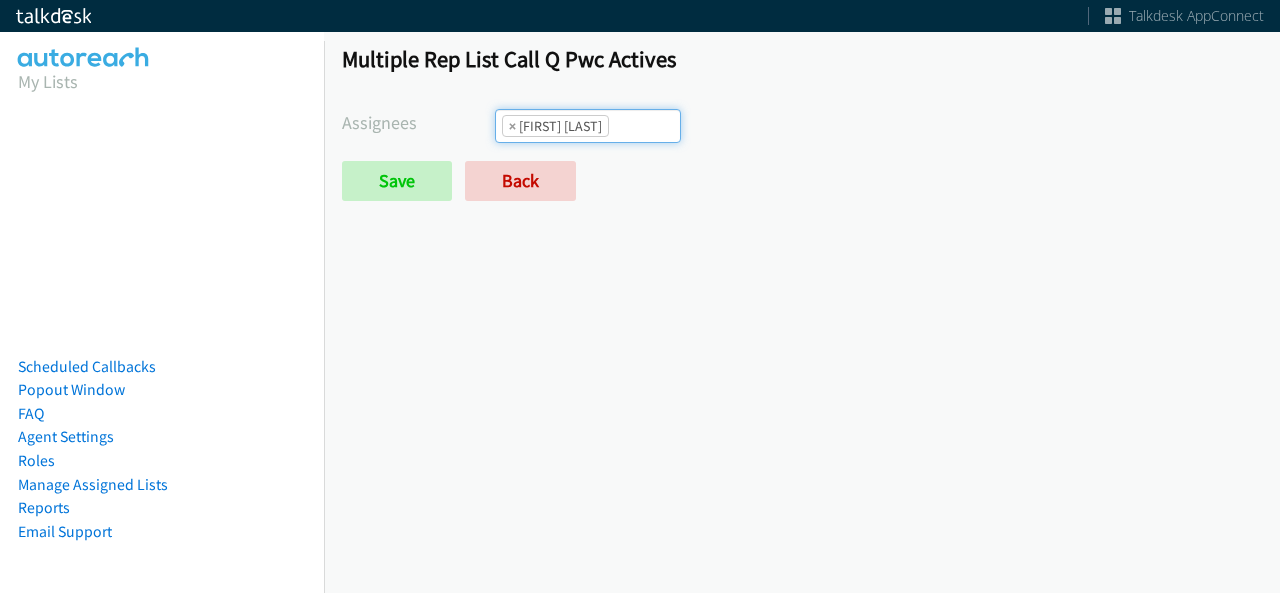 click on "× Abigail Odhiambo" at bounding box center (555, 126) 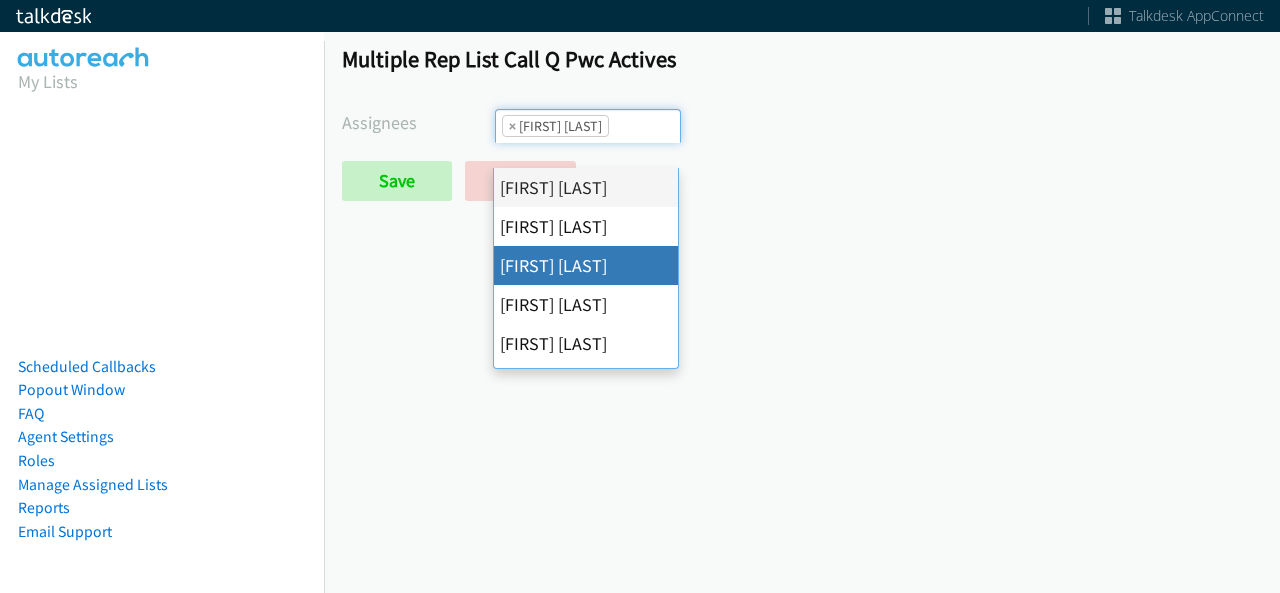 scroll, scrollTop: 300, scrollLeft: 0, axis: vertical 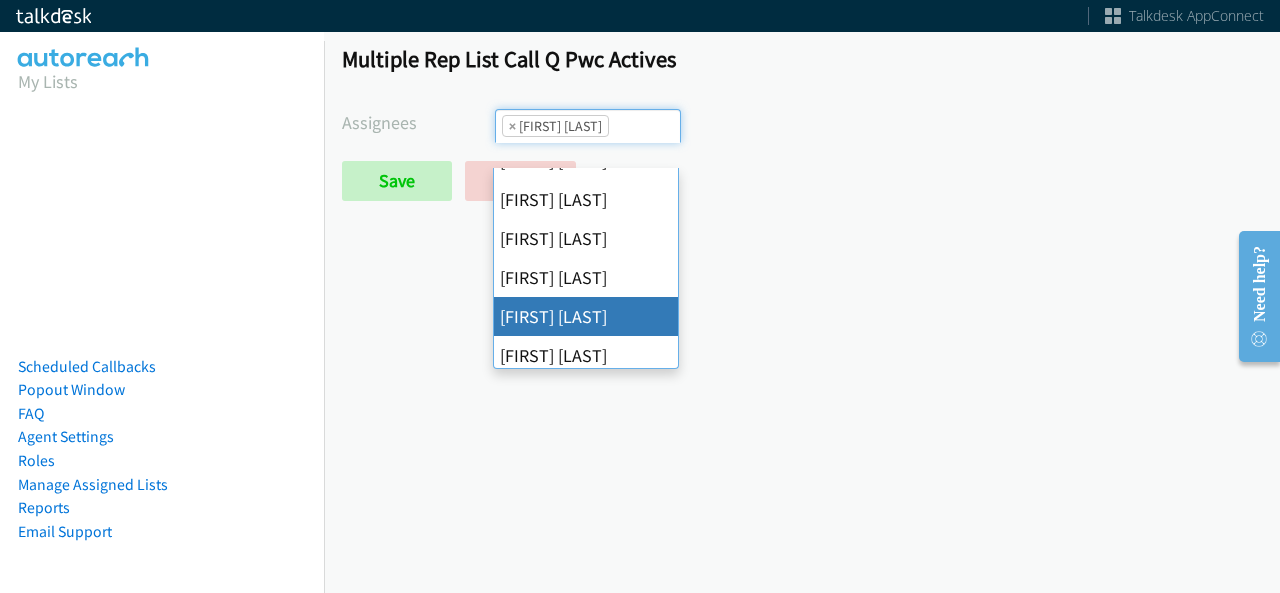 drag, startPoint x: 590, startPoint y: 311, endPoint x: 550, endPoint y: 283, distance: 48.82622 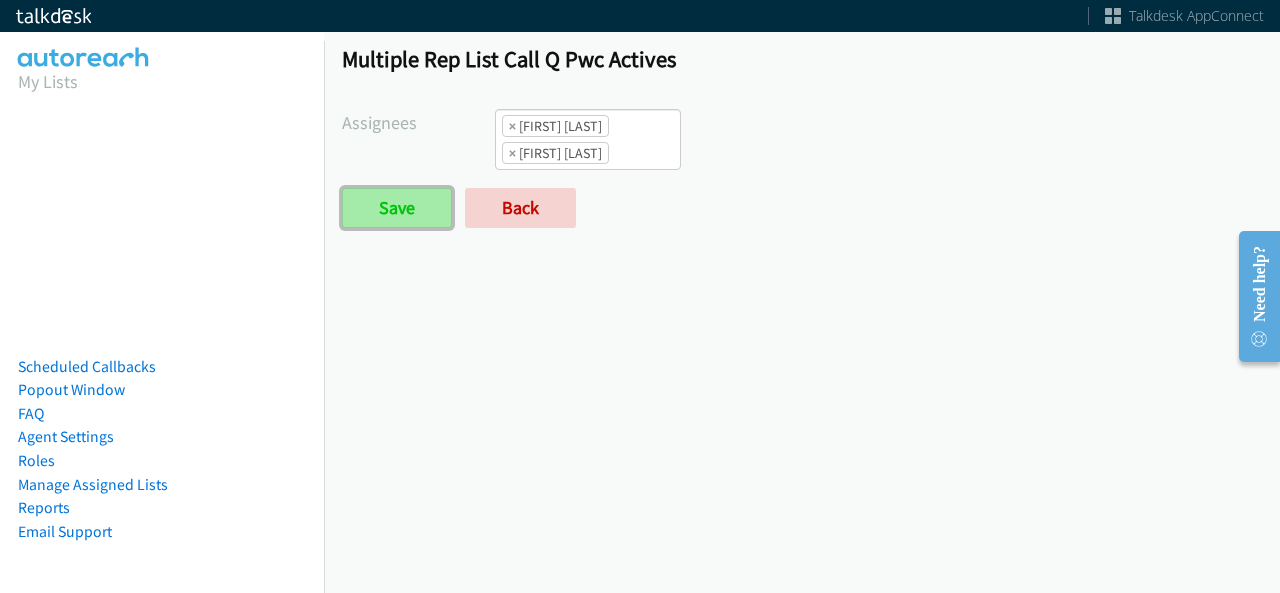 click on "Save" at bounding box center [397, 208] 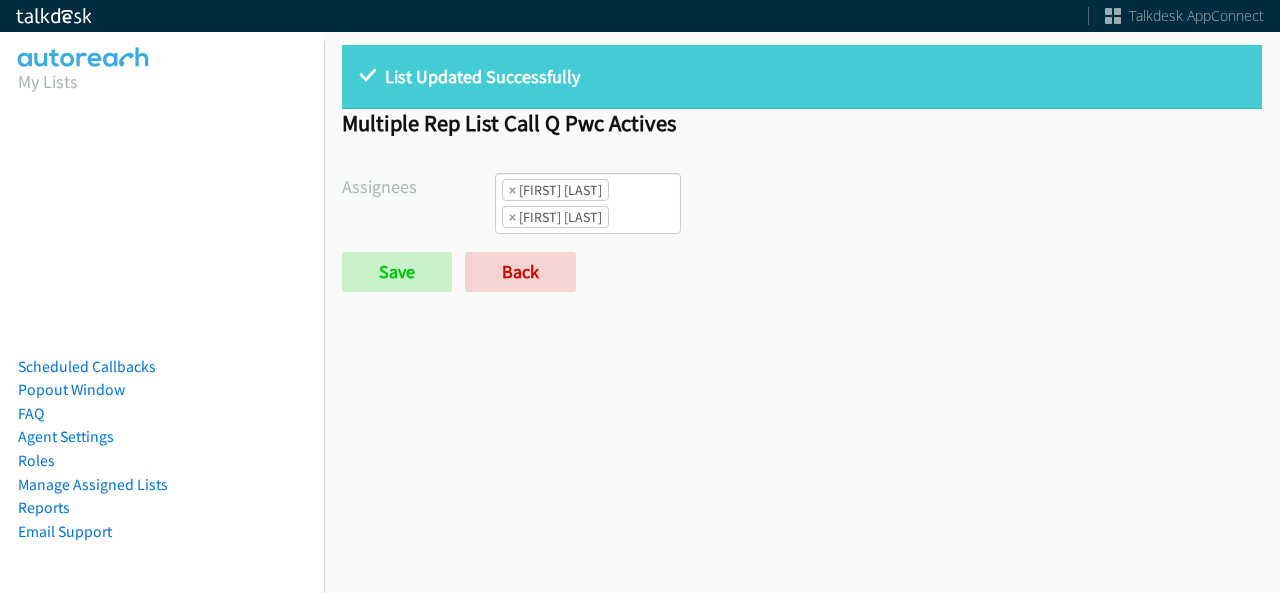 scroll, scrollTop: 0, scrollLeft: 0, axis: both 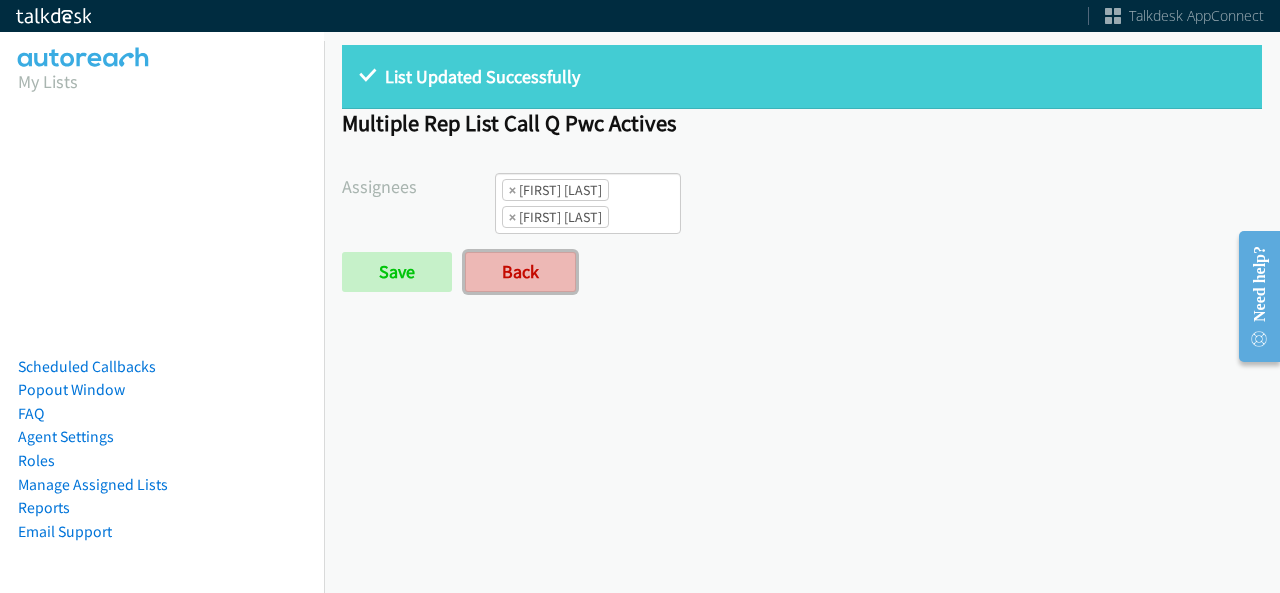 click on "Back" at bounding box center [520, 272] 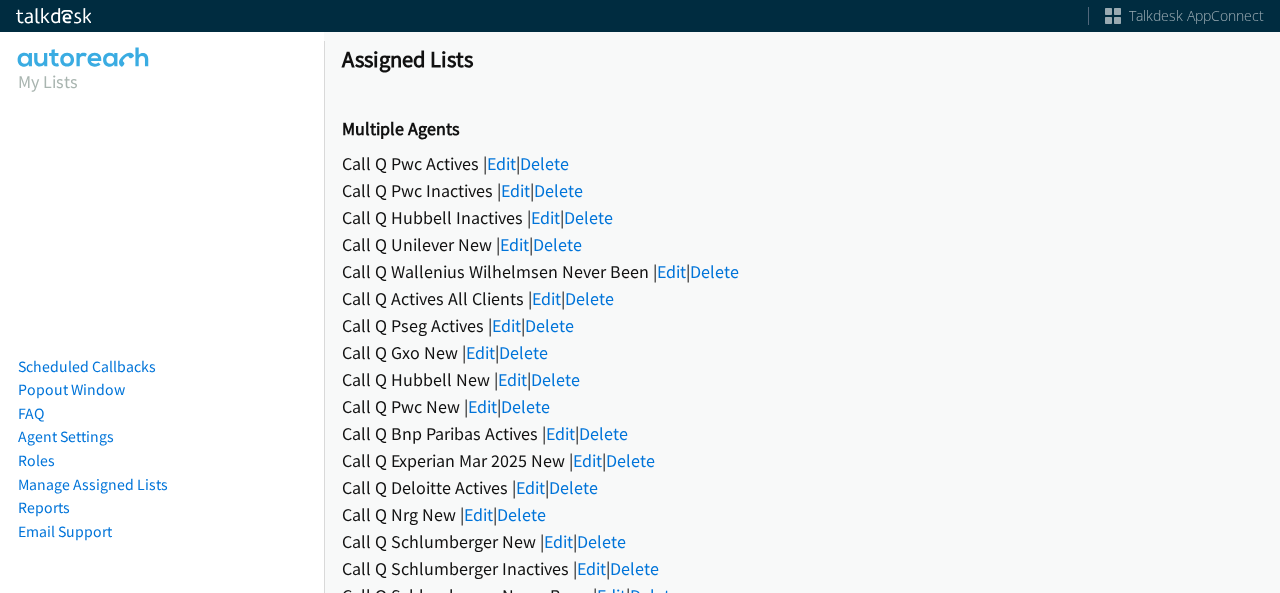 scroll, scrollTop: 0, scrollLeft: 0, axis: both 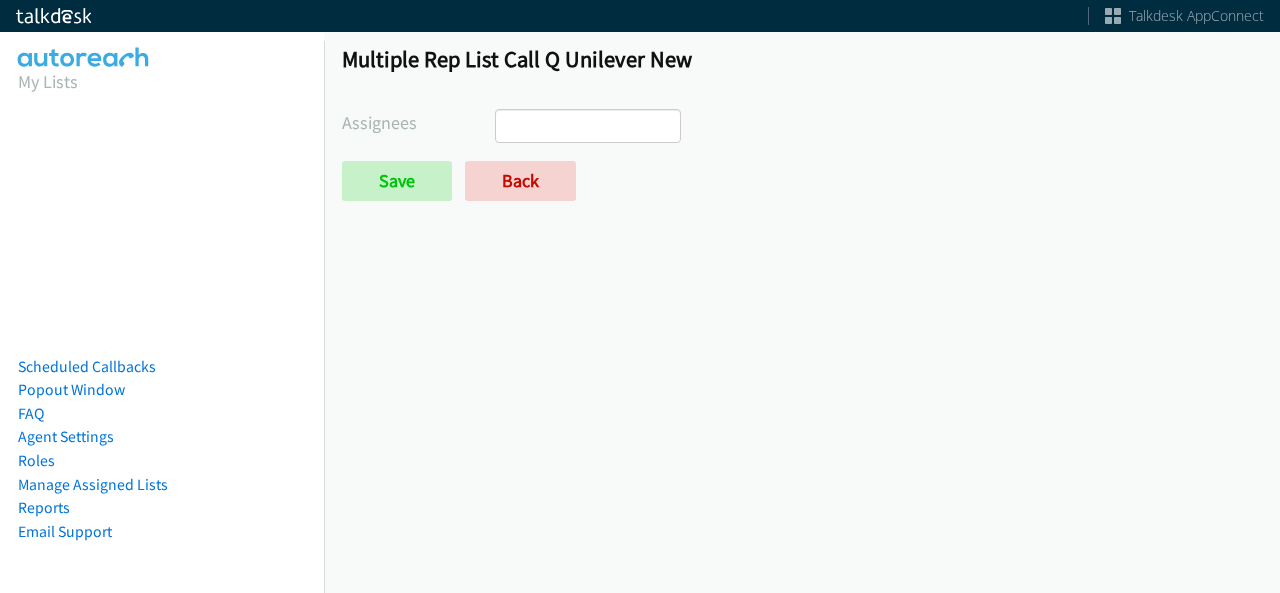 select 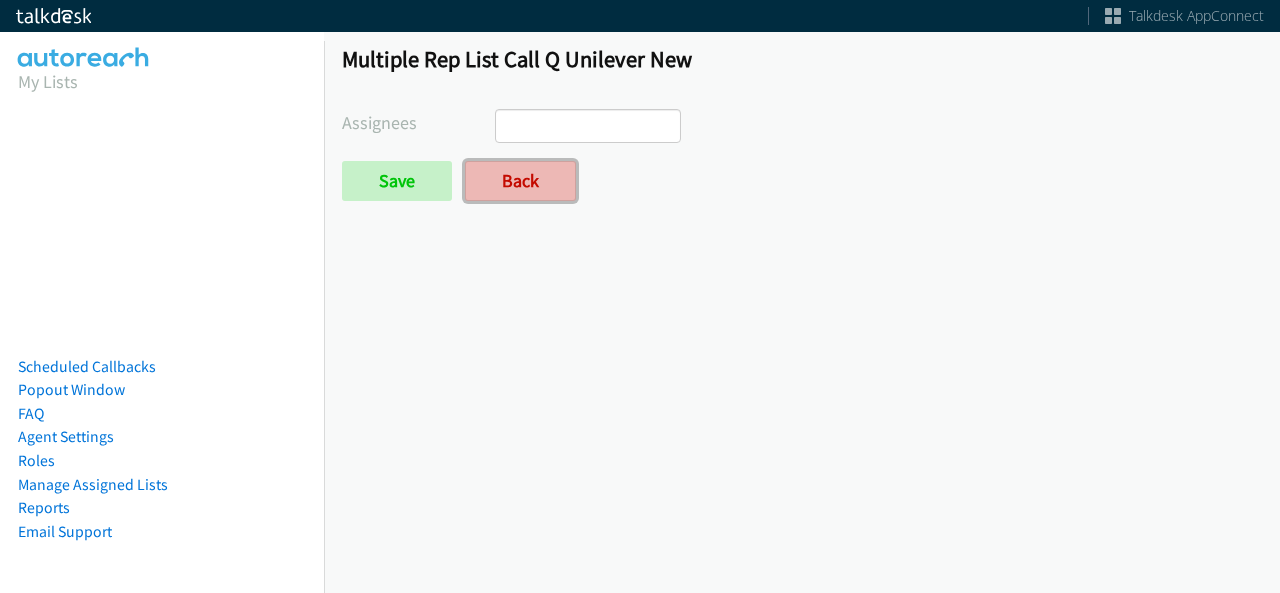 click on "Back" at bounding box center [520, 181] 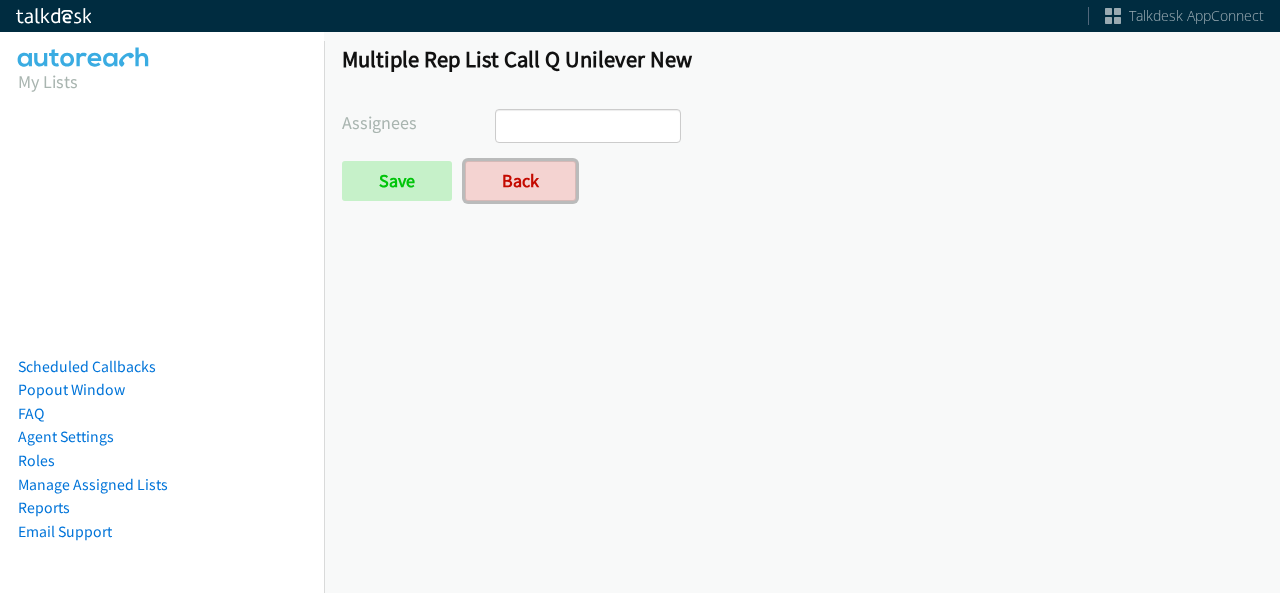 scroll, scrollTop: 0, scrollLeft: 0, axis: both 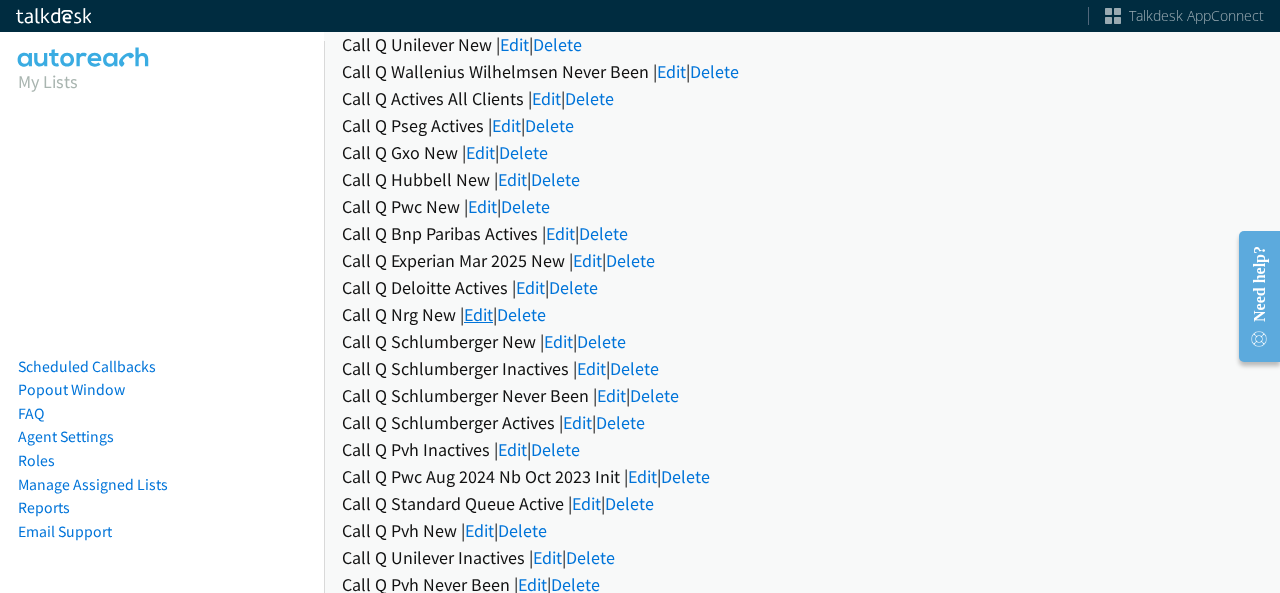 click on "Edit" at bounding box center [478, 314] 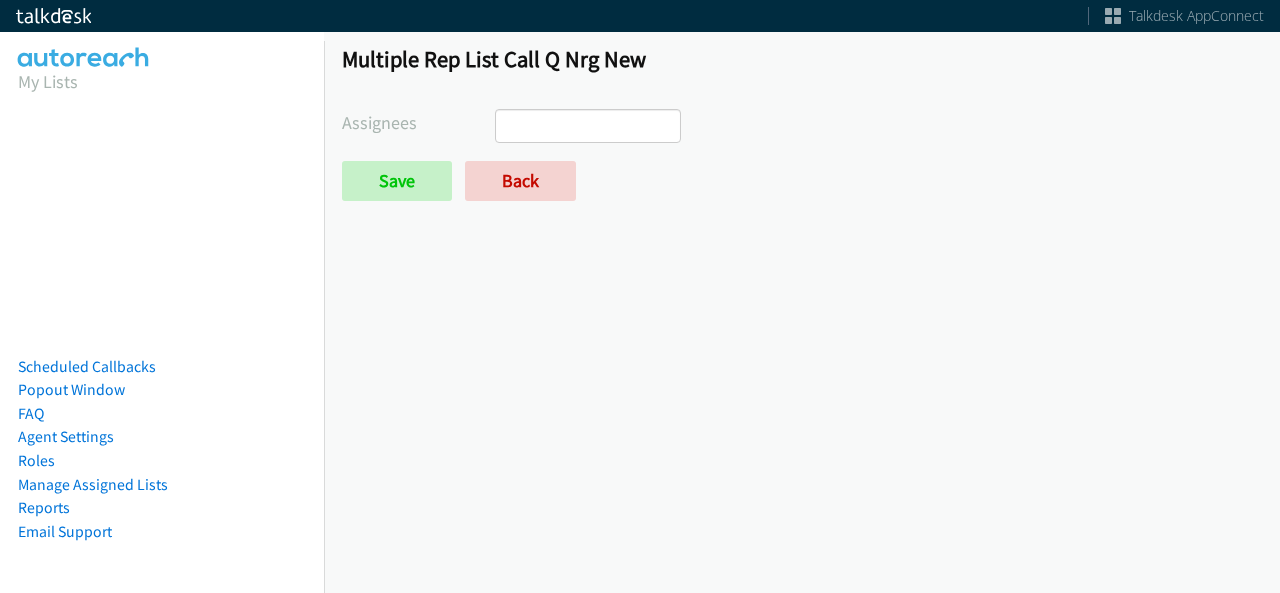 select 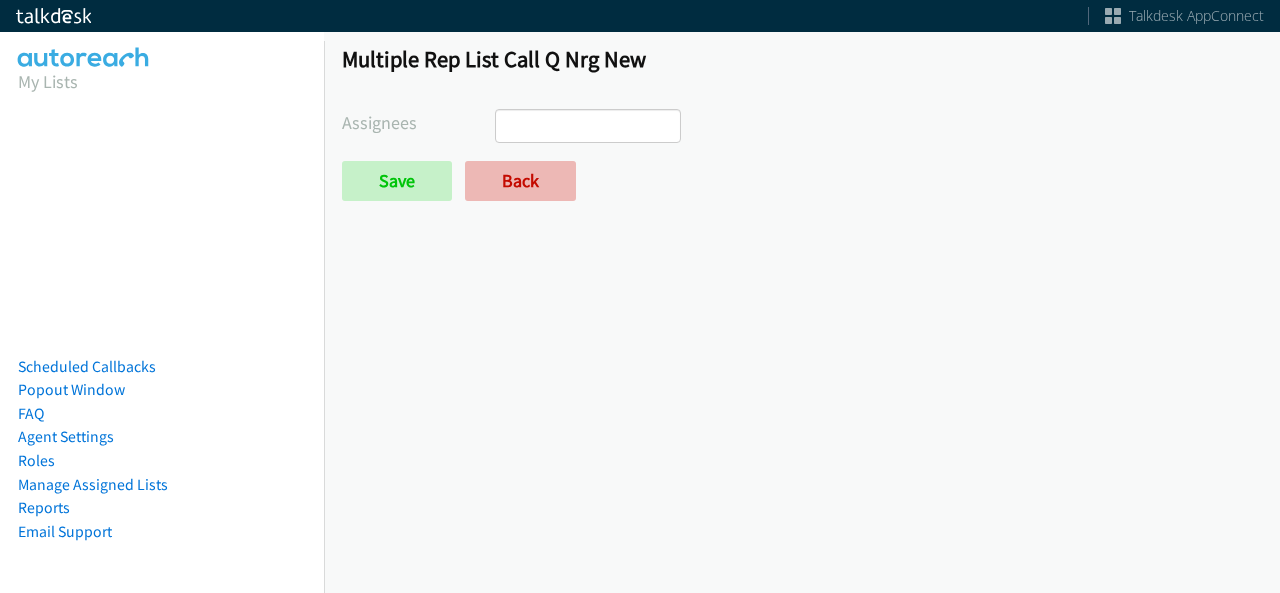 scroll, scrollTop: 0, scrollLeft: 0, axis: both 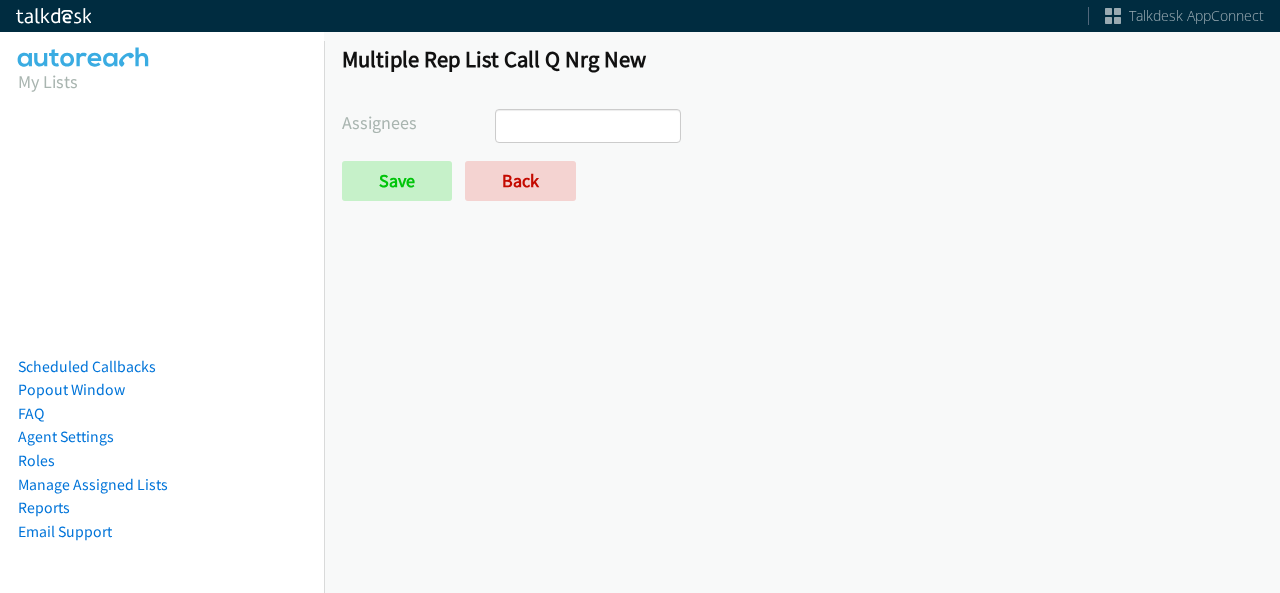 click on "Assignees
[FIRST] [LAST]
[FIRST] [LAST]
[FIRST] [LAST]
[FIRST] [LAST]
[FIRST] [LAST]
[FIRST]
[FIRST] [LAST]
[FIRST] [LAST]
[FIRST] [LAST]
[FIRST] [LAST]
[FIRST] [LAST]
[FIRST] [LAST]
[FIRST] [LAST]
[FIRST] [LAST]
Save
Back" at bounding box center (802, 155) 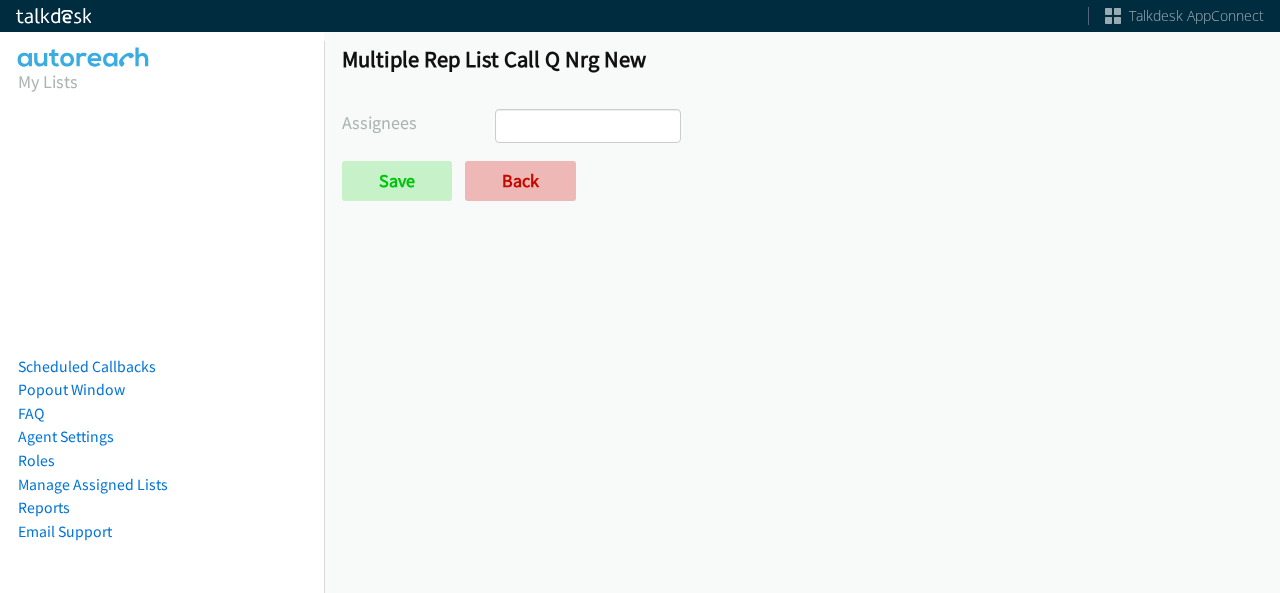 scroll, scrollTop: 0, scrollLeft: 0, axis: both 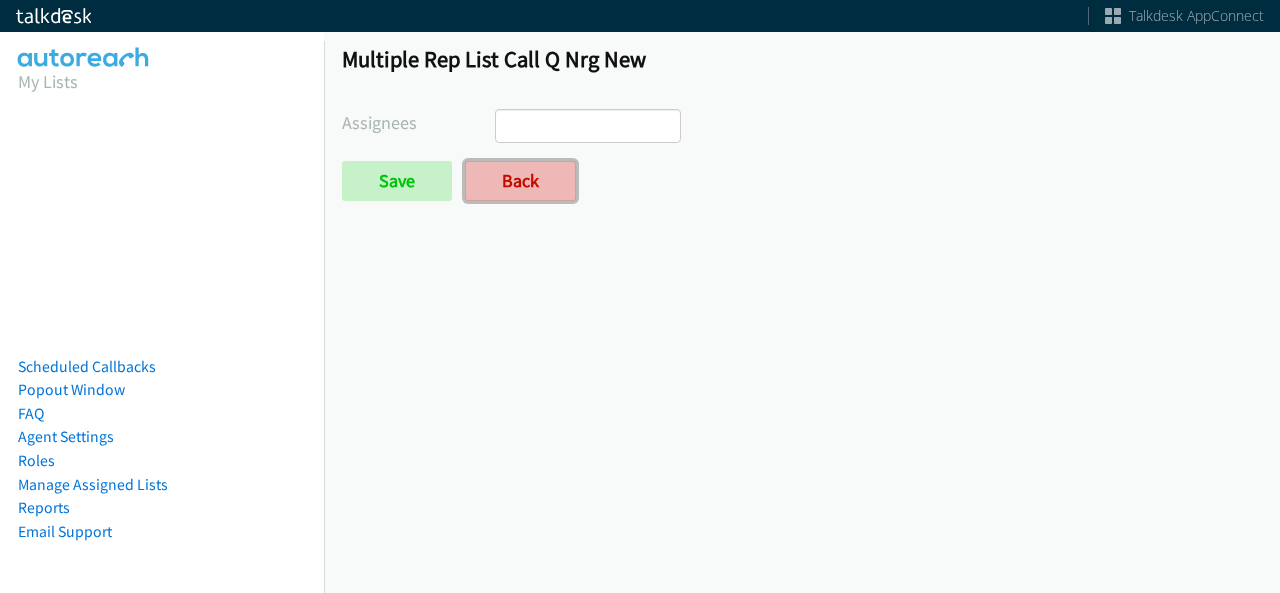 click on "Back" at bounding box center (520, 181) 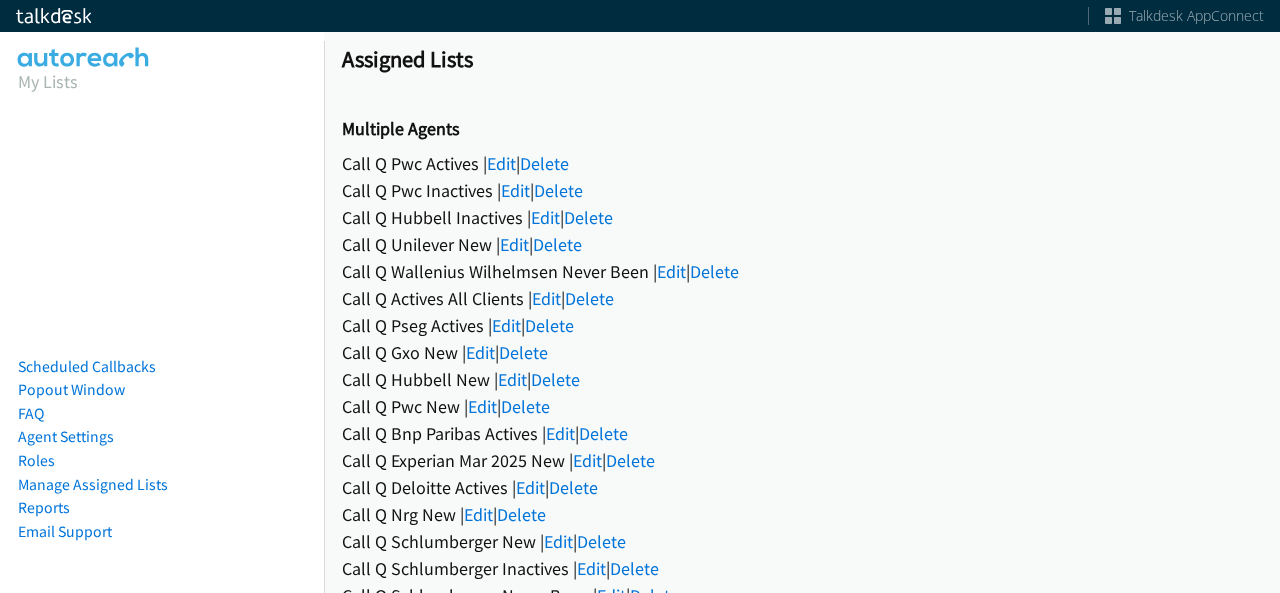 scroll, scrollTop: 0, scrollLeft: 0, axis: both 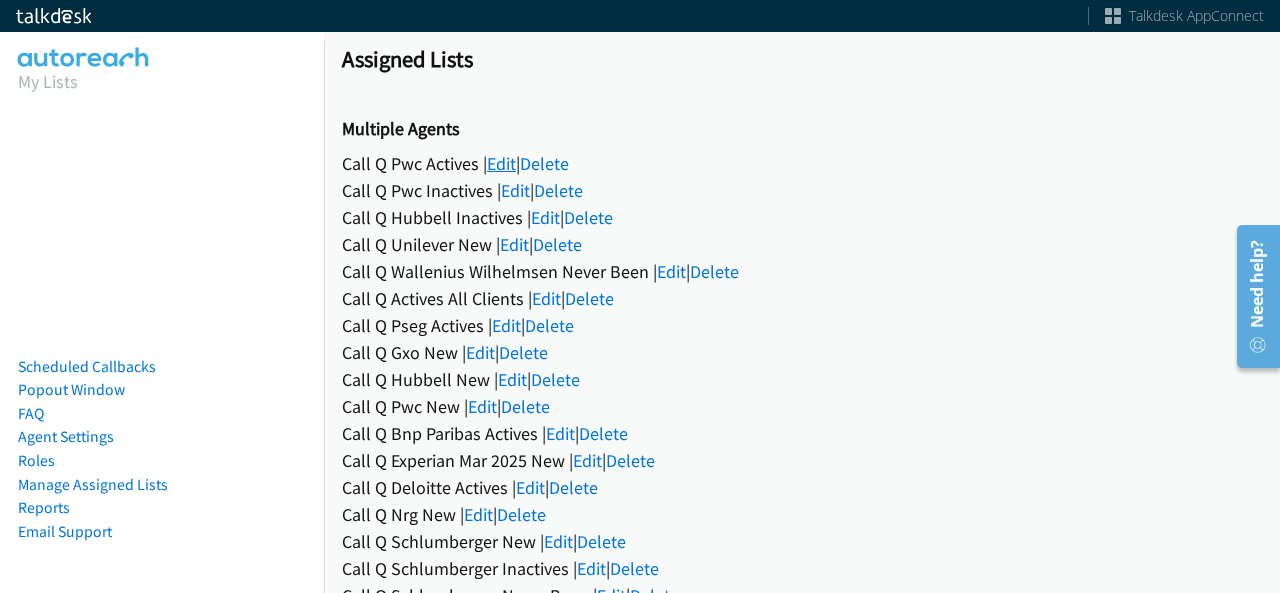 click on "Edit" at bounding box center (501, 163) 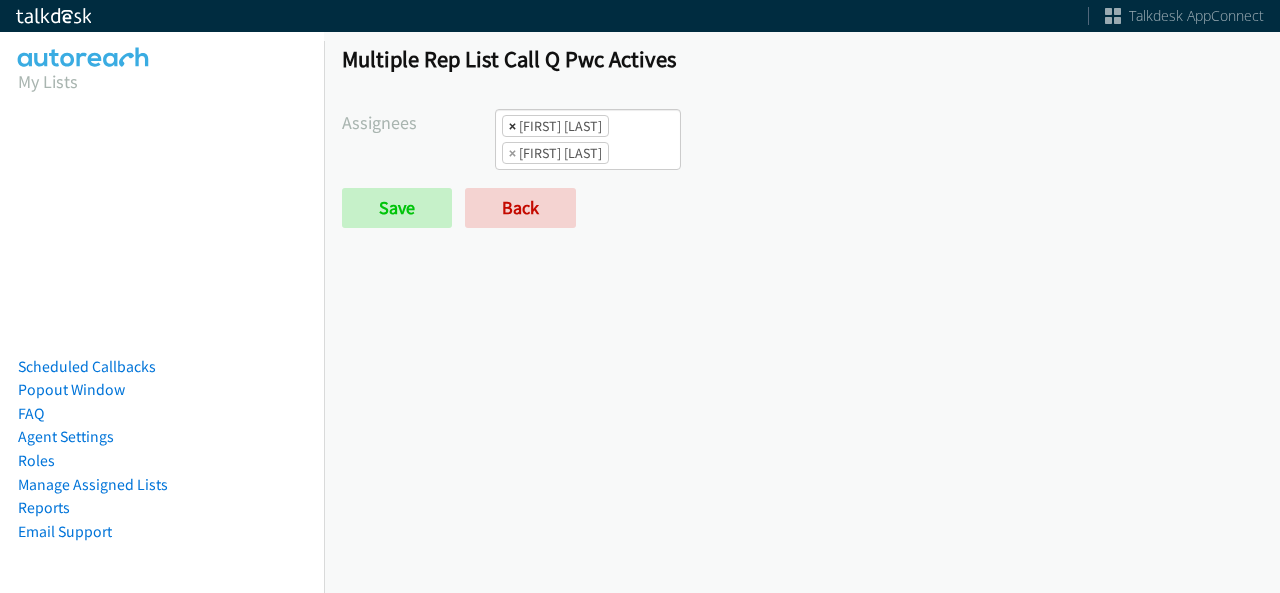scroll, scrollTop: 0, scrollLeft: 0, axis: both 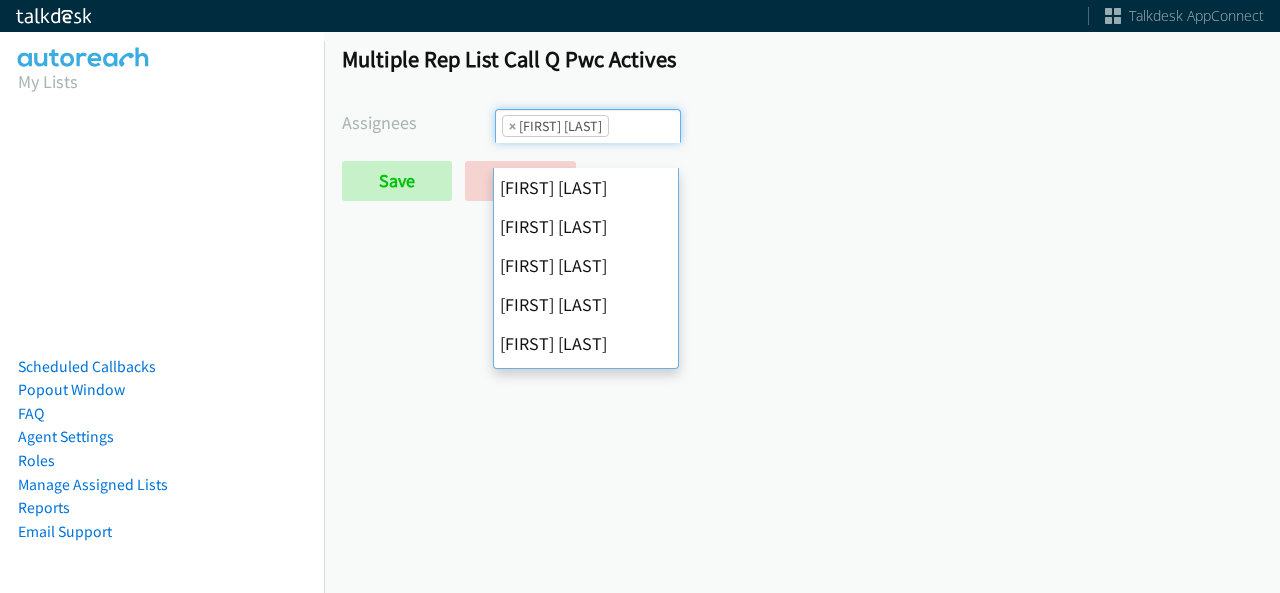 select on "342df737-67c3-4ba0-b24a-dddbcb1c4b65" 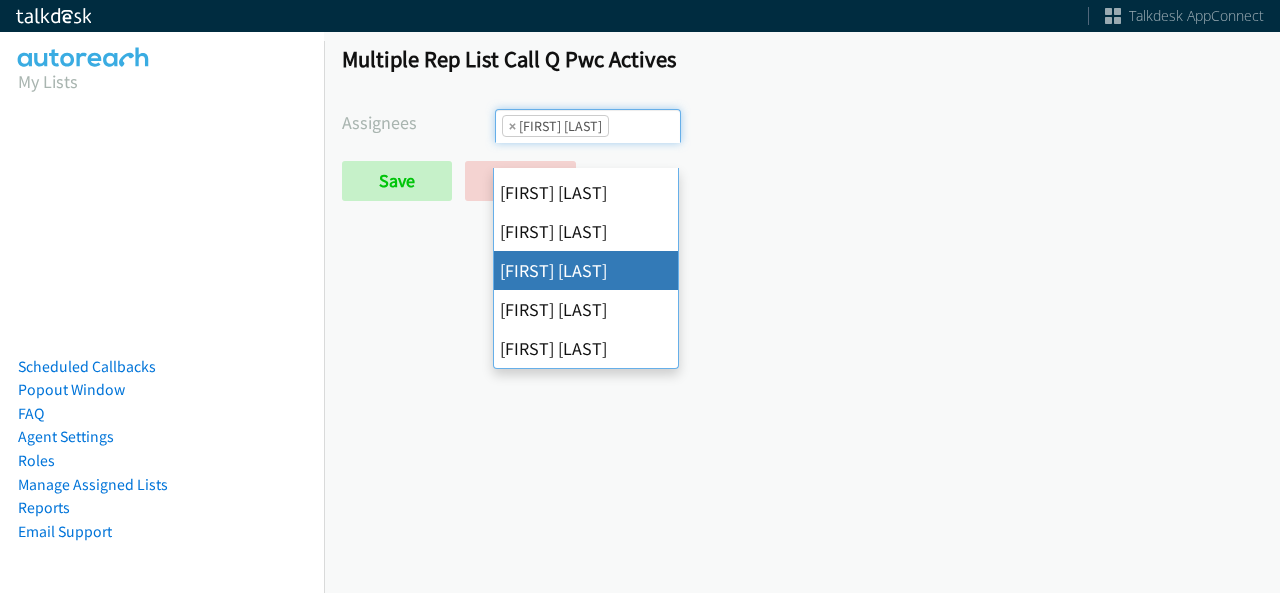 click on "×" at bounding box center (512, 126) 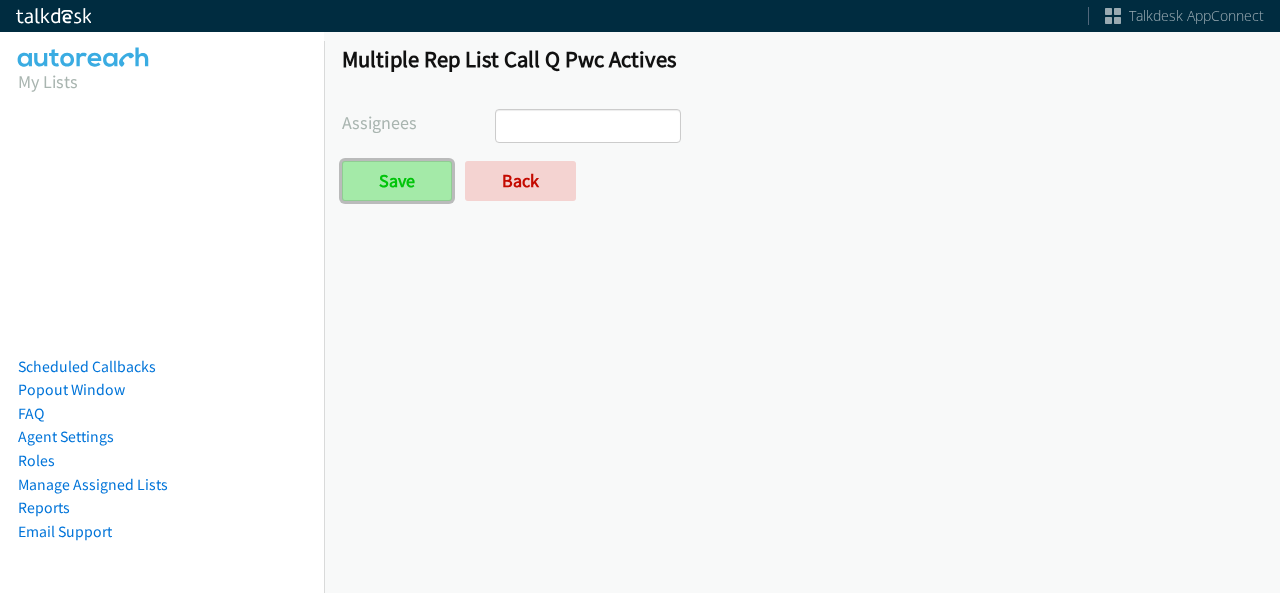 click on "Save" at bounding box center [397, 181] 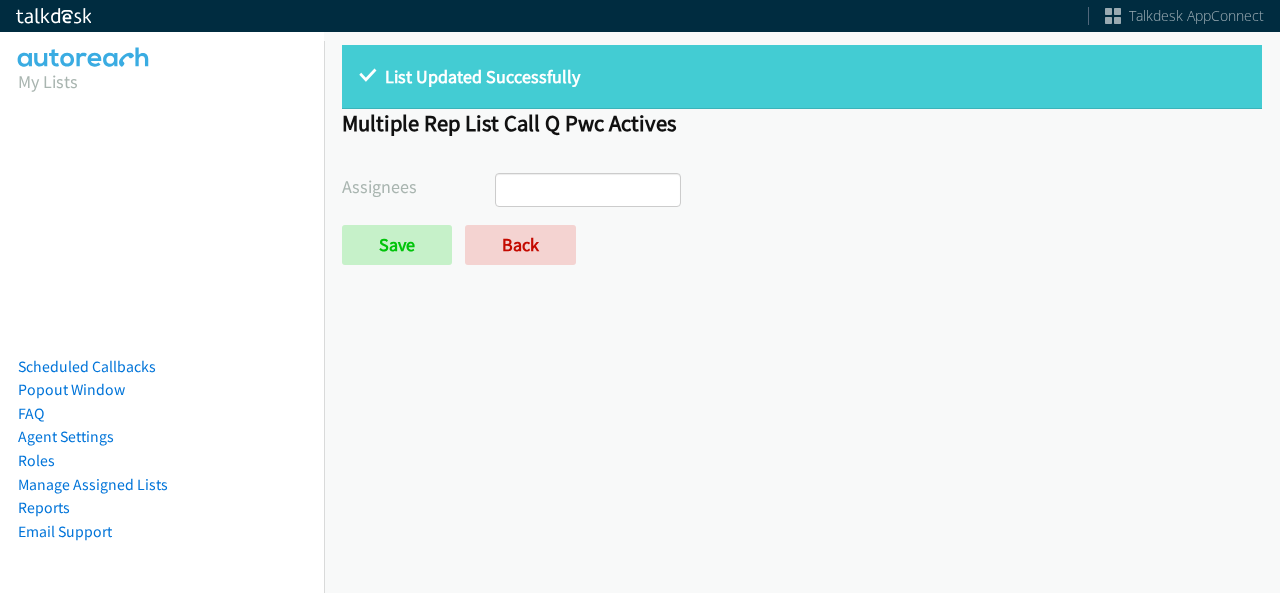 select 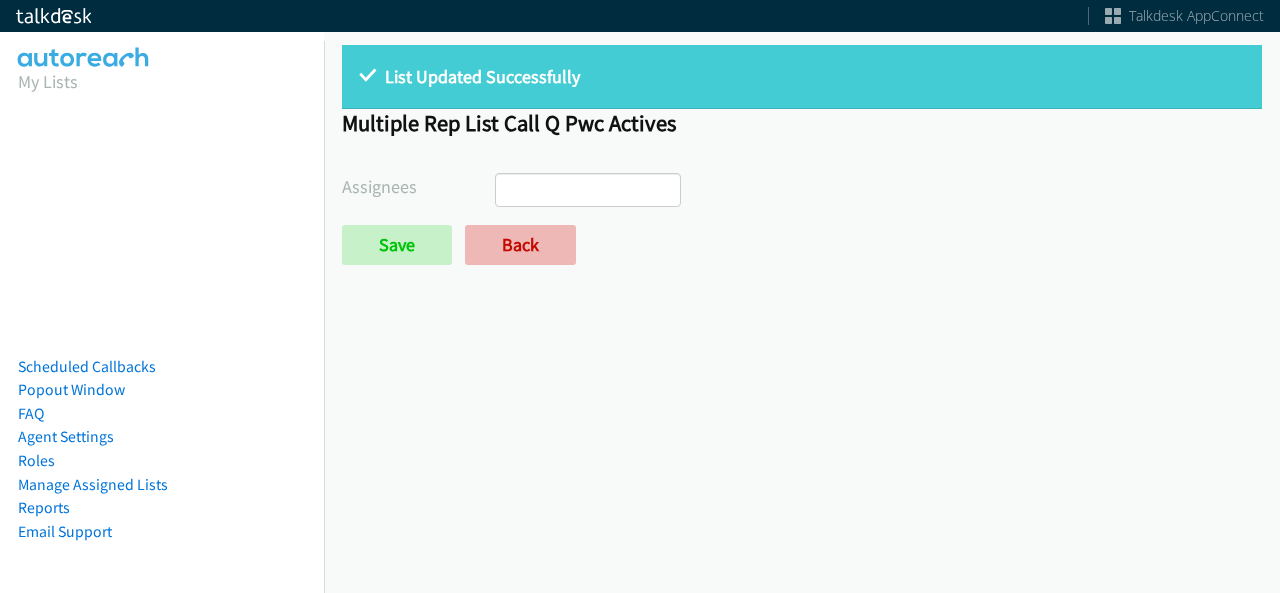 scroll, scrollTop: 0, scrollLeft: 0, axis: both 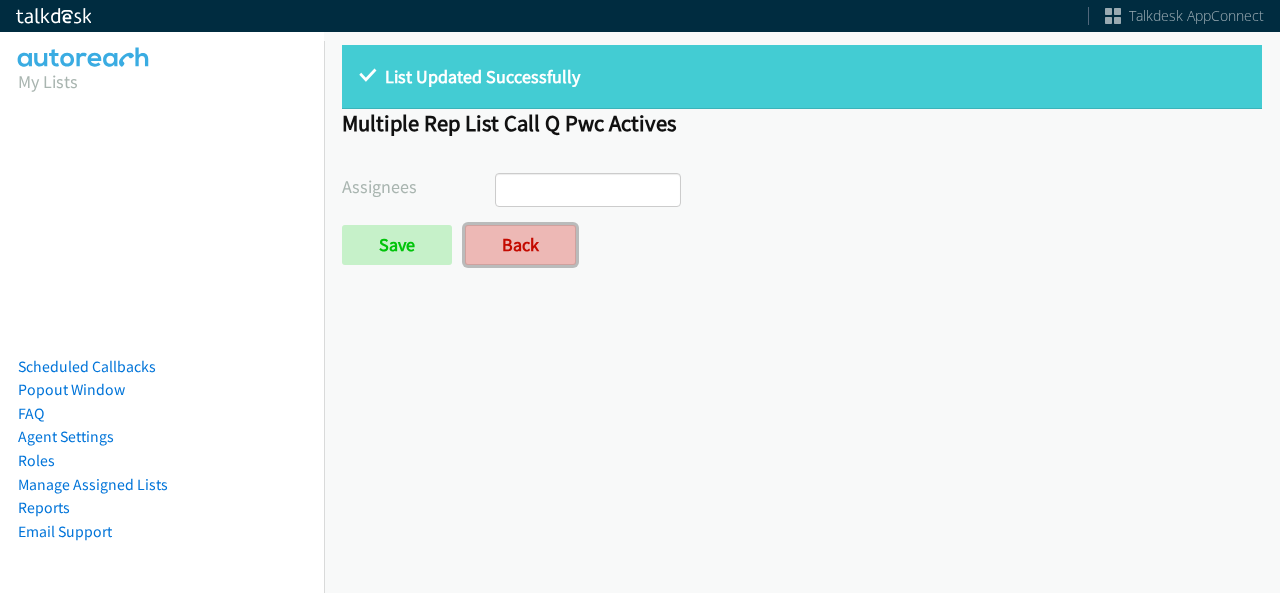 click on "Back" at bounding box center (520, 245) 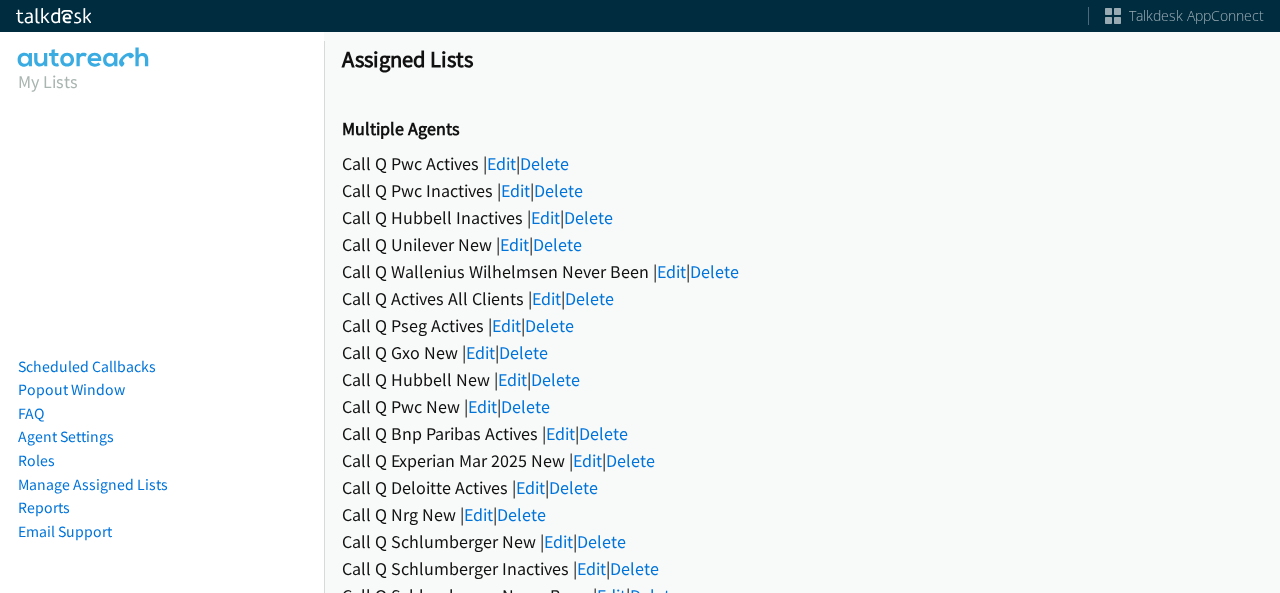 scroll, scrollTop: 0, scrollLeft: 0, axis: both 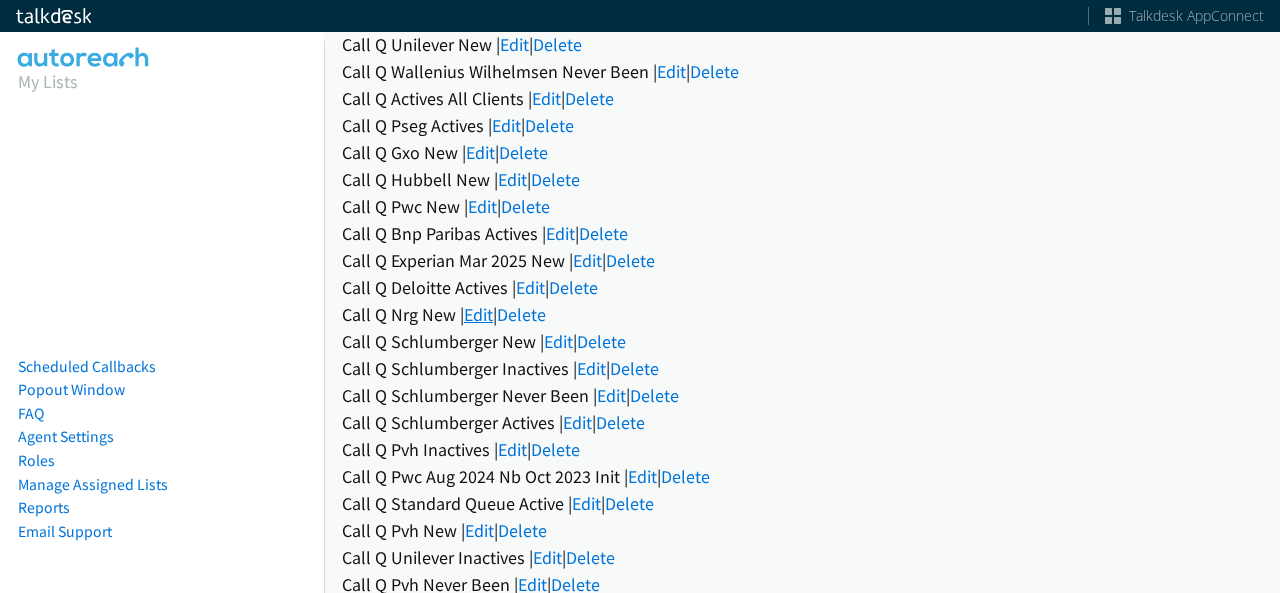 click on "Edit" at bounding box center (478, 314) 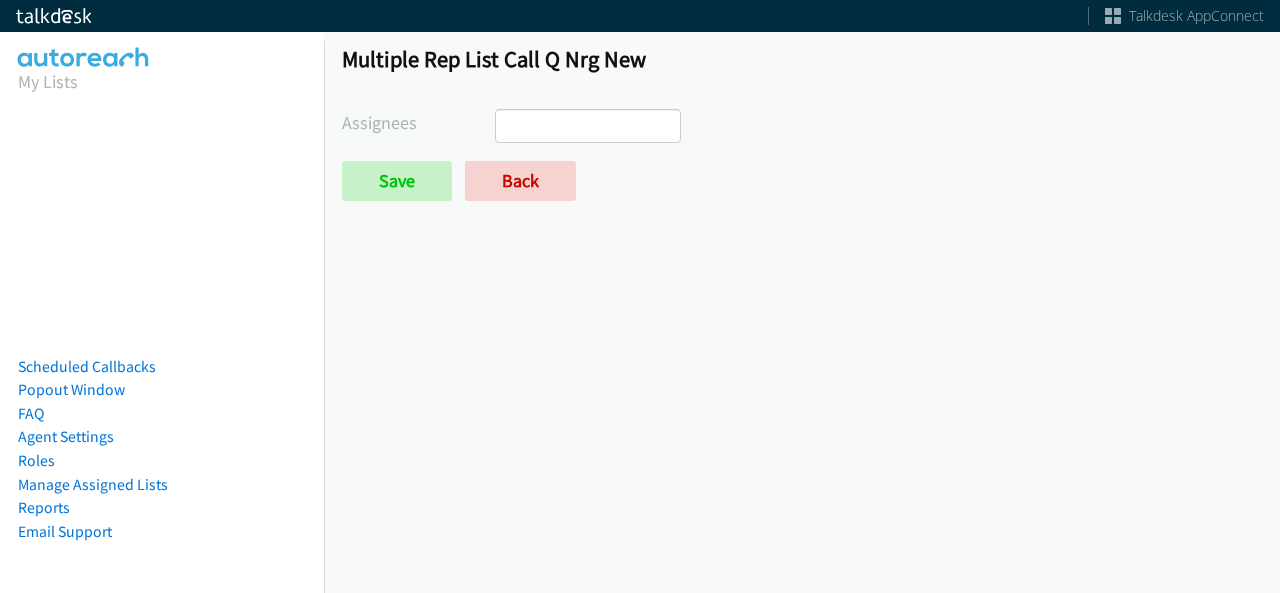 scroll, scrollTop: 0, scrollLeft: 0, axis: both 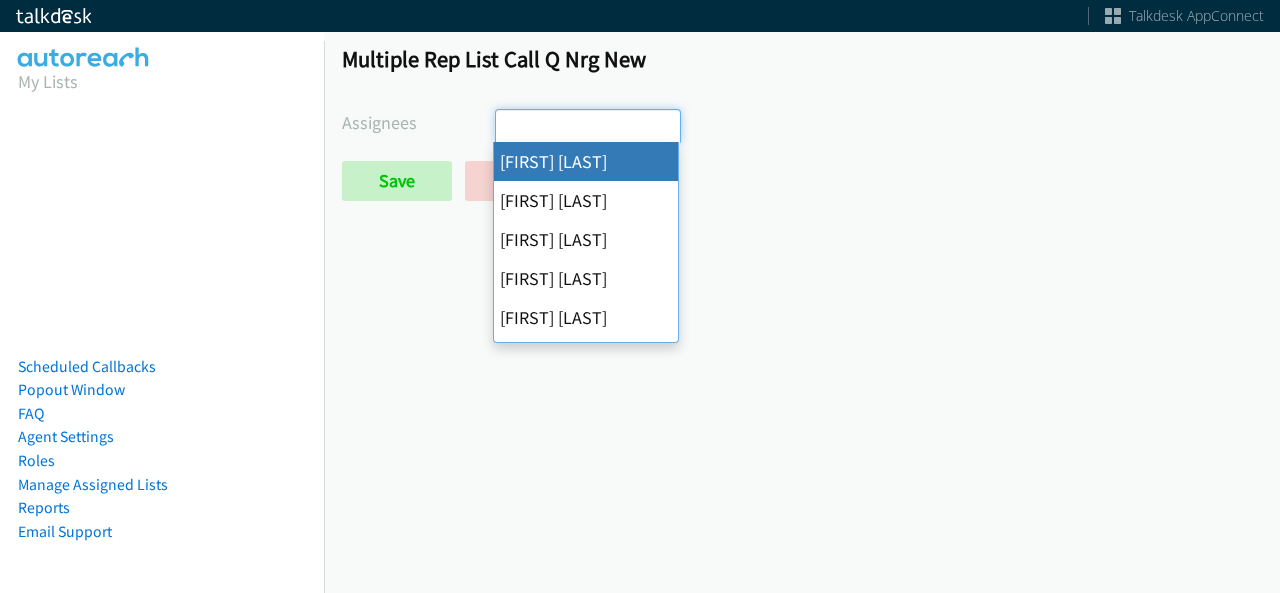 select on "cb11e729-9a1d-44de-9b38-0f5a50c7e01c" 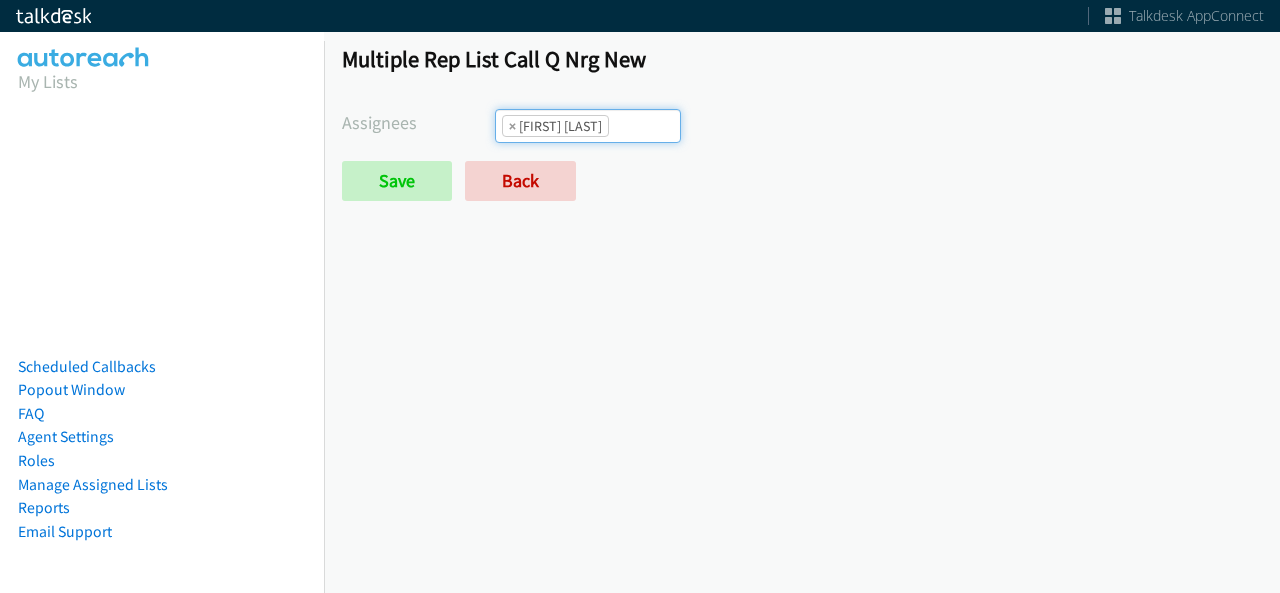 click on "× Abigail Odhiambo" at bounding box center (555, 126) 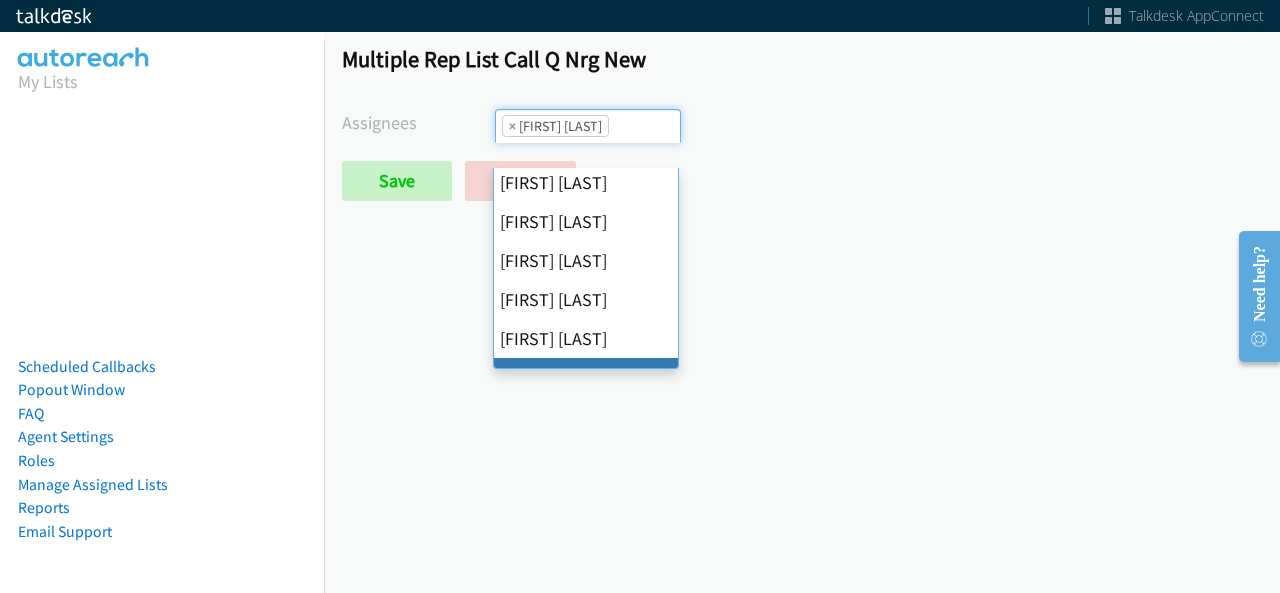 scroll, scrollTop: 346, scrollLeft: 0, axis: vertical 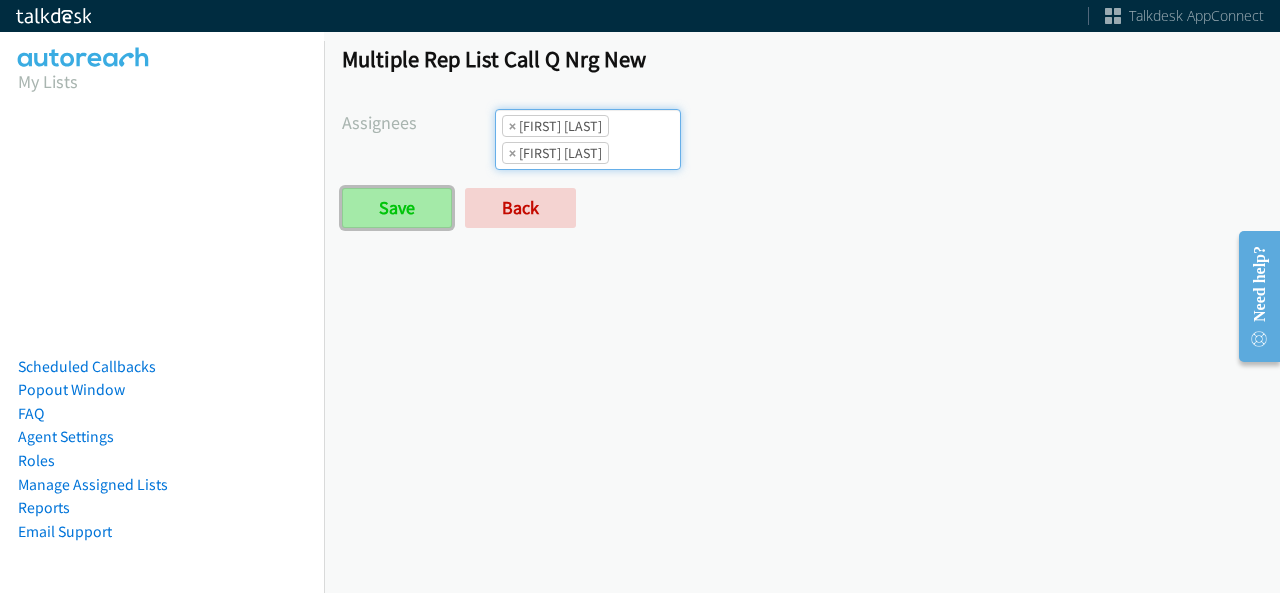 click on "Save" at bounding box center [397, 208] 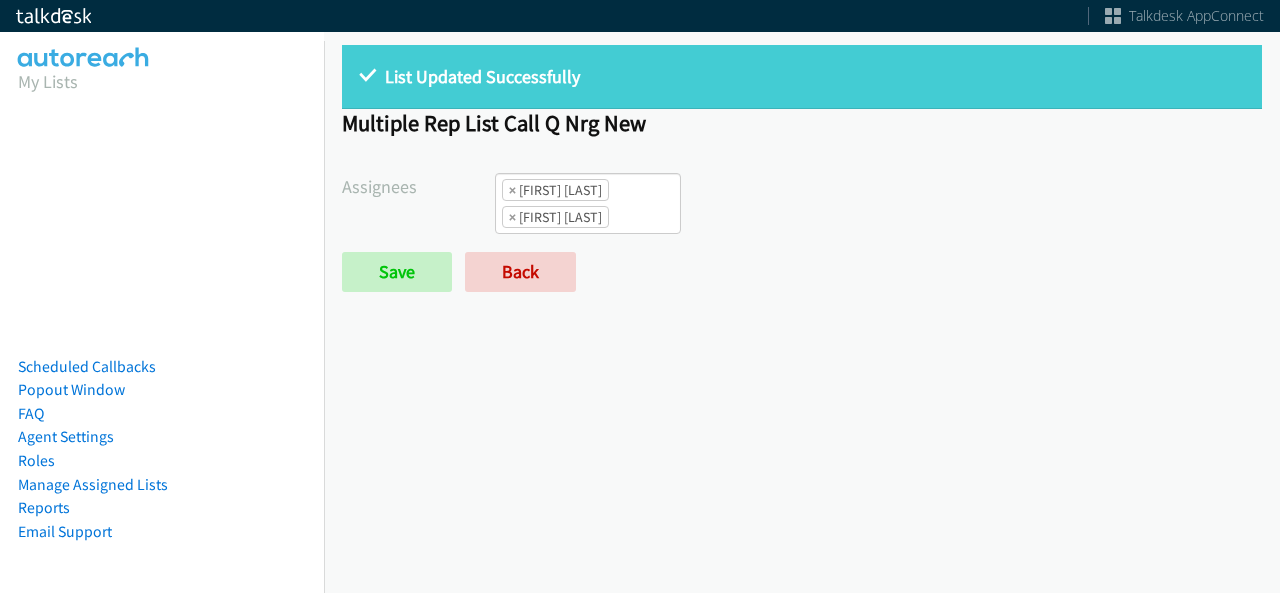 scroll, scrollTop: 0, scrollLeft: 0, axis: both 